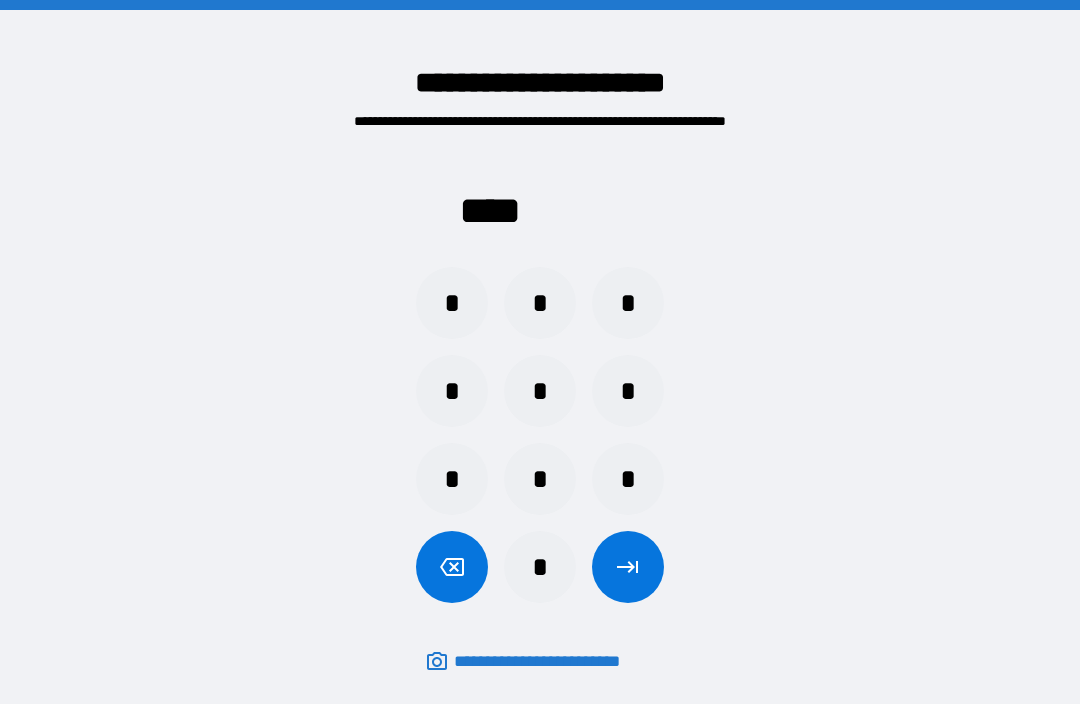 scroll, scrollTop: 66, scrollLeft: 0, axis: vertical 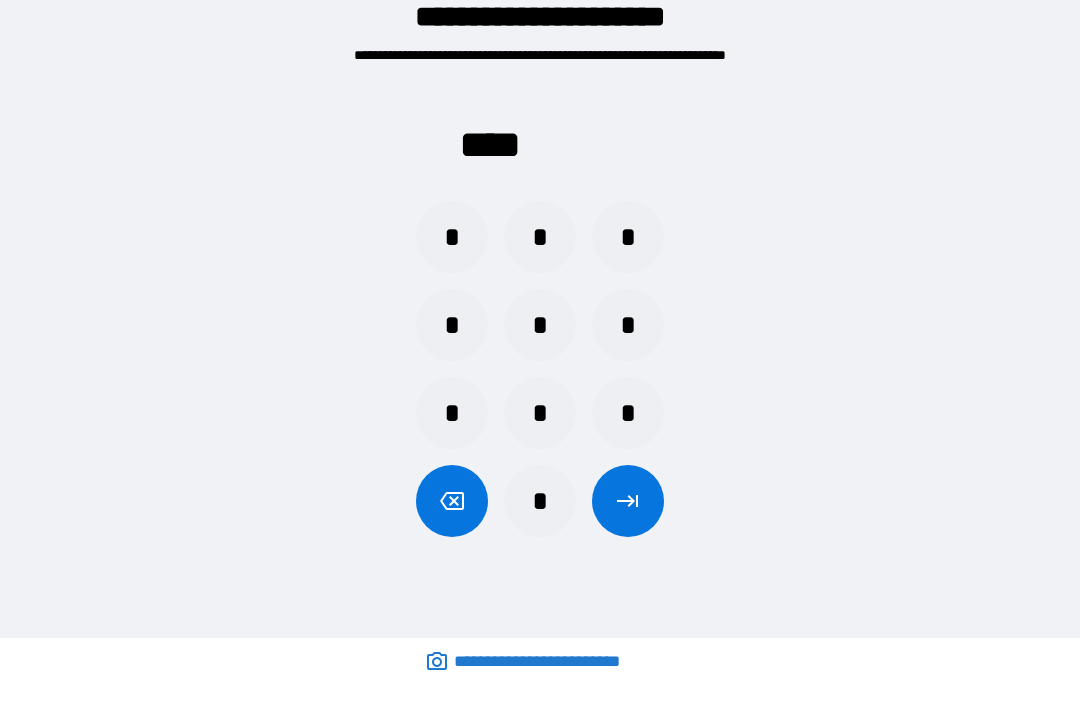 click on "*" at bounding box center (452, 325) 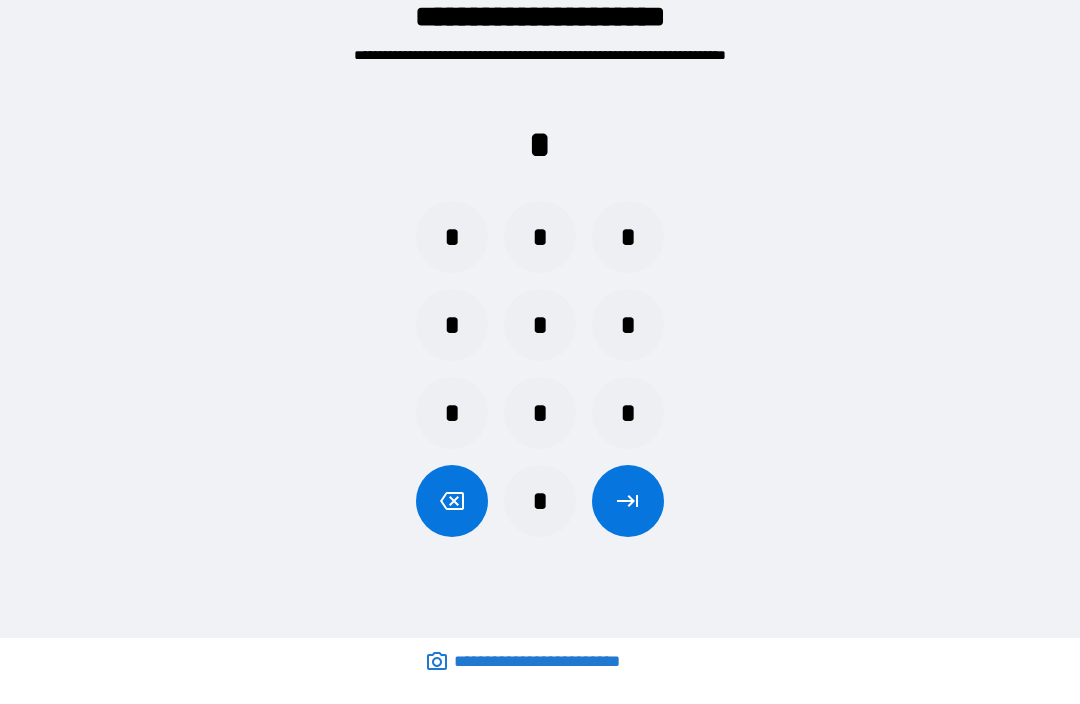 click on "*" at bounding box center [452, 237] 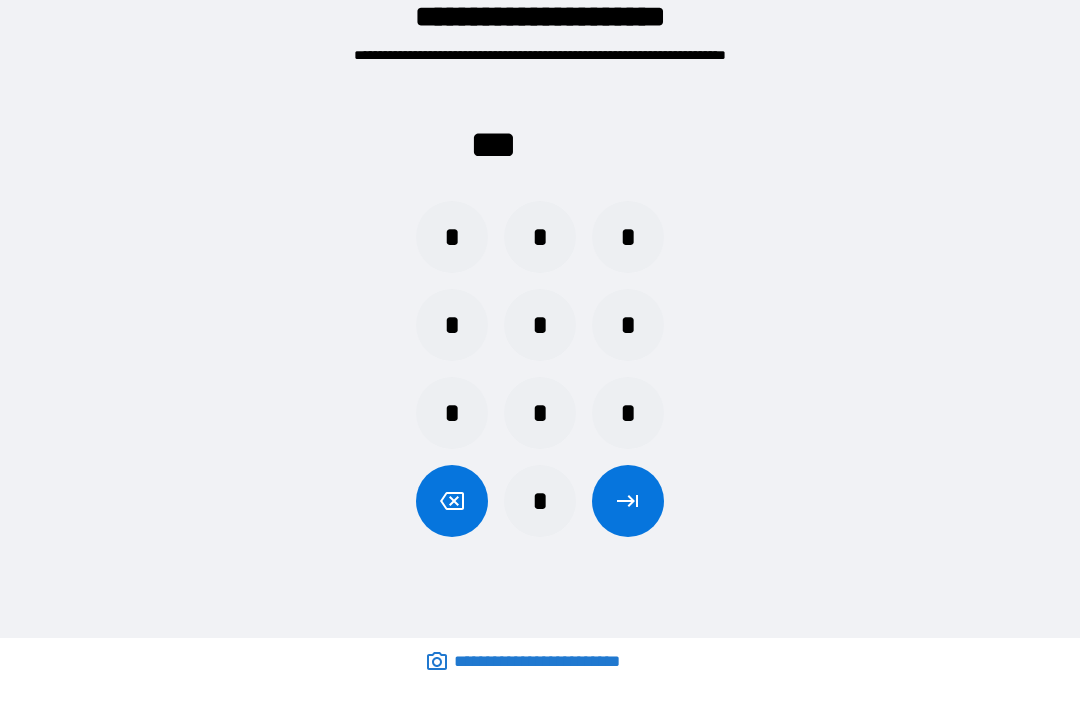 click on "*" at bounding box center [452, 237] 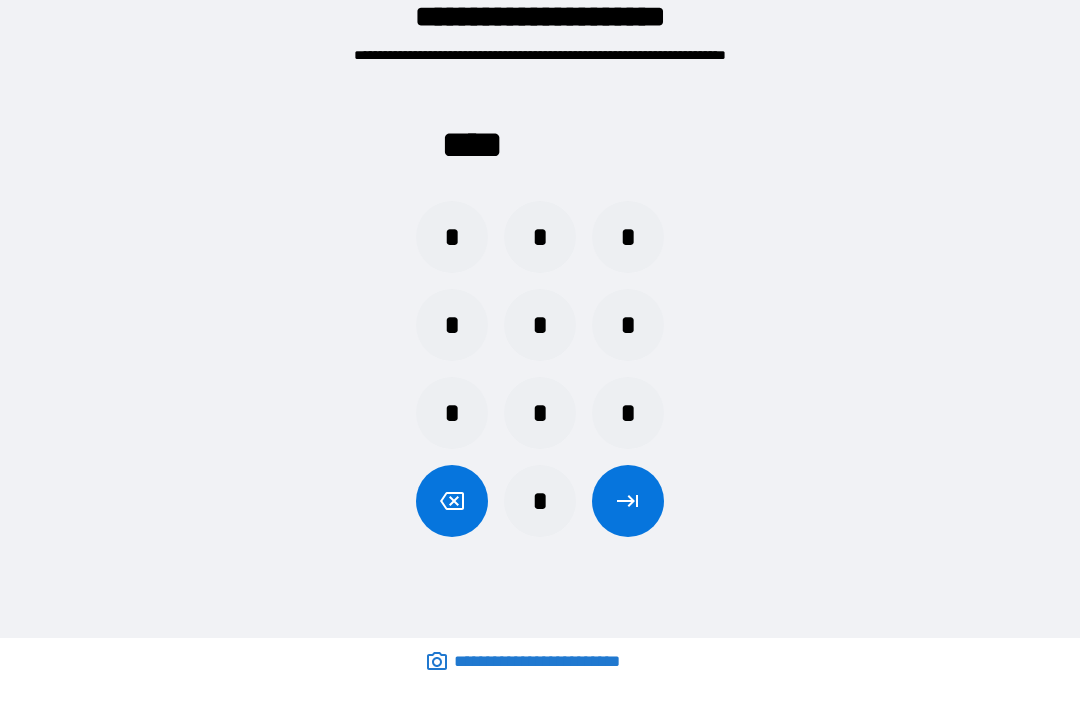 click at bounding box center [628, 501] 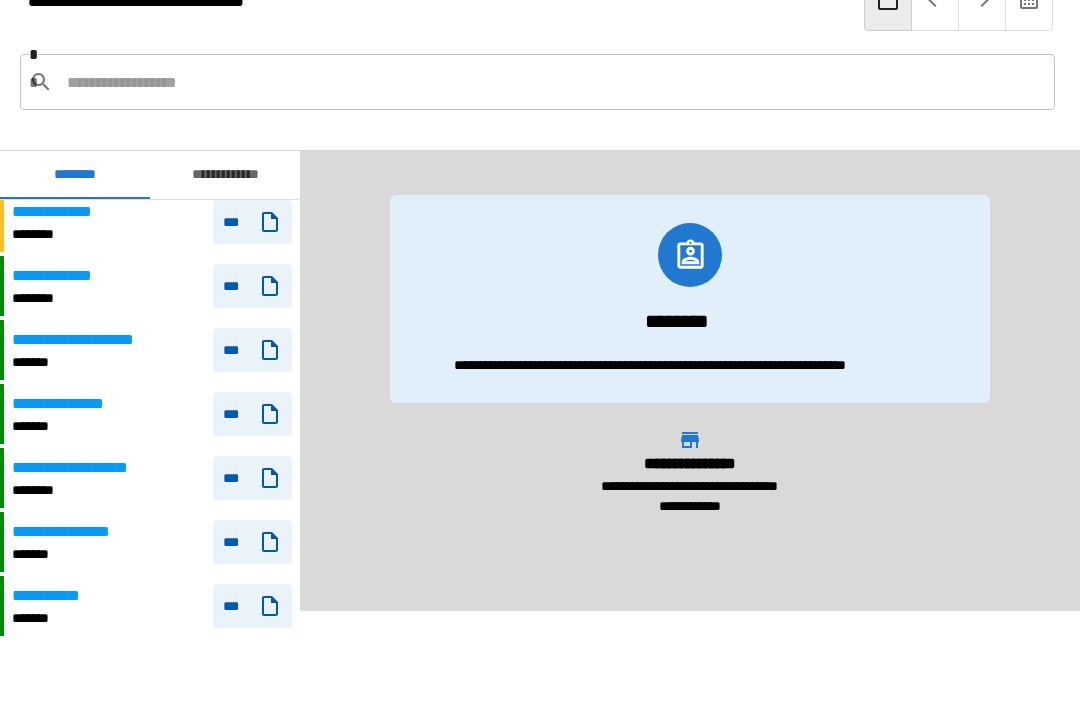scroll, scrollTop: 376, scrollLeft: 0, axis: vertical 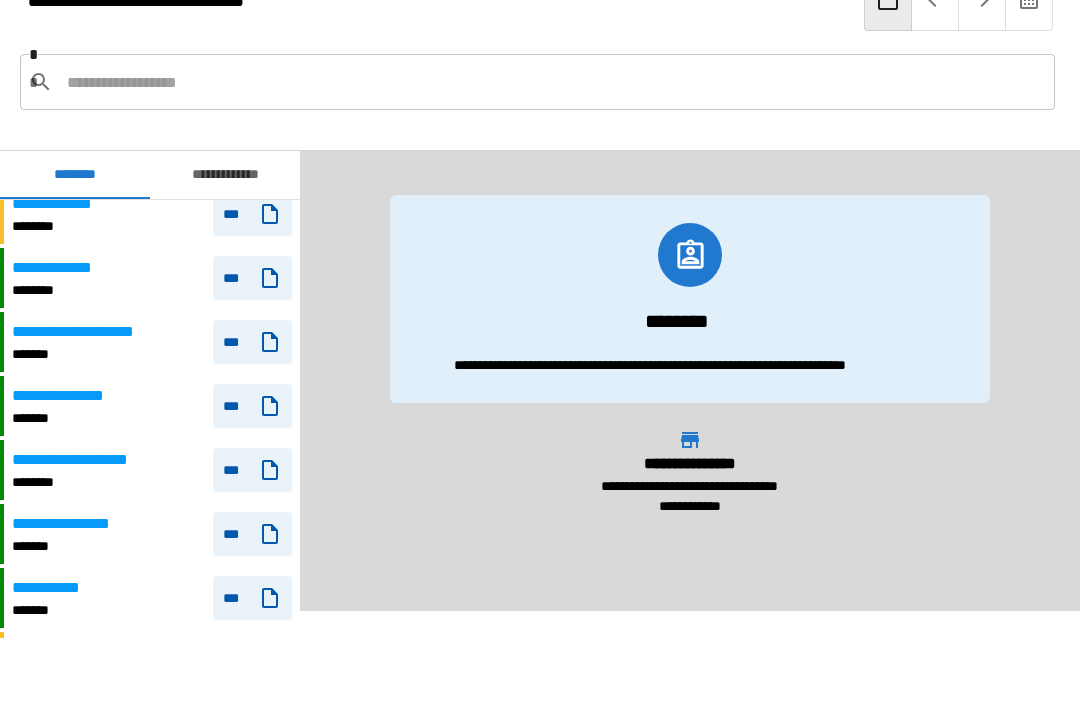 click on "**********" at bounding box center [61, 588] 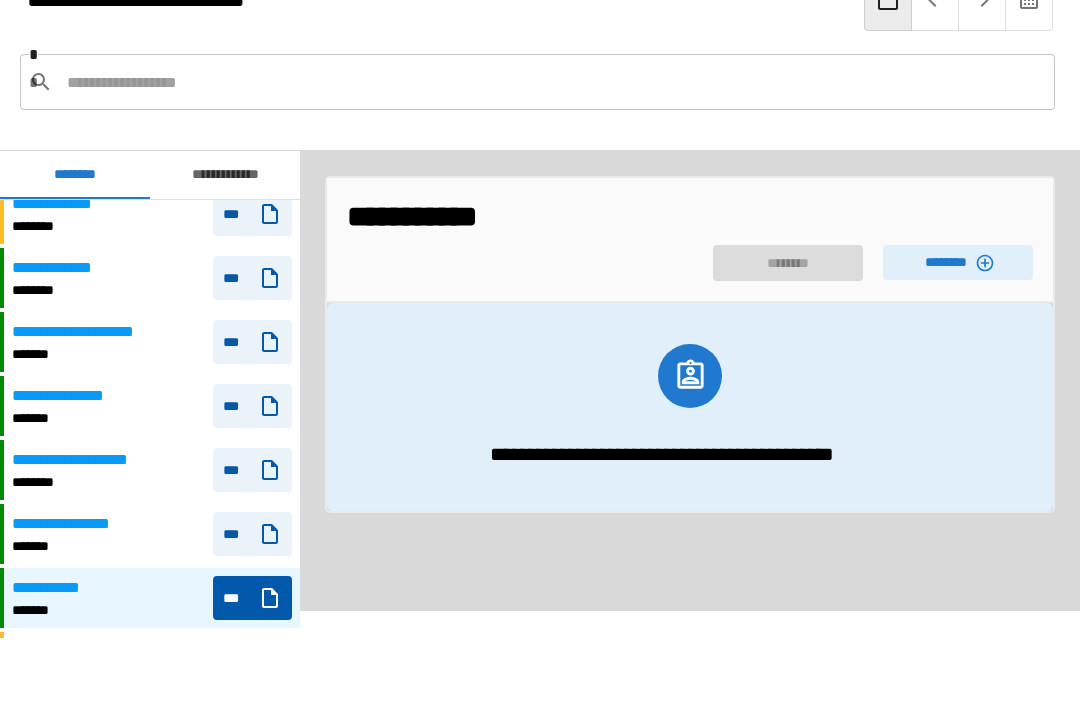 click 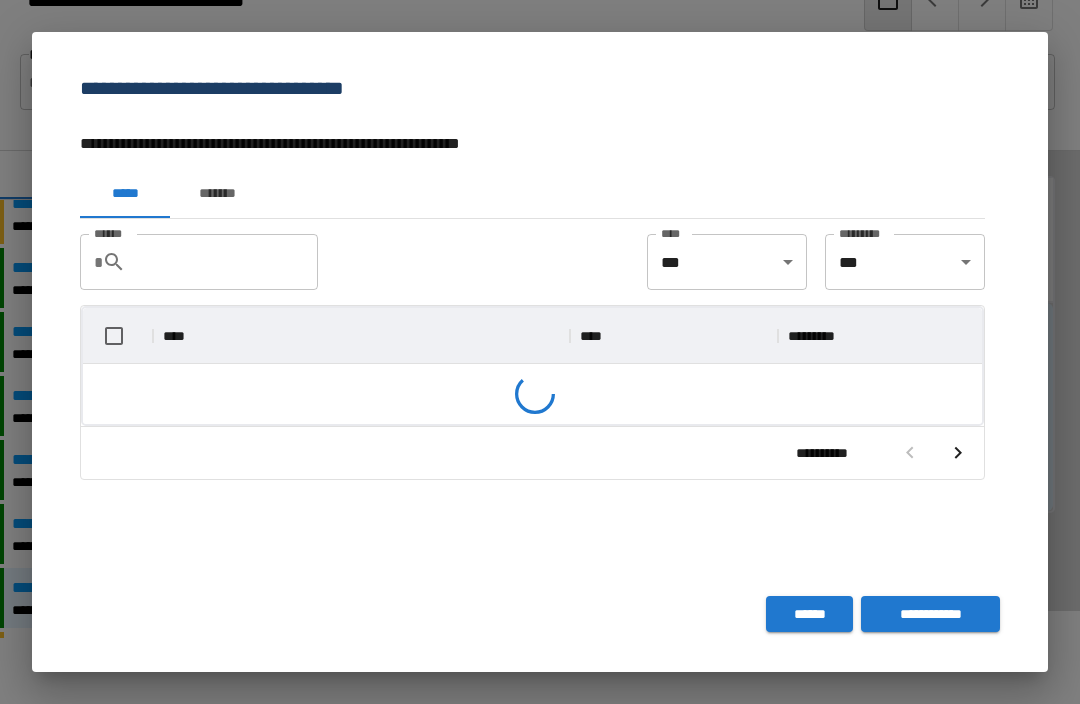 scroll, scrollTop: 1, scrollLeft: 1, axis: both 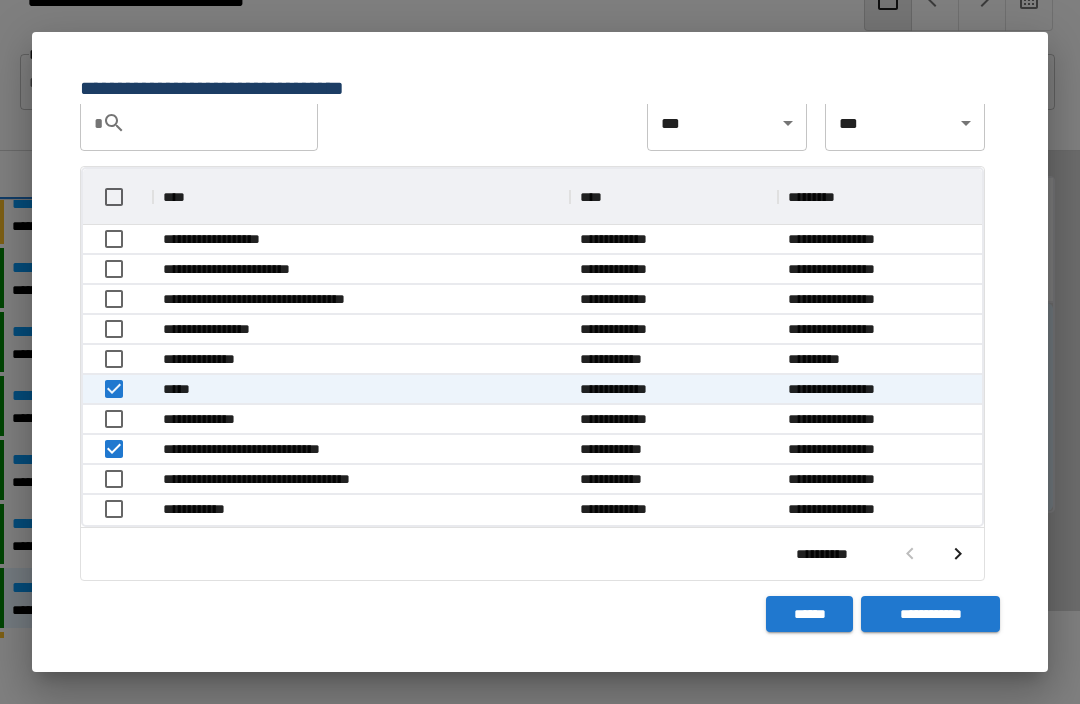 click on "**********" at bounding box center [930, 614] 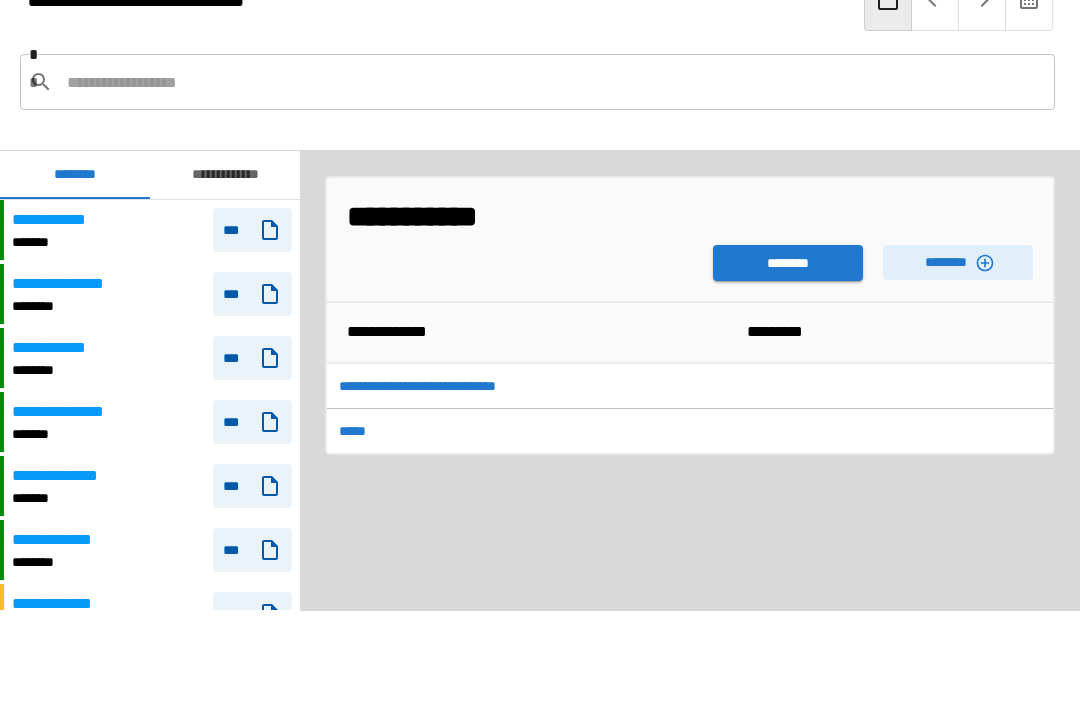 scroll, scrollTop: 180, scrollLeft: 0, axis: vertical 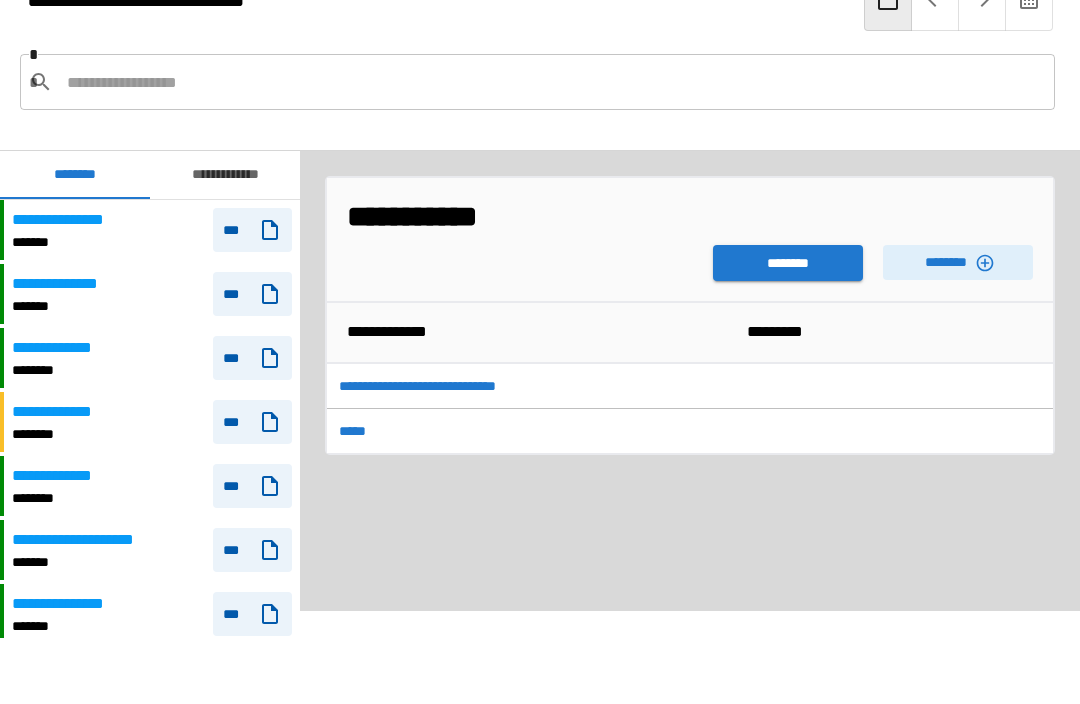 click on "********" at bounding box center (788, 263) 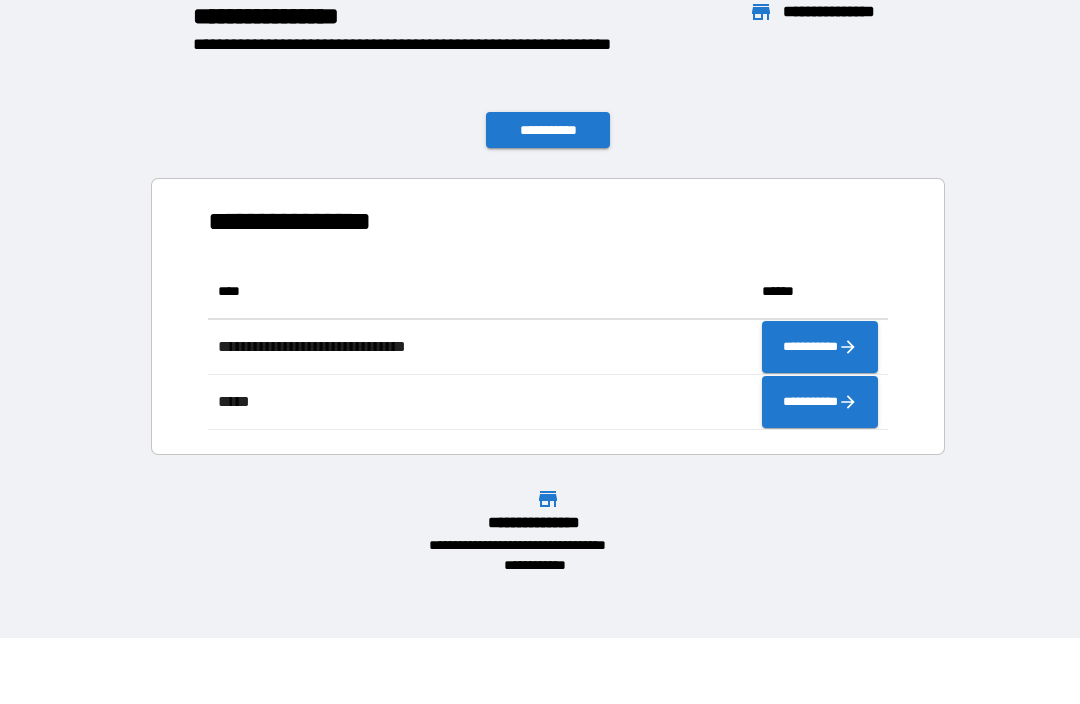 scroll, scrollTop: 1, scrollLeft: 1, axis: both 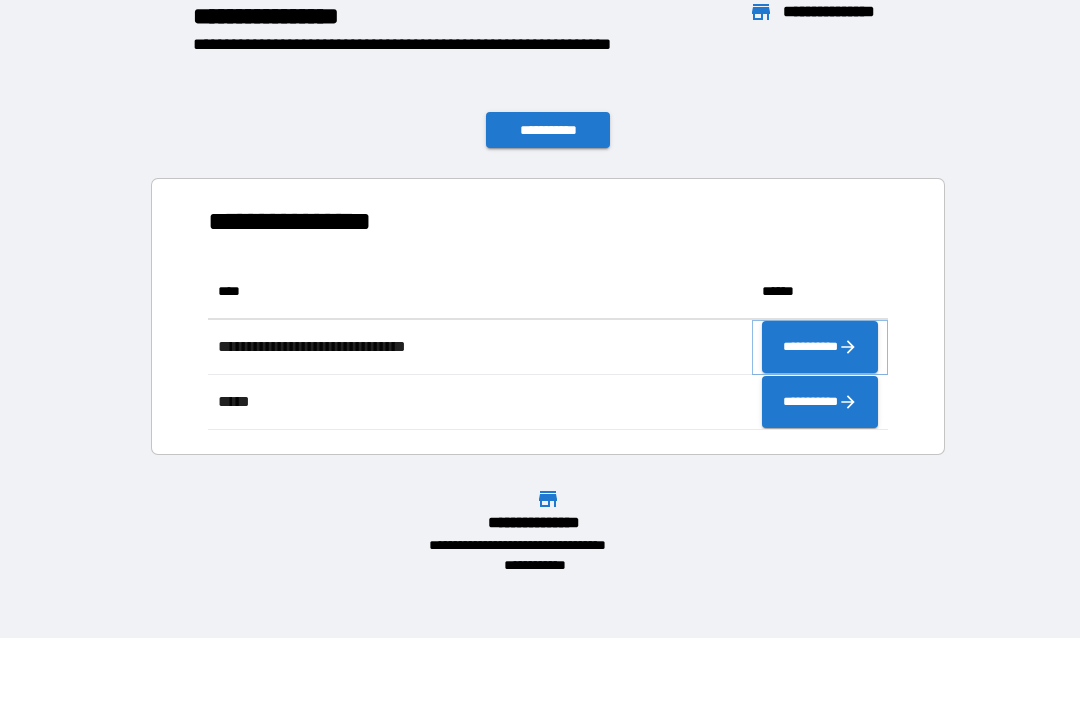 click on "**********" at bounding box center (820, 347) 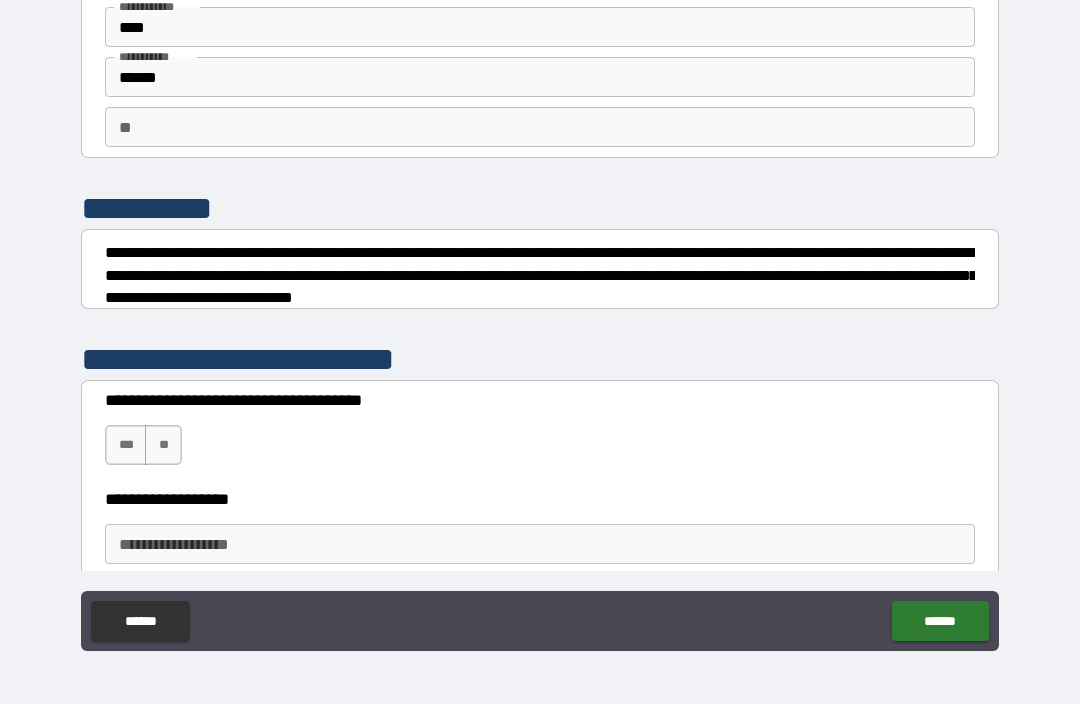 scroll, scrollTop: 77, scrollLeft: 0, axis: vertical 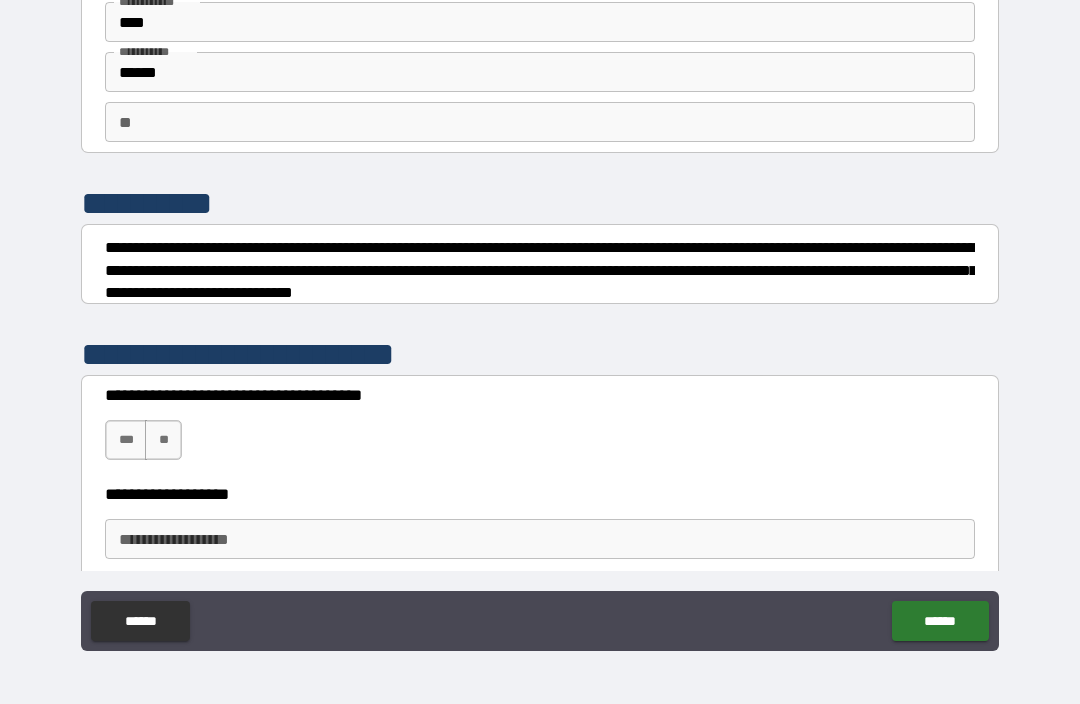 click on "**********" at bounding box center (540, 430) 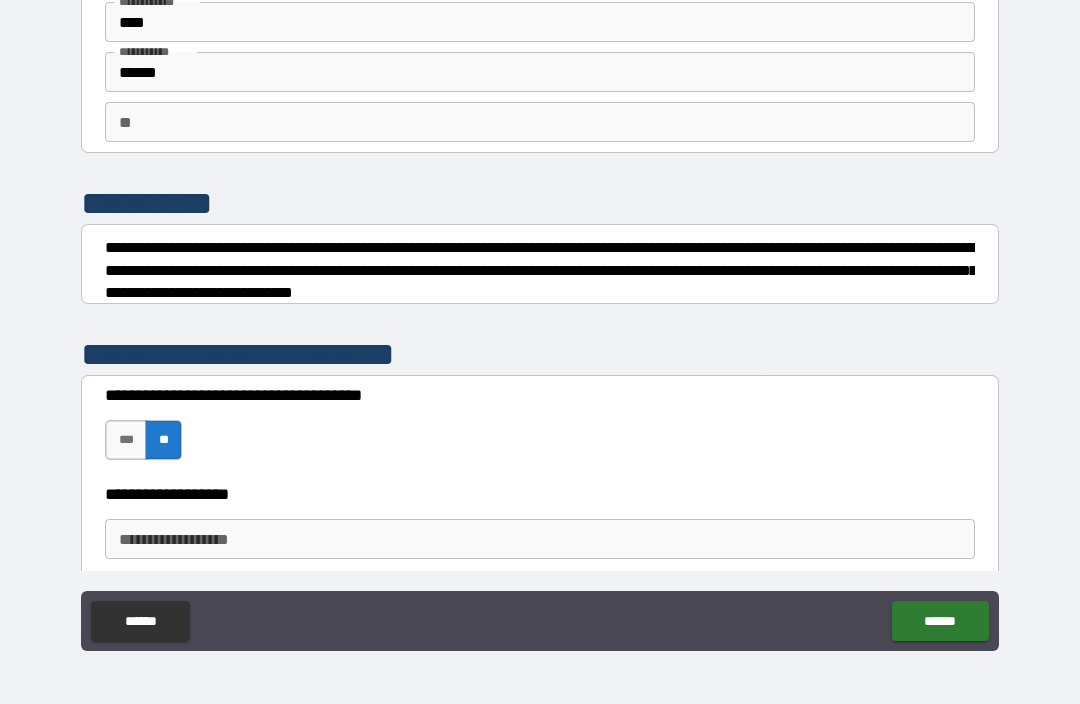 click on "**********" at bounding box center (540, 430) 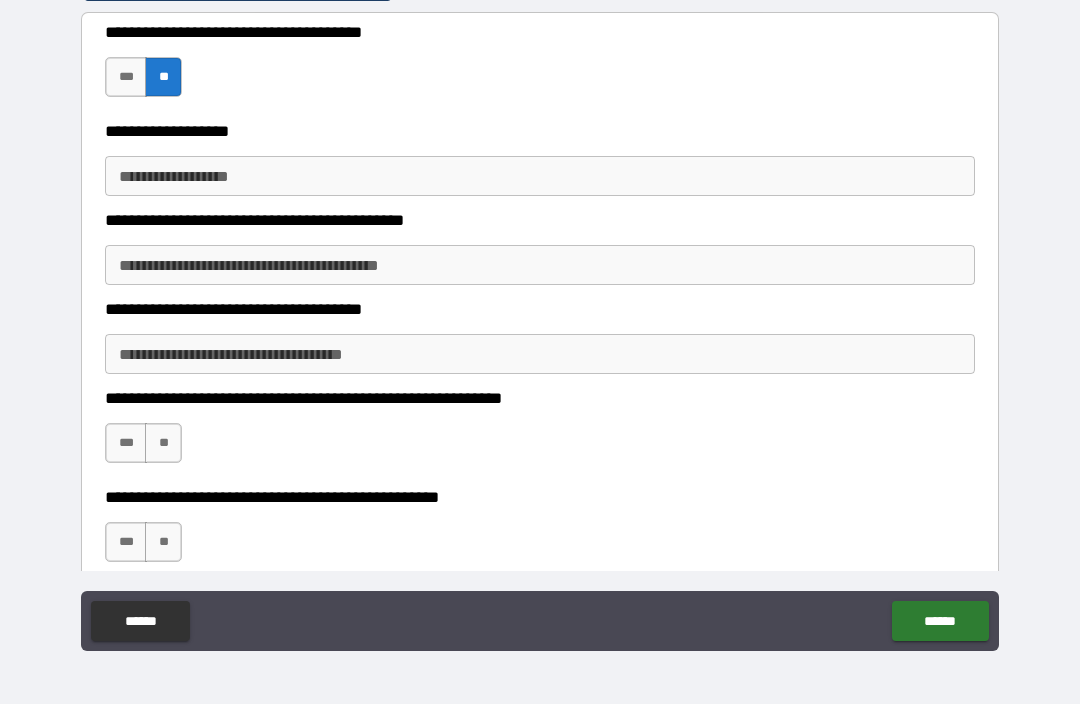 scroll, scrollTop: 441, scrollLeft: 0, axis: vertical 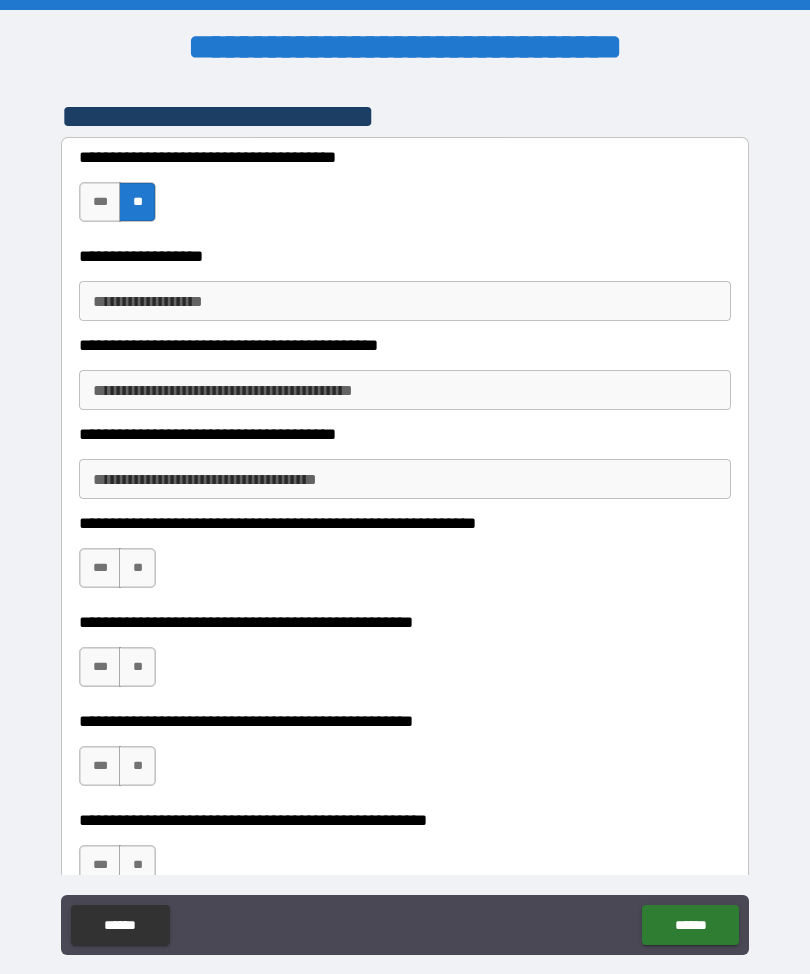 click on "***" at bounding box center (100, 568) 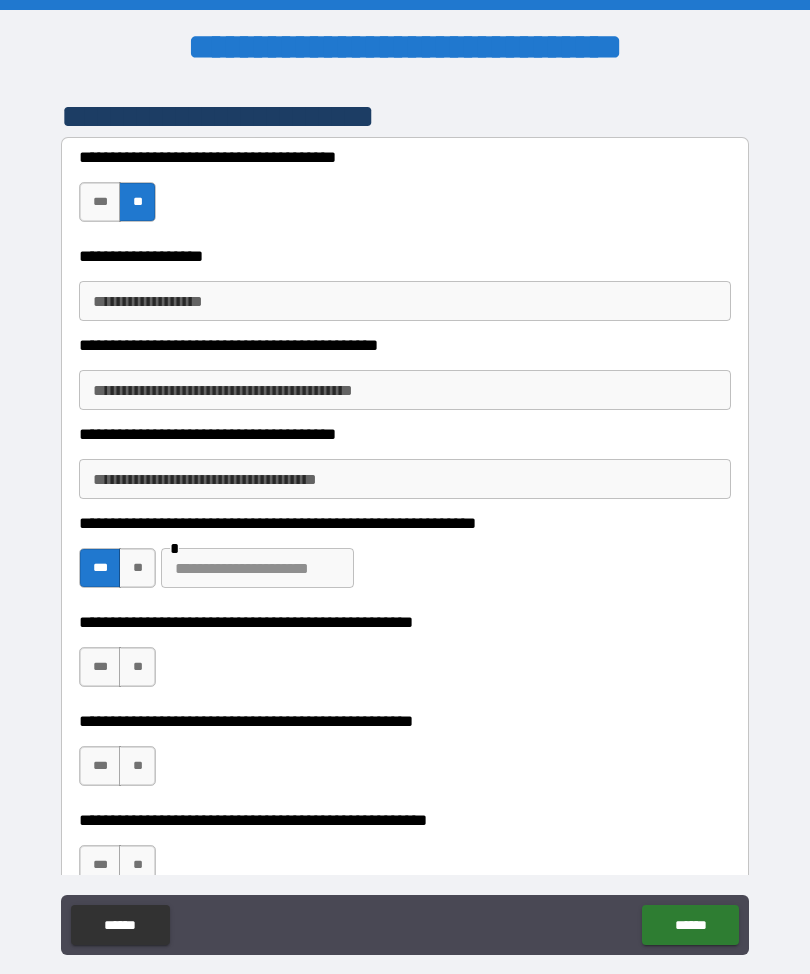 click at bounding box center (257, 568) 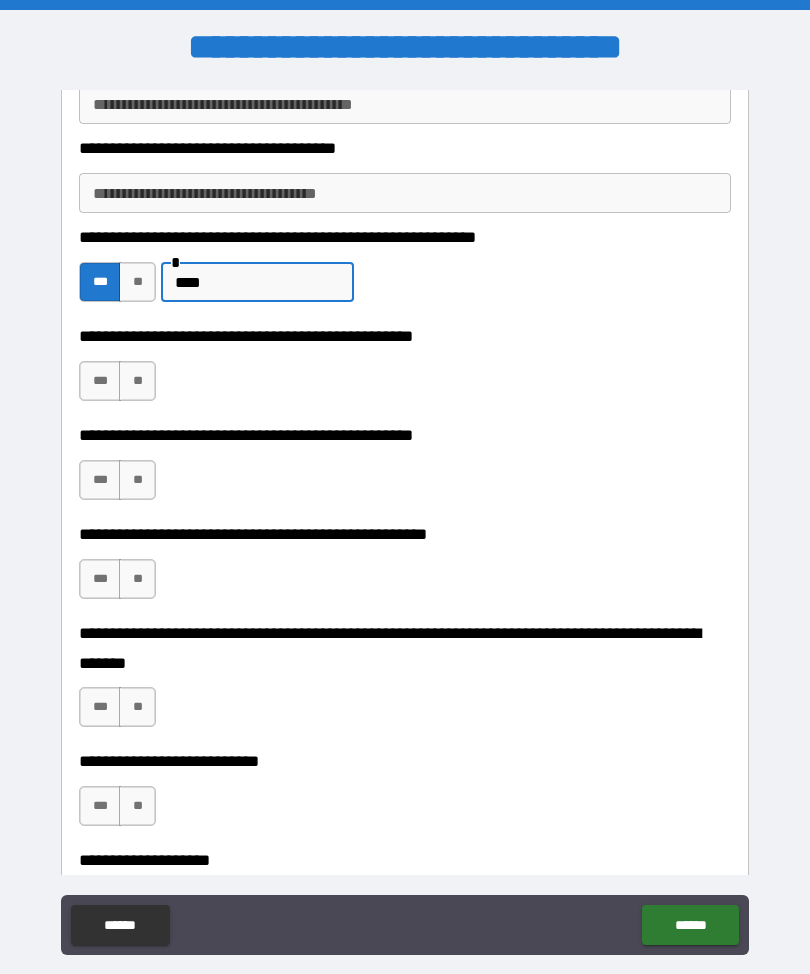 scroll, scrollTop: 731, scrollLeft: 0, axis: vertical 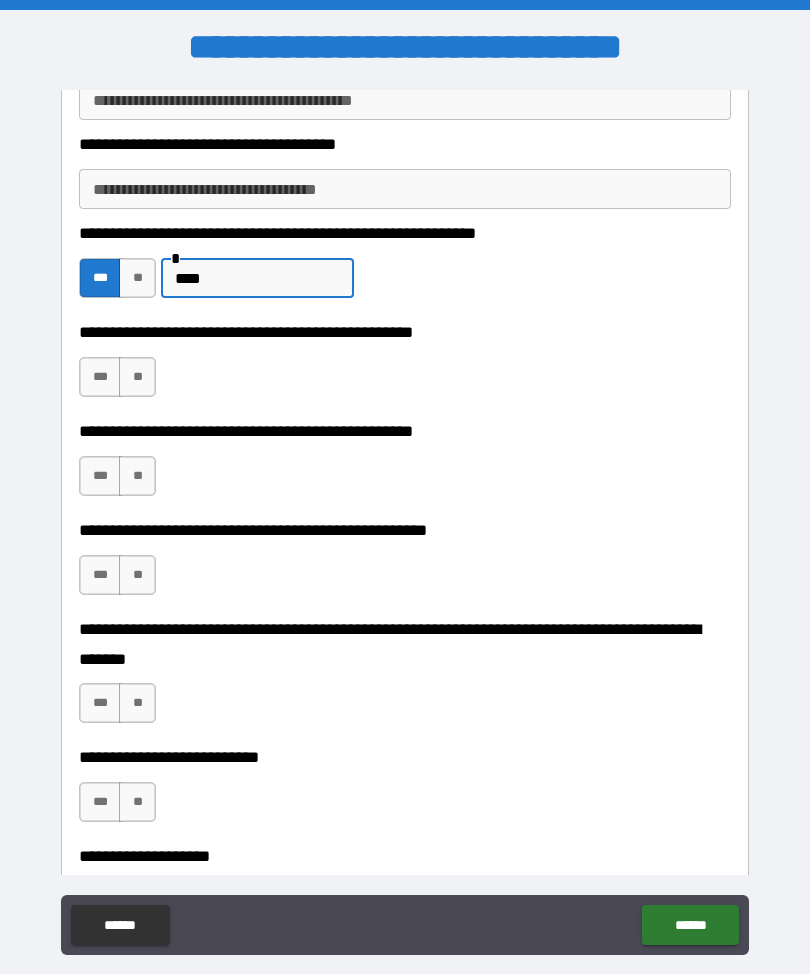 type on "****" 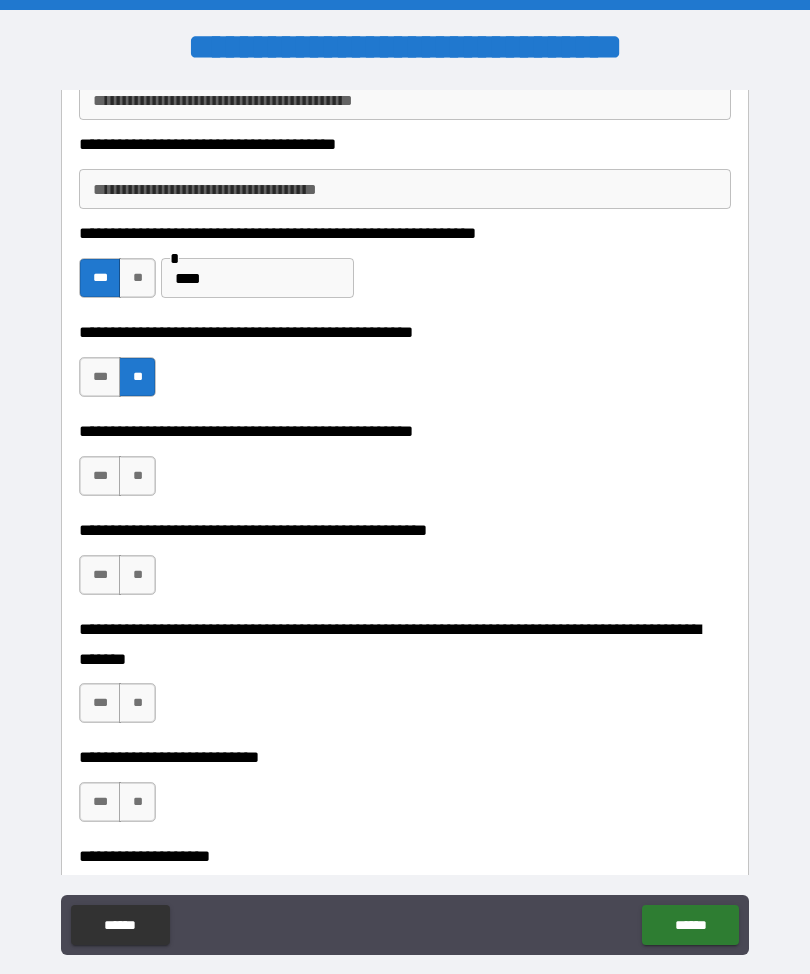 click on "**" at bounding box center (137, 476) 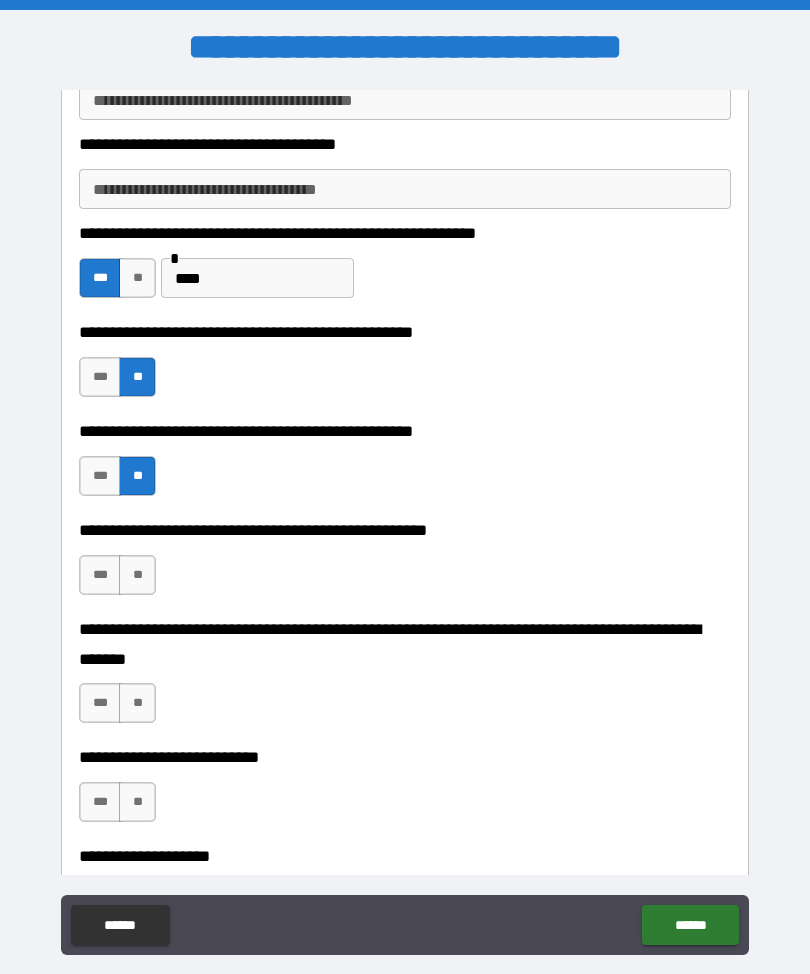 click on "**" at bounding box center [137, 575] 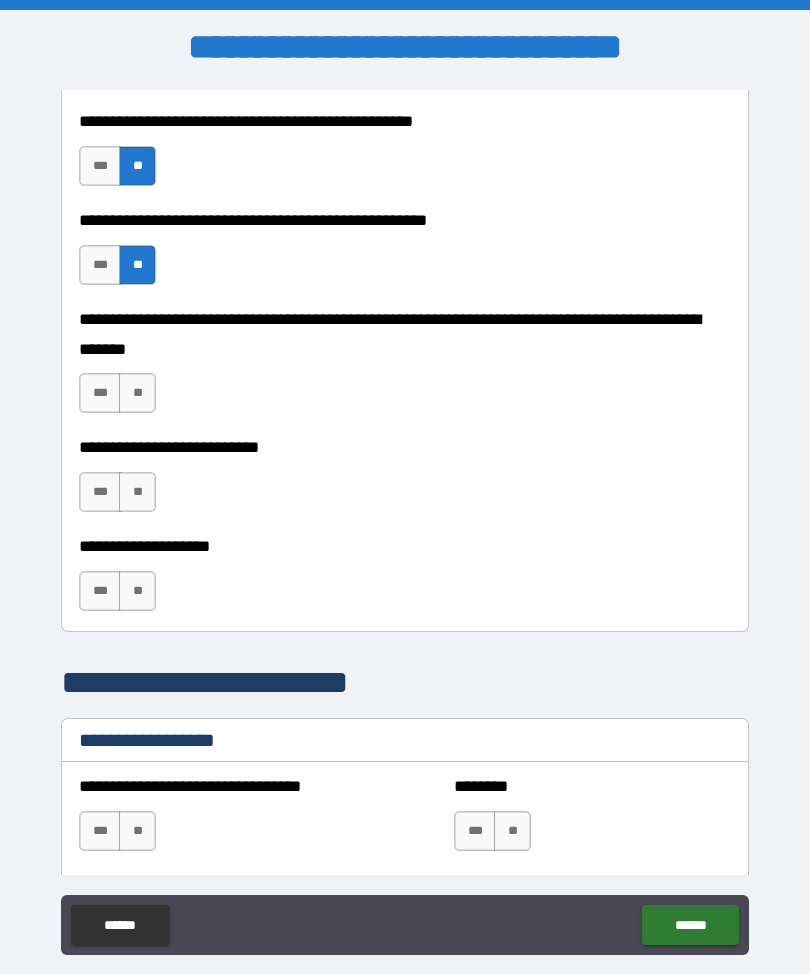 scroll, scrollTop: 1042, scrollLeft: 0, axis: vertical 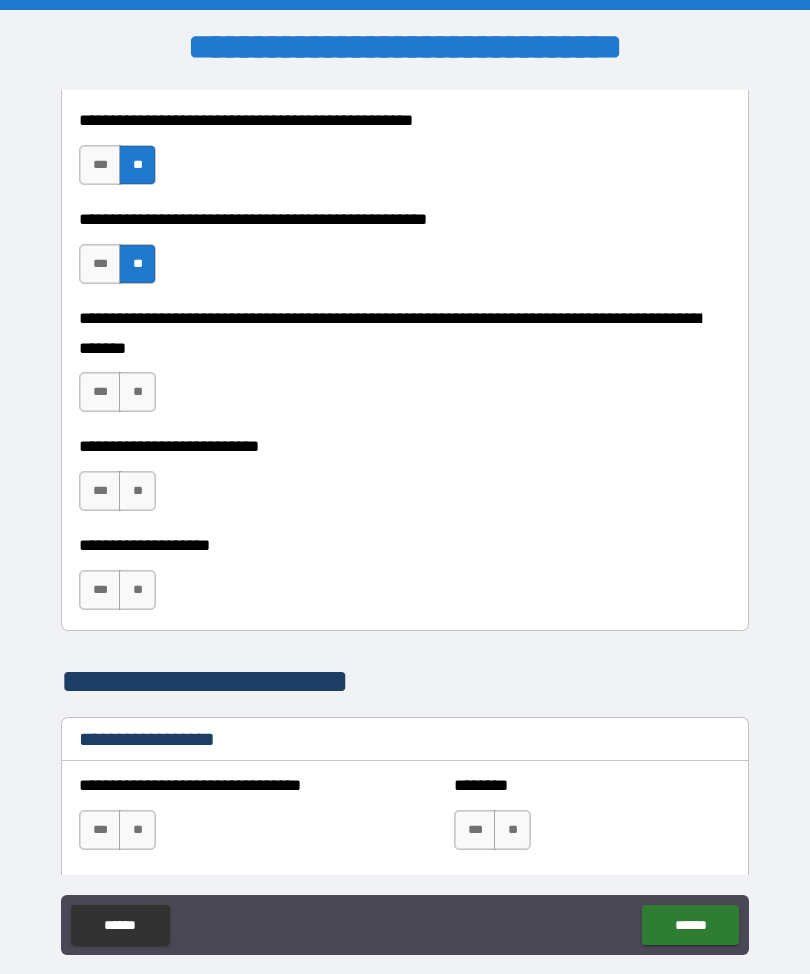 click on "**" at bounding box center (137, 392) 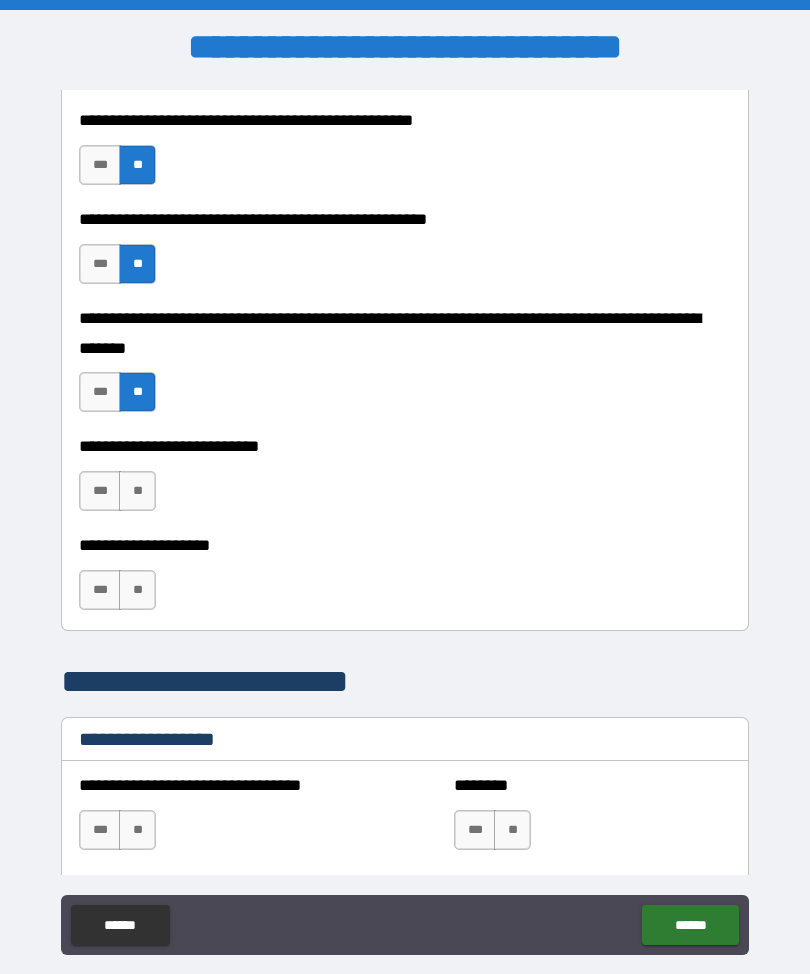click on "**" at bounding box center (137, 491) 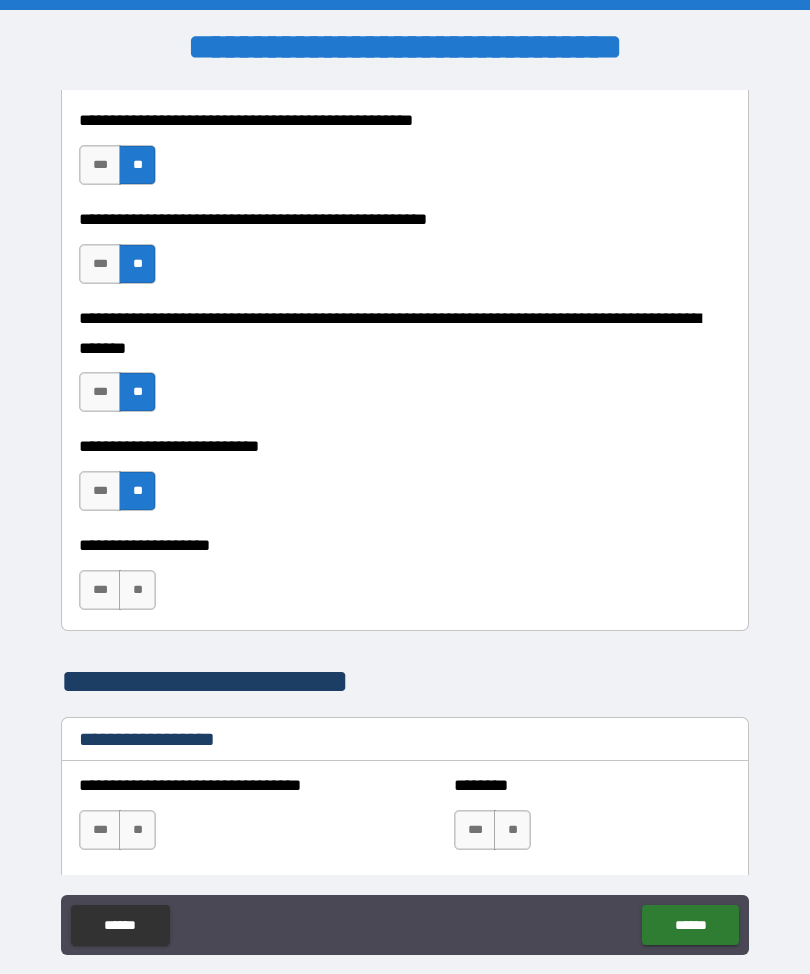 click on "**" at bounding box center [137, 590] 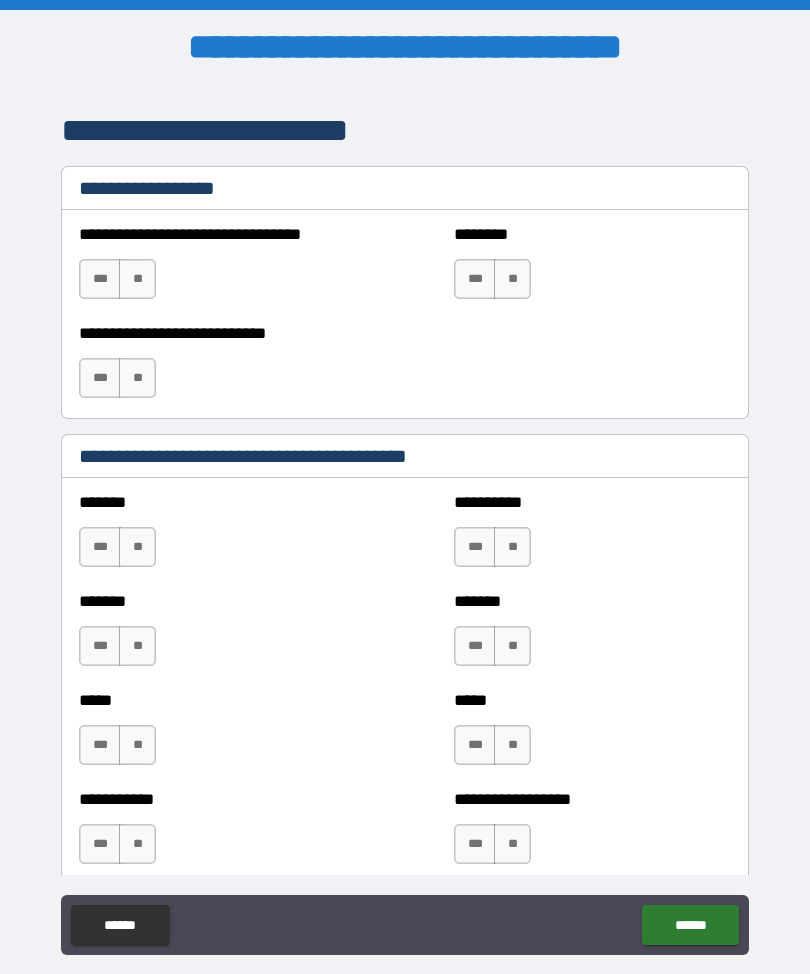 scroll, scrollTop: 1596, scrollLeft: 0, axis: vertical 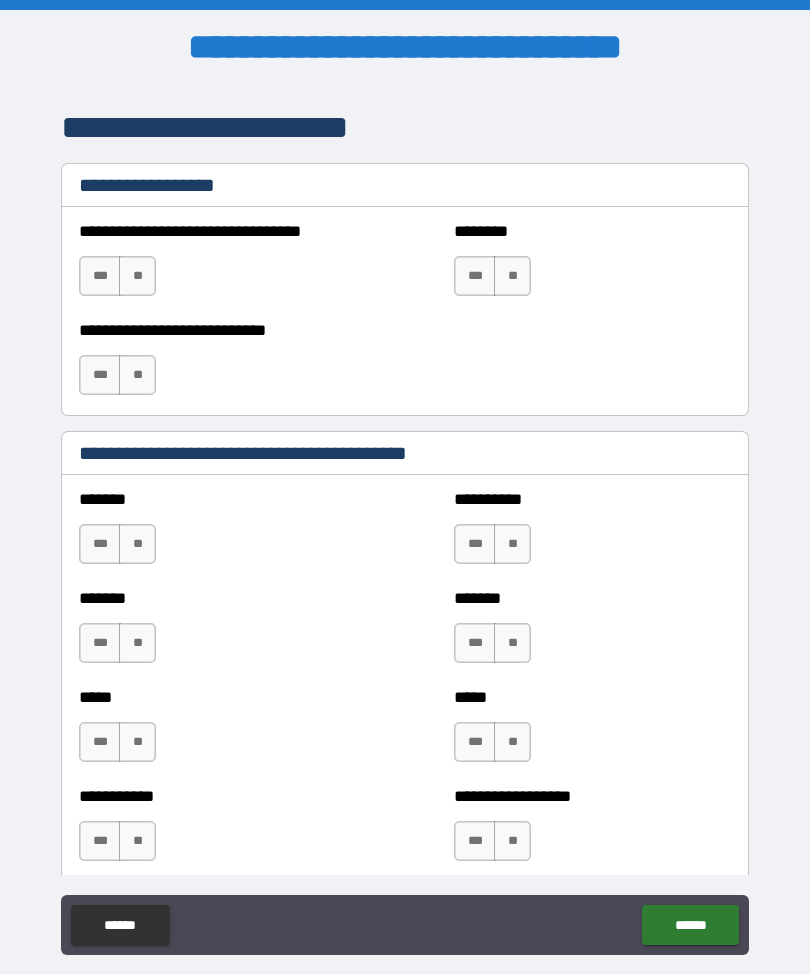 click on "**" at bounding box center (137, 544) 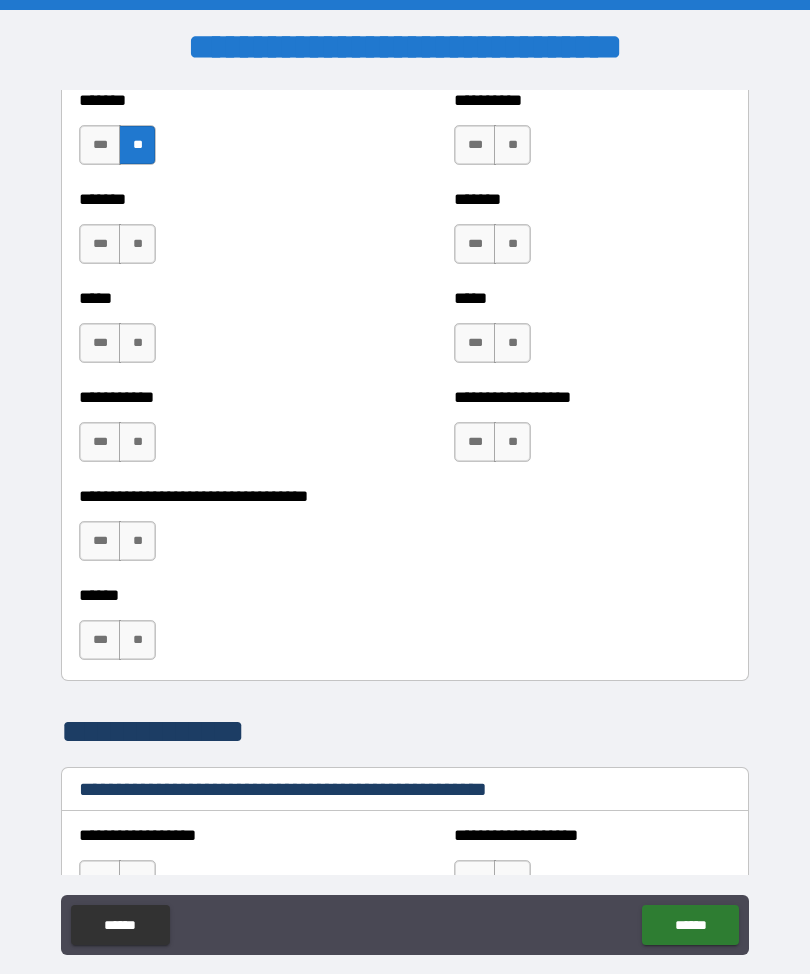 scroll, scrollTop: 1999, scrollLeft: 0, axis: vertical 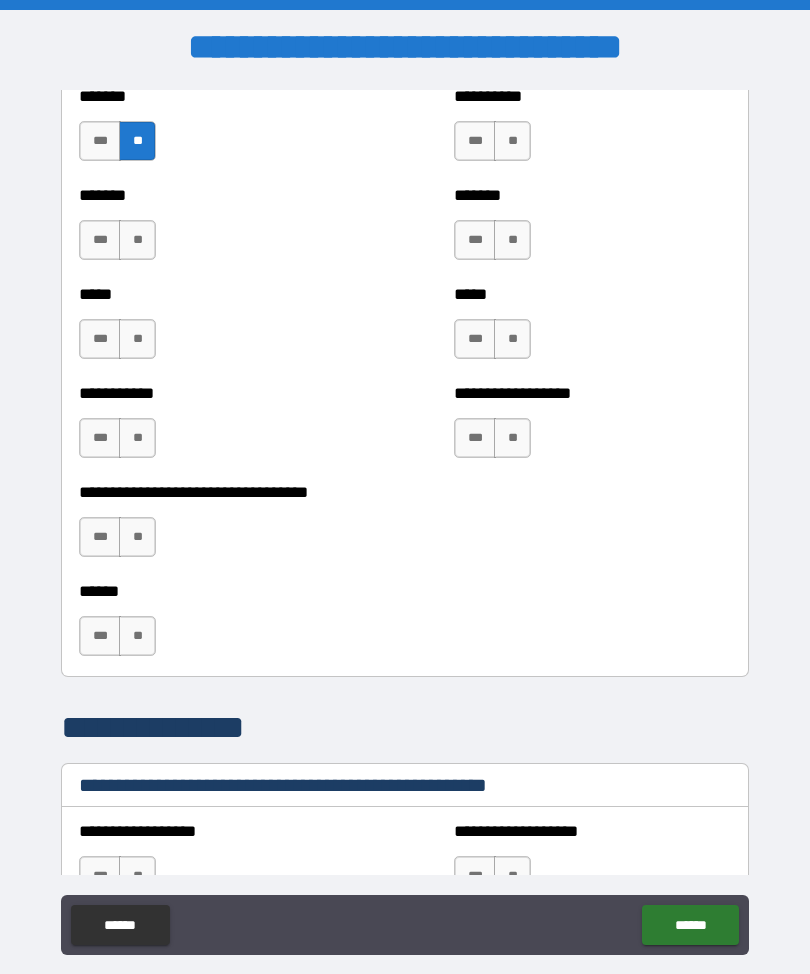 click on "**" at bounding box center (137, 537) 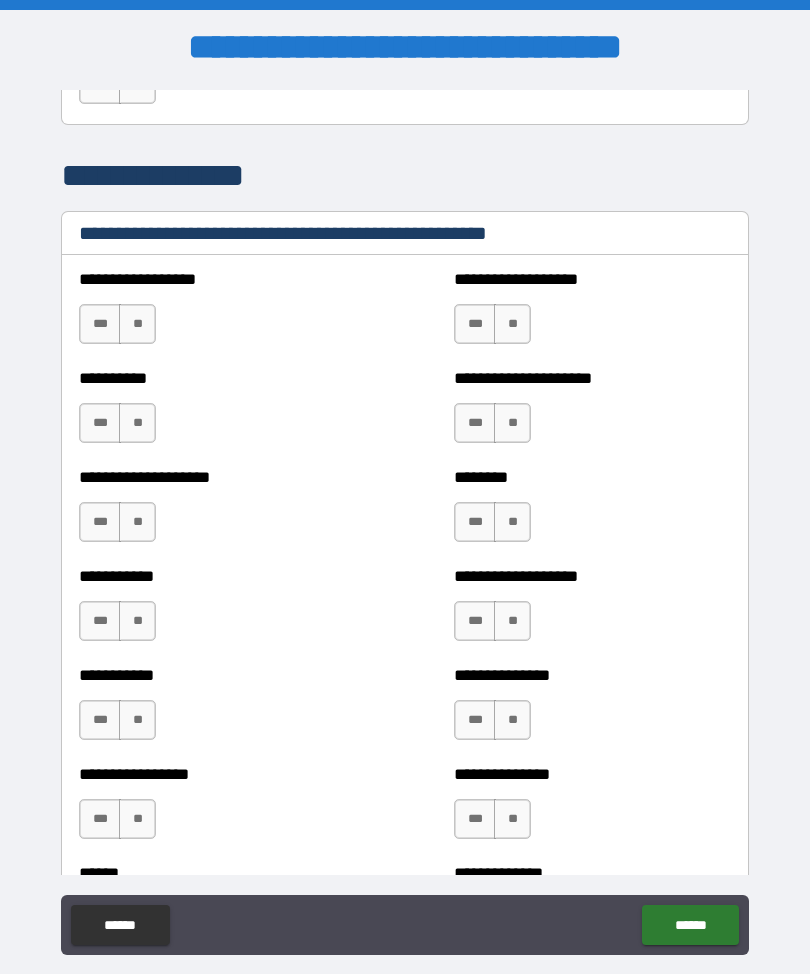 scroll, scrollTop: 2547, scrollLeft: 0, axis: vertical 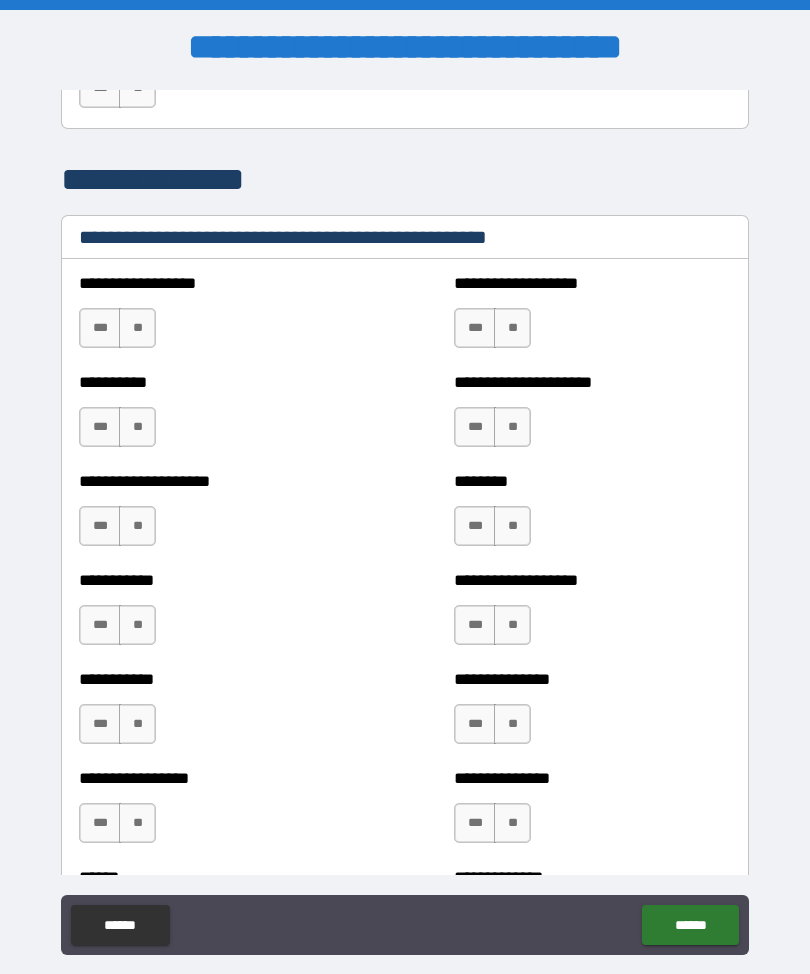 click on "**" at bounding box center (137, 328) 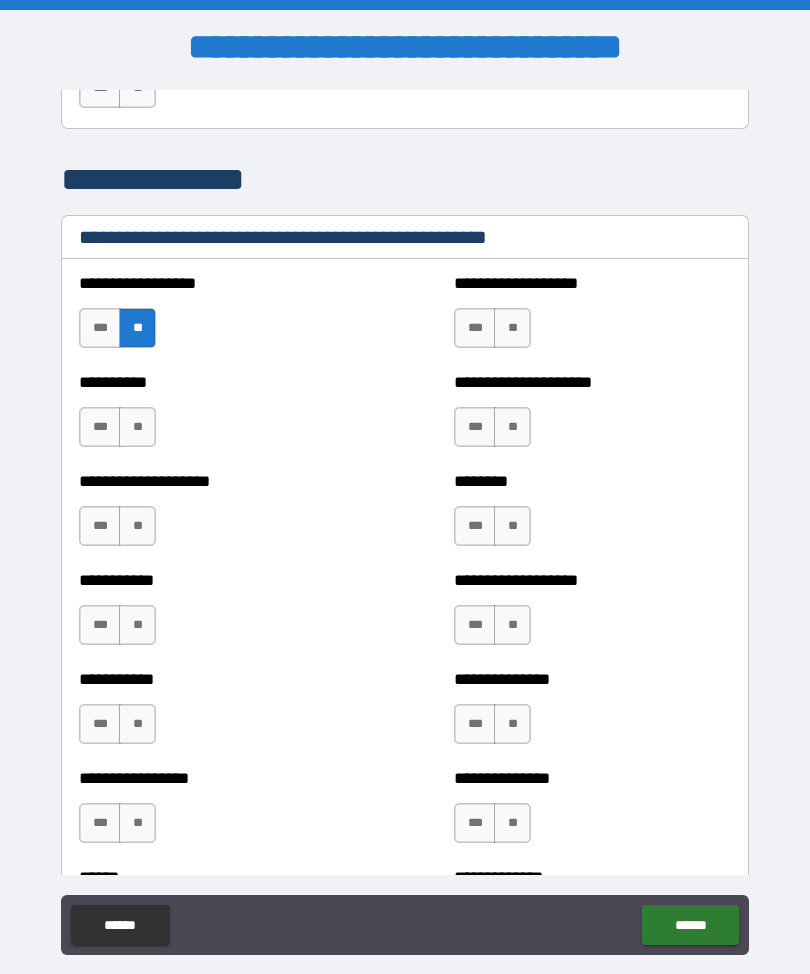 click on "**" at bounding box center (137, 427) 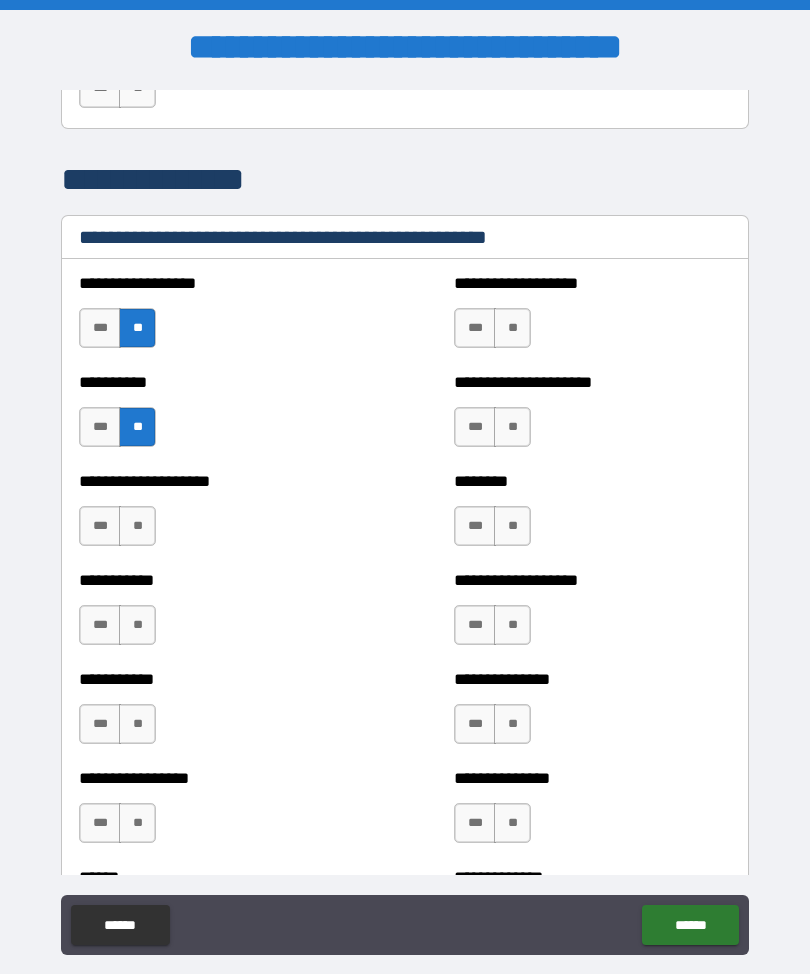 click on "**" at bounding box center (137, 526) 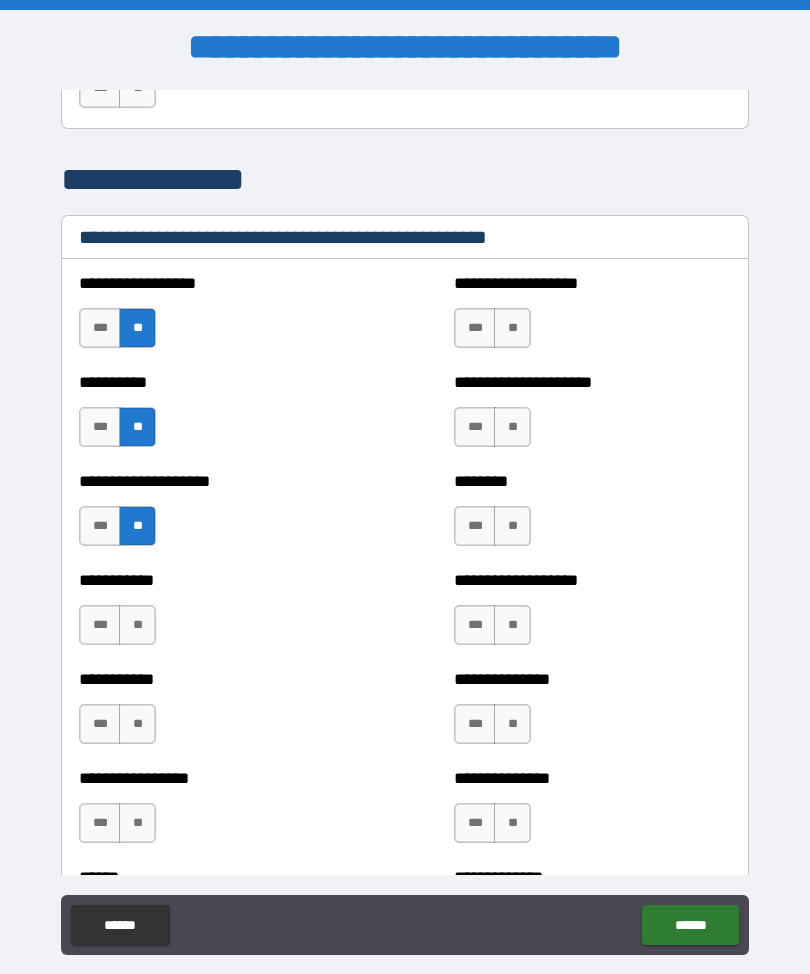 click on "**" at bounding box center (137, 625) 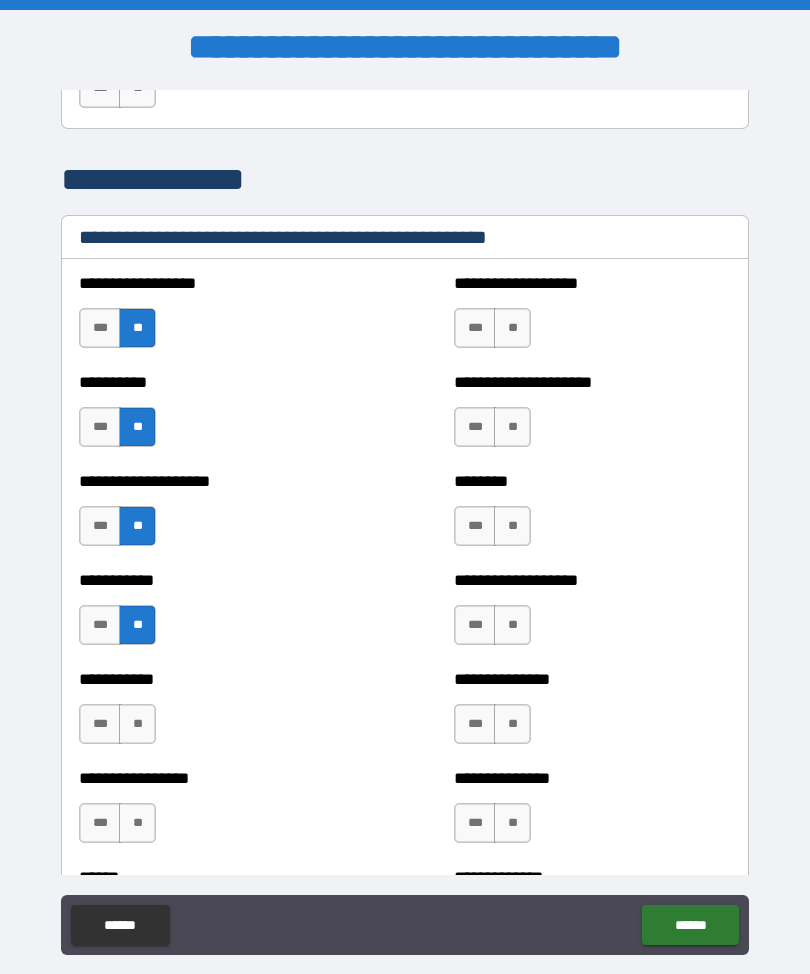 click on "**" at bounding box center (137, 724) 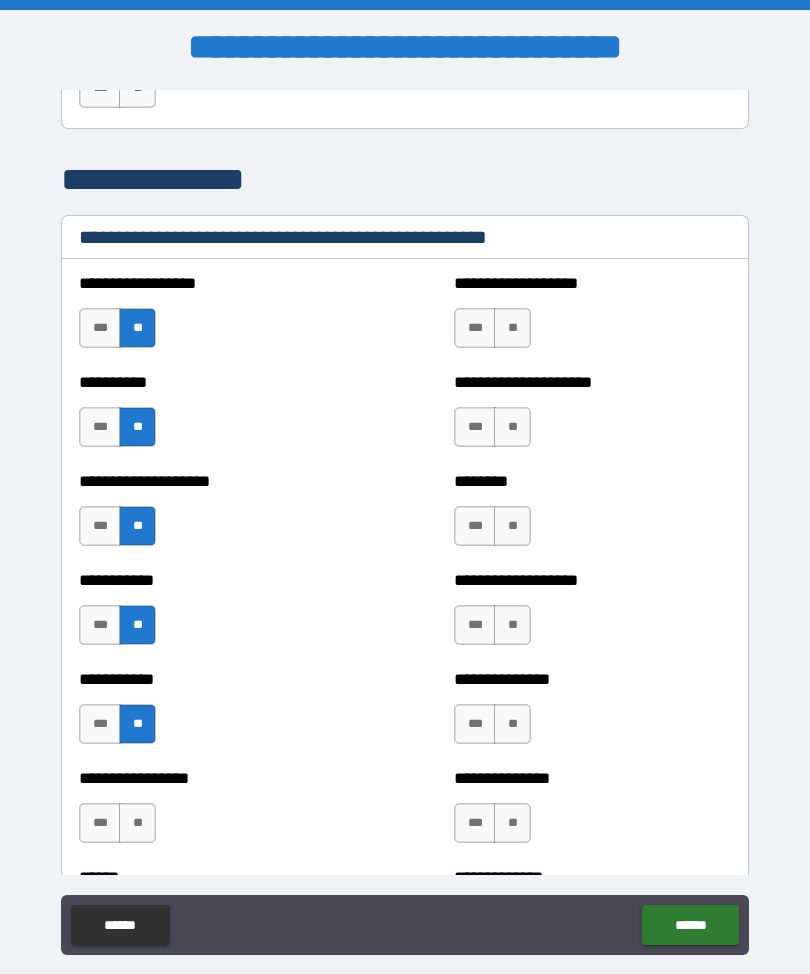click on "**" at bounding box center (137, 823) 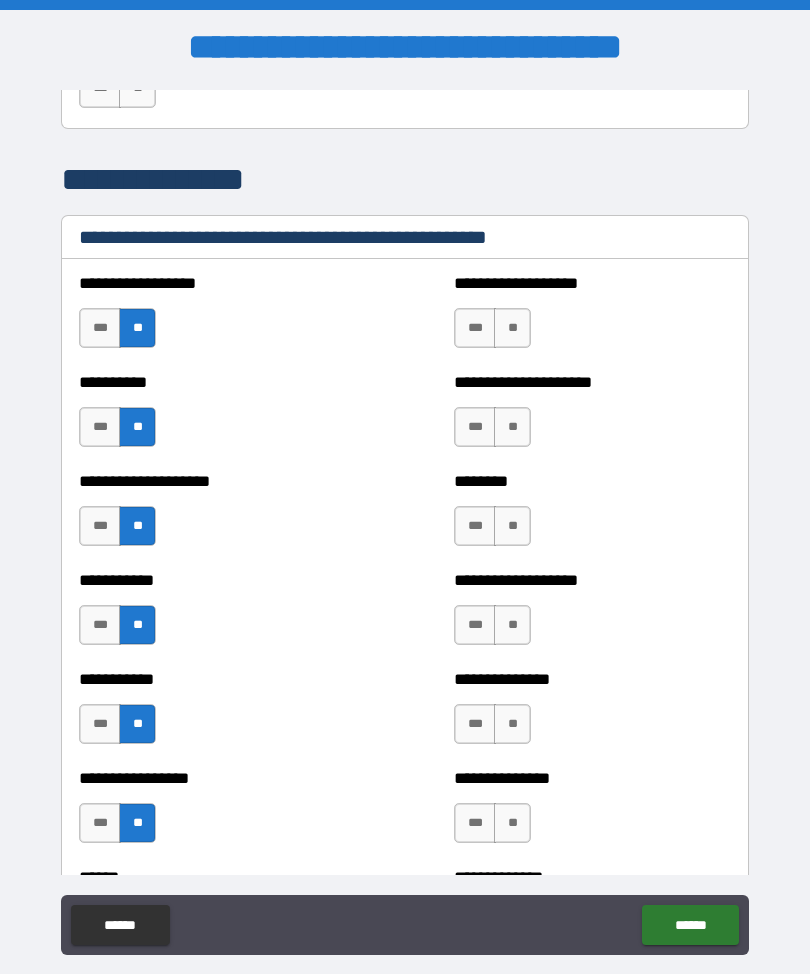 click on "**" at bounding box center [512, 328] 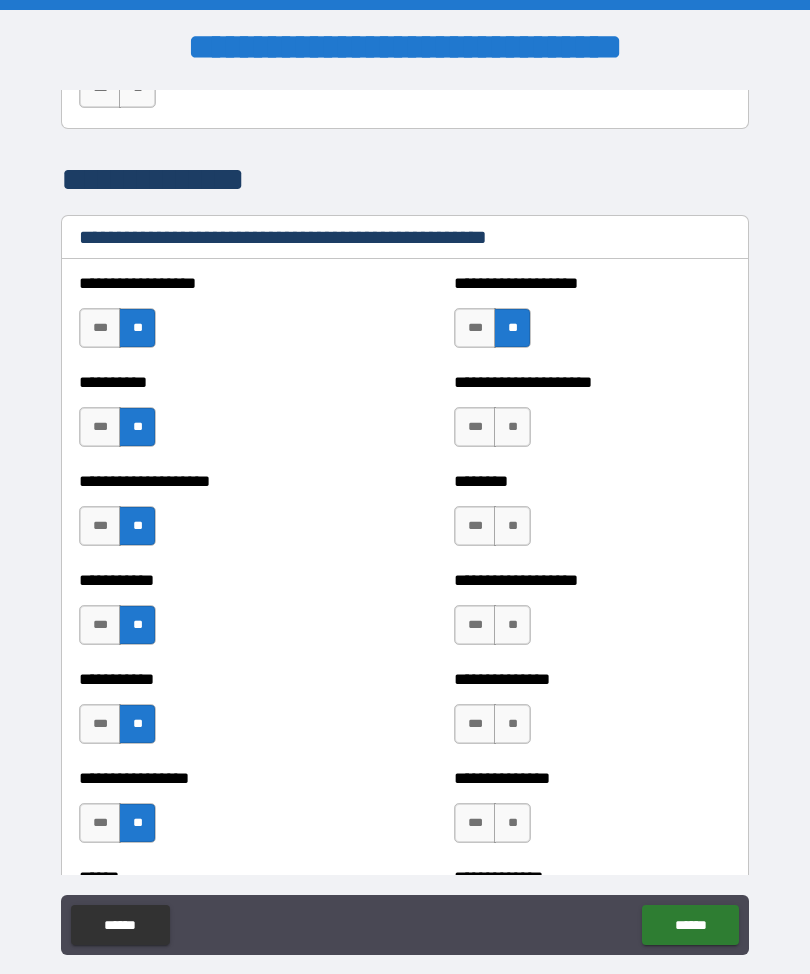 click on "**" at bounding box center (512, 427) 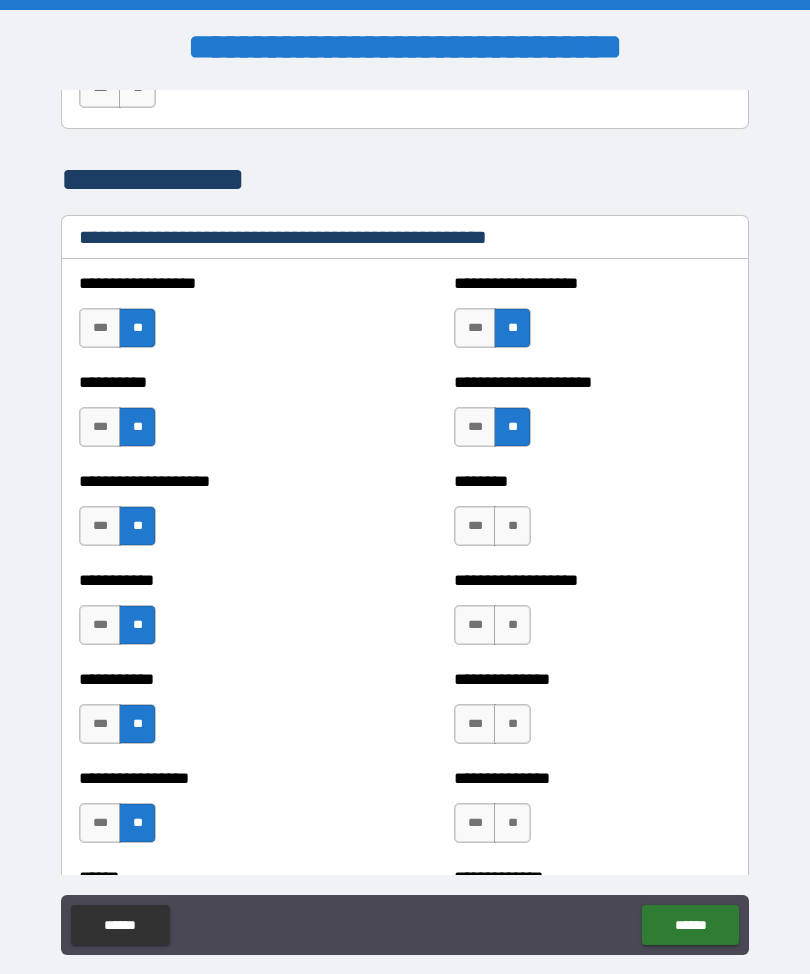 click on "**" at bounding box center (512, 526) 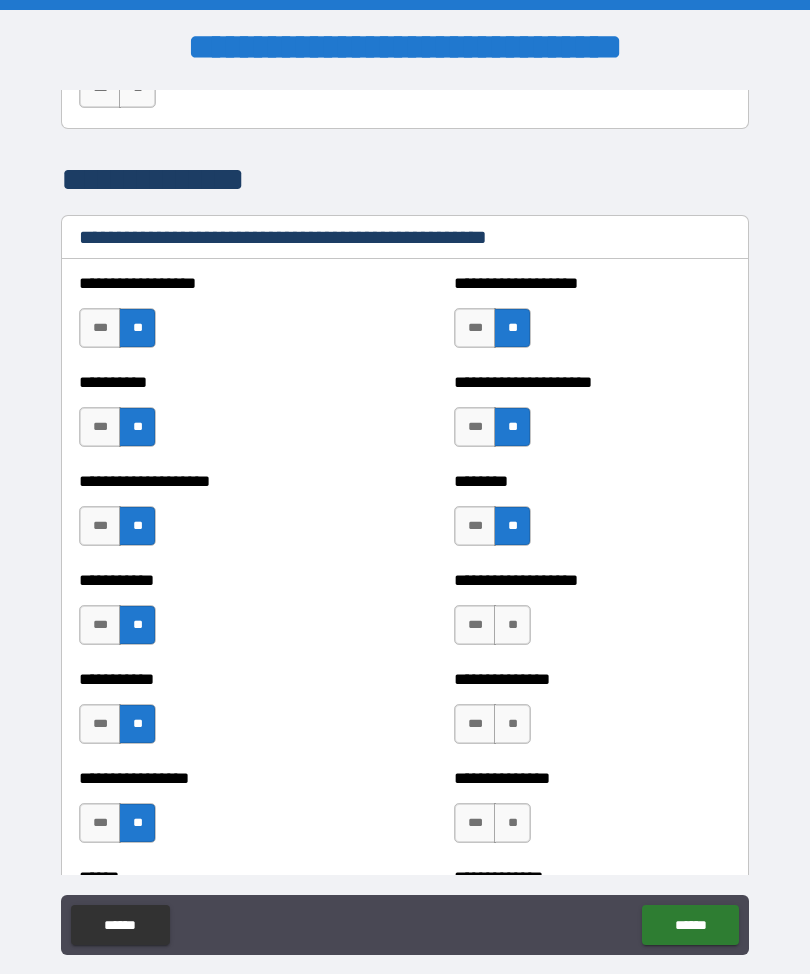 click on "**" at bounding box center [512, 625] 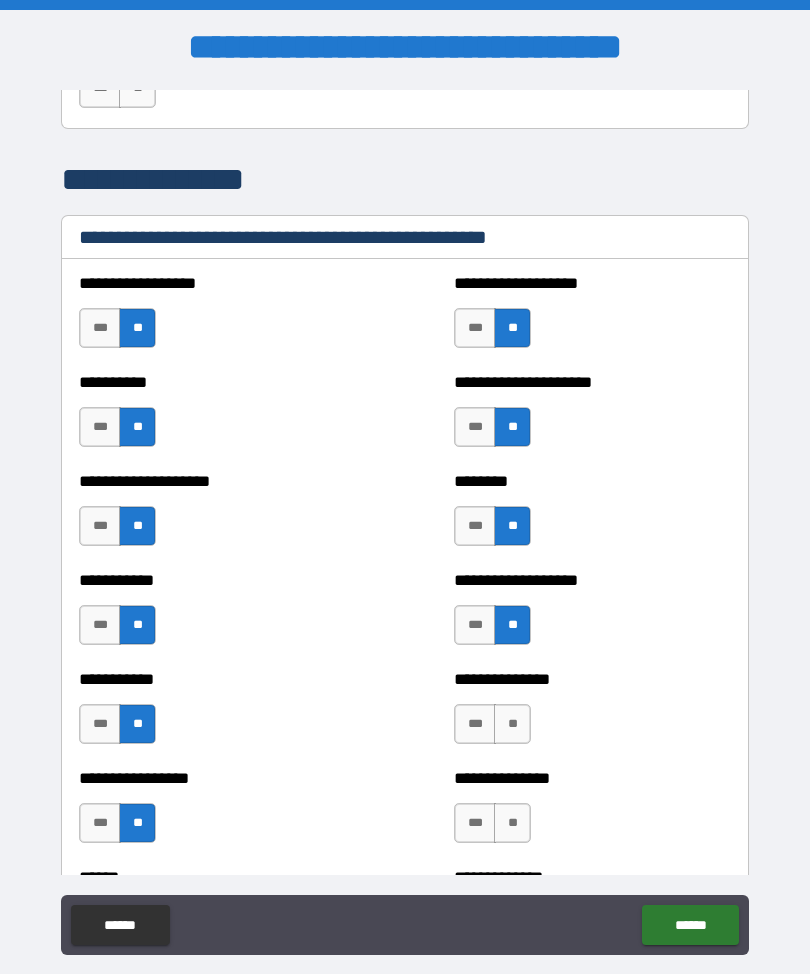 click on "**" at bounding box center [512, 724] 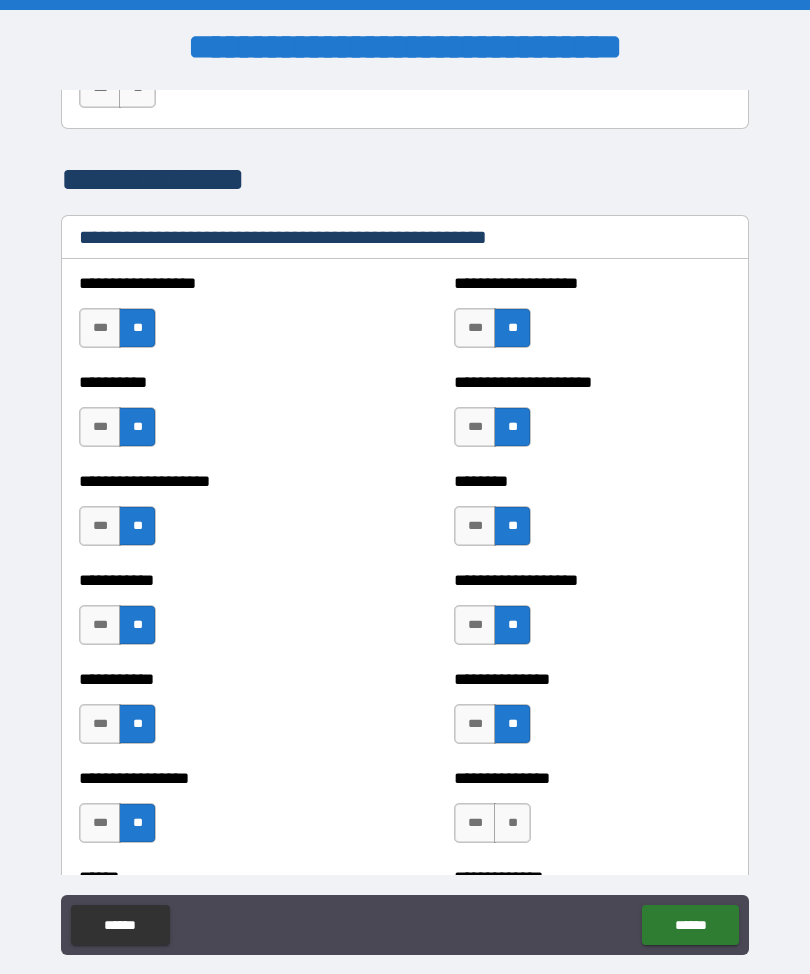 click on "**" at bounding box center (512, 823) 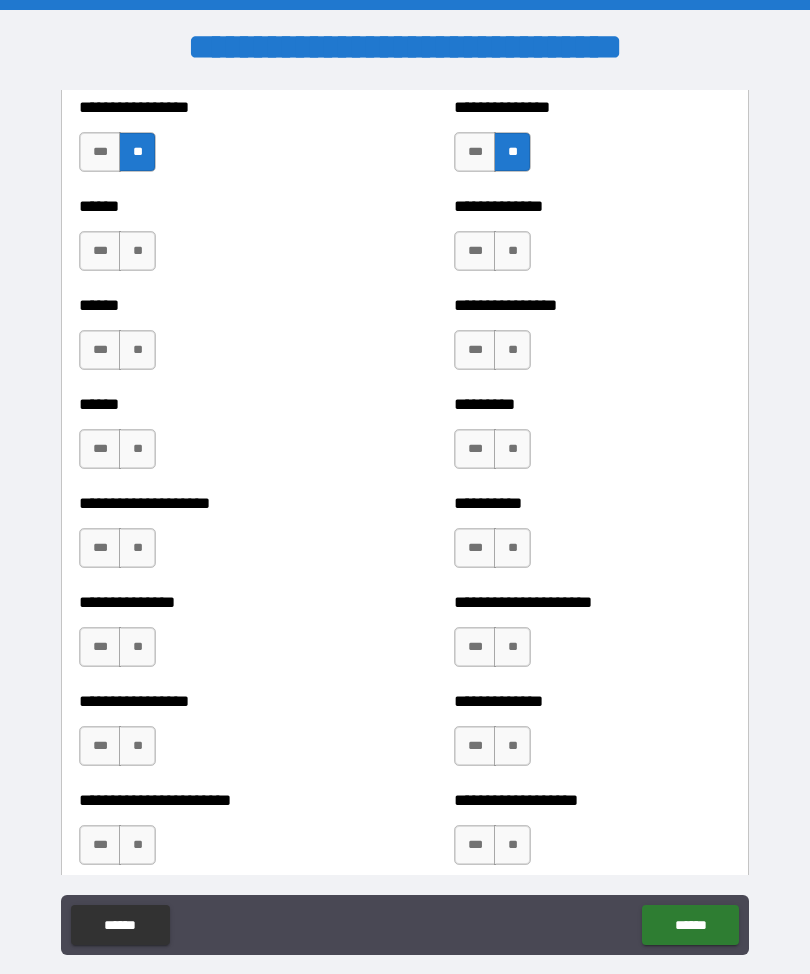 scroll, scrollTop: 3219, scrollLeft: 0, axis: vertical 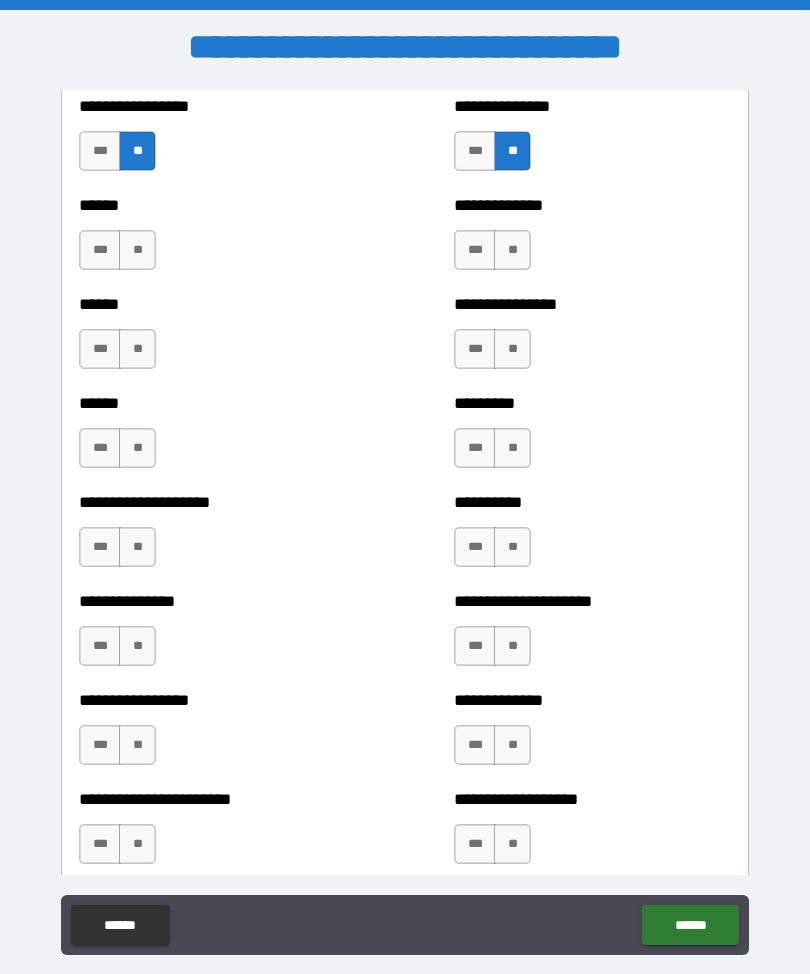 click on "**" at bounding box center [137, 250] 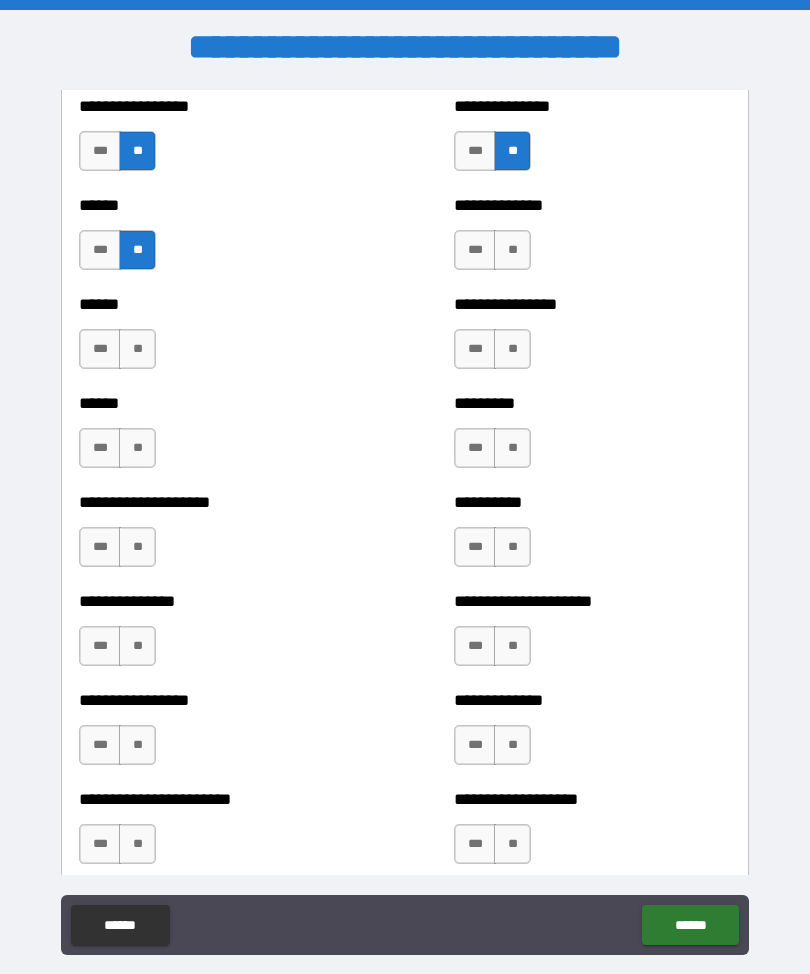 click on "**" at bounding box center [137, 349] 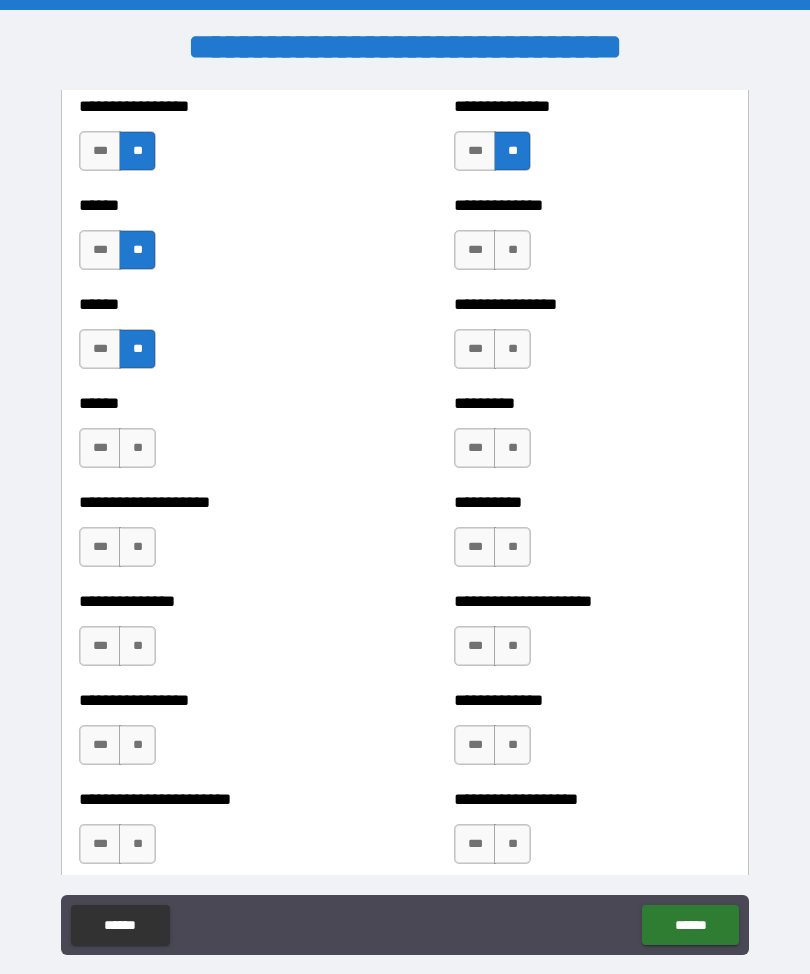 click on "**" at bounding box center (137, 448) 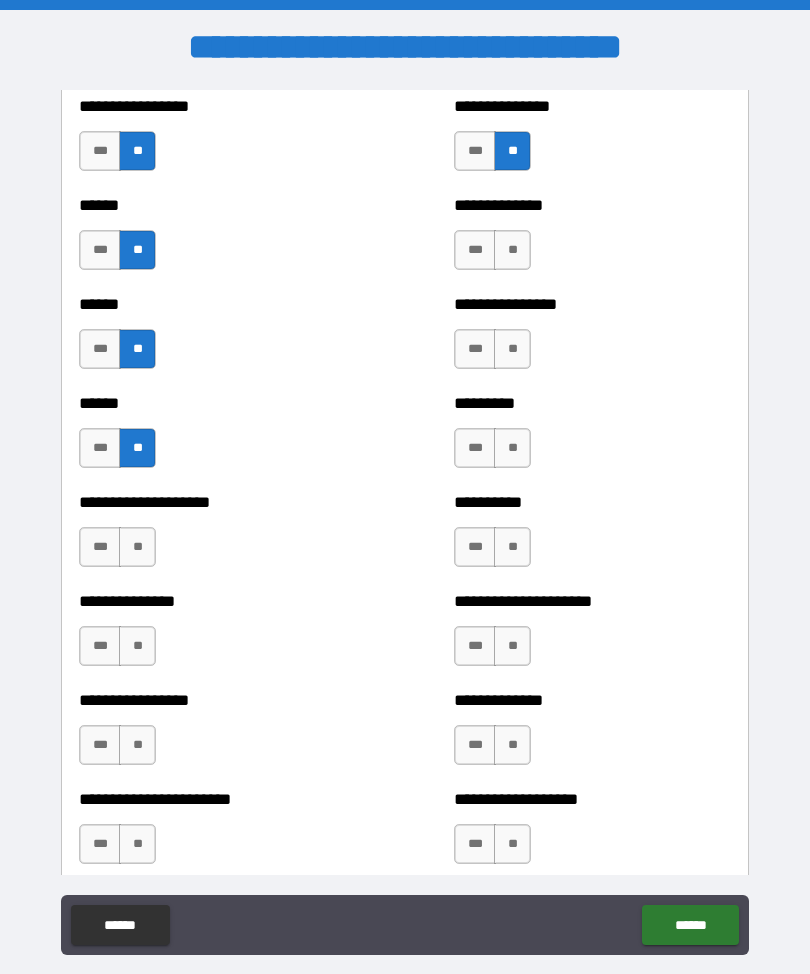 click on "**" at bounding box center (137, 547) 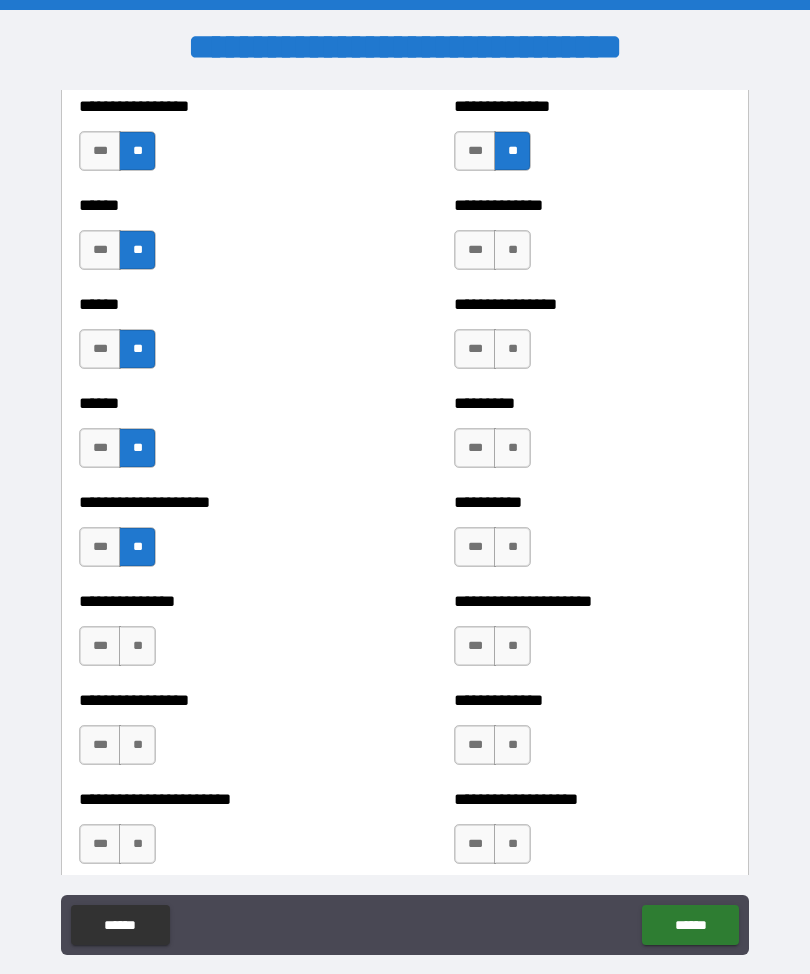 click on "**" at bounding box center [137, 646] 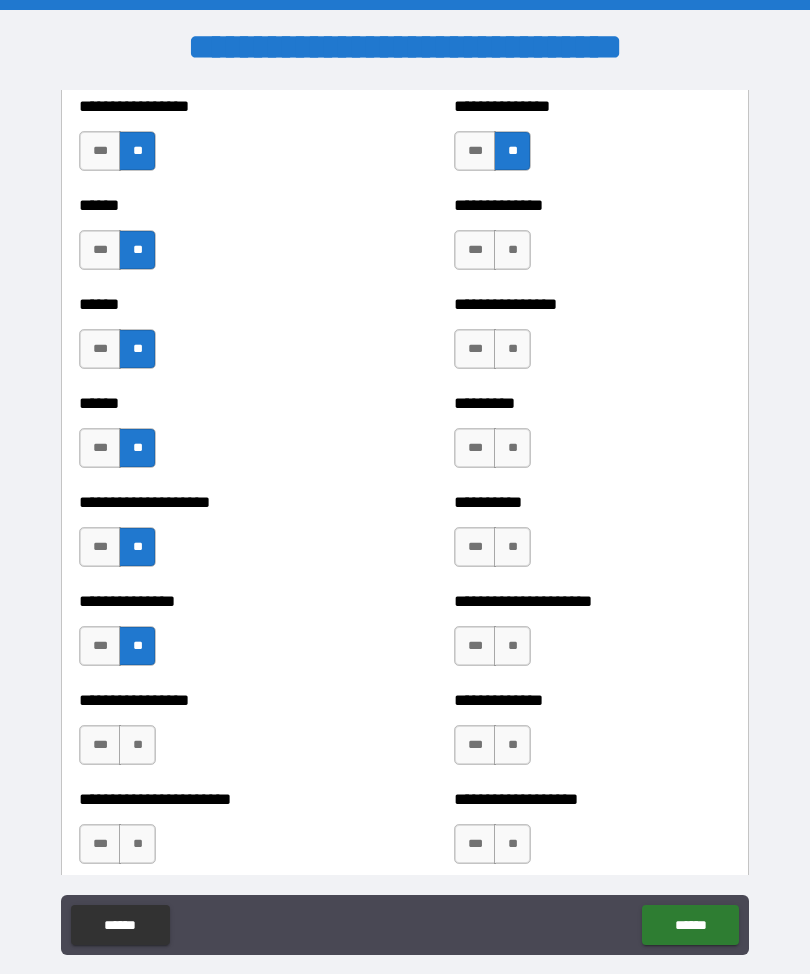 click on "**" at bounding box center (137, 745) 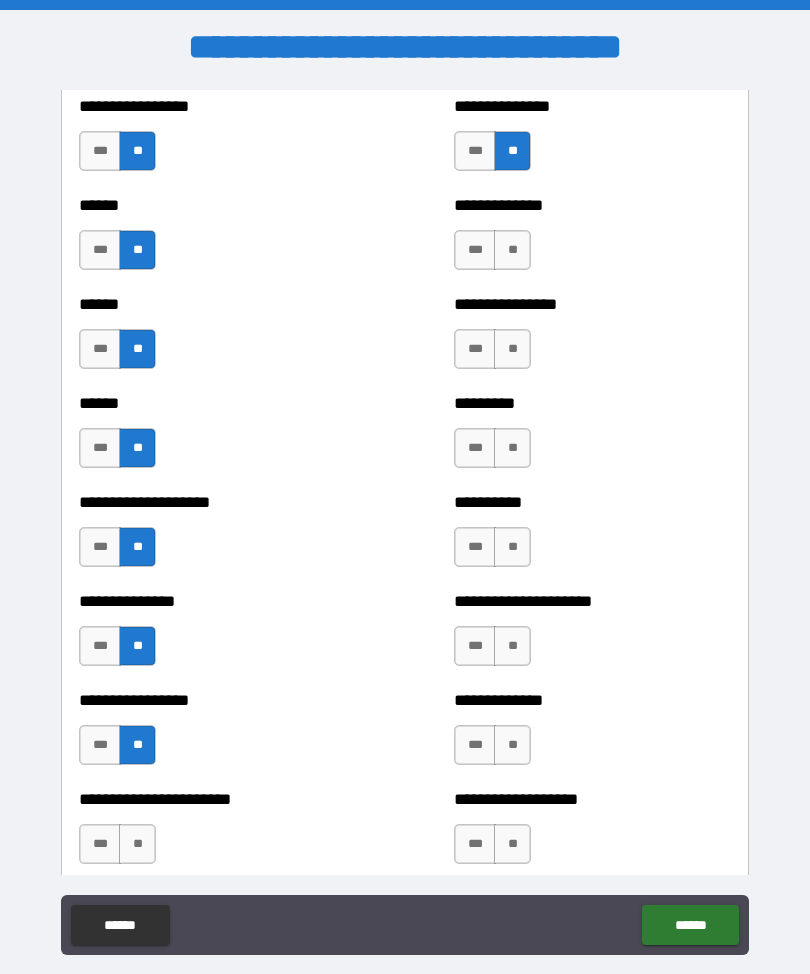 click on "**" at bounding box center [137, 844] 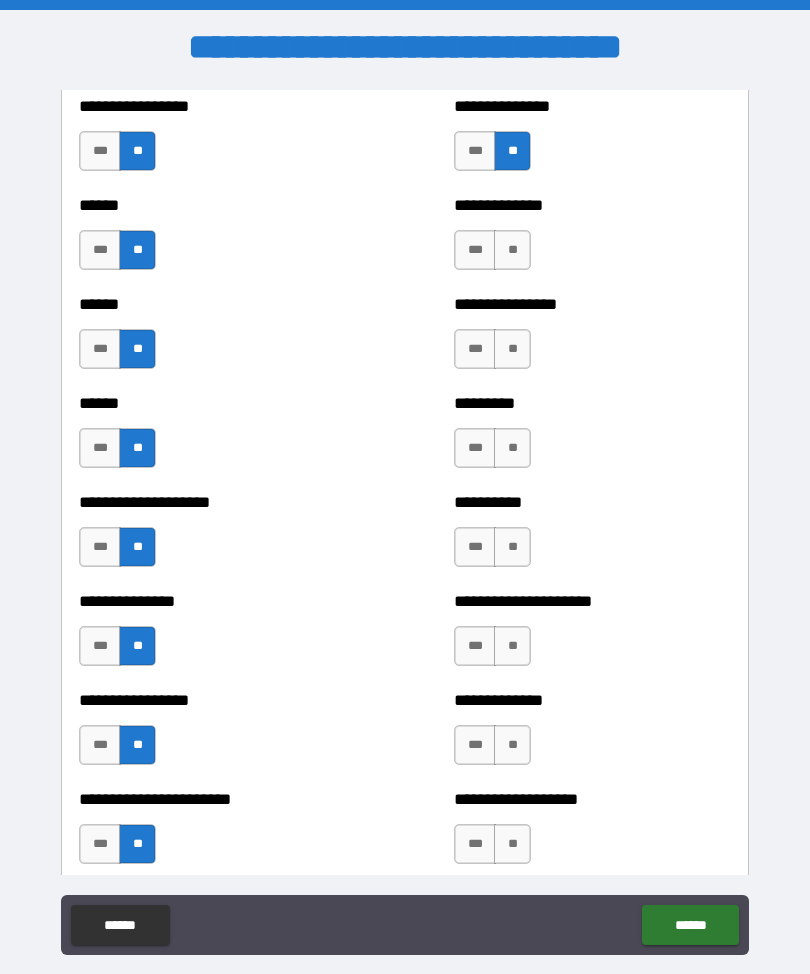 click on "**" at bounding box center [512, 250] 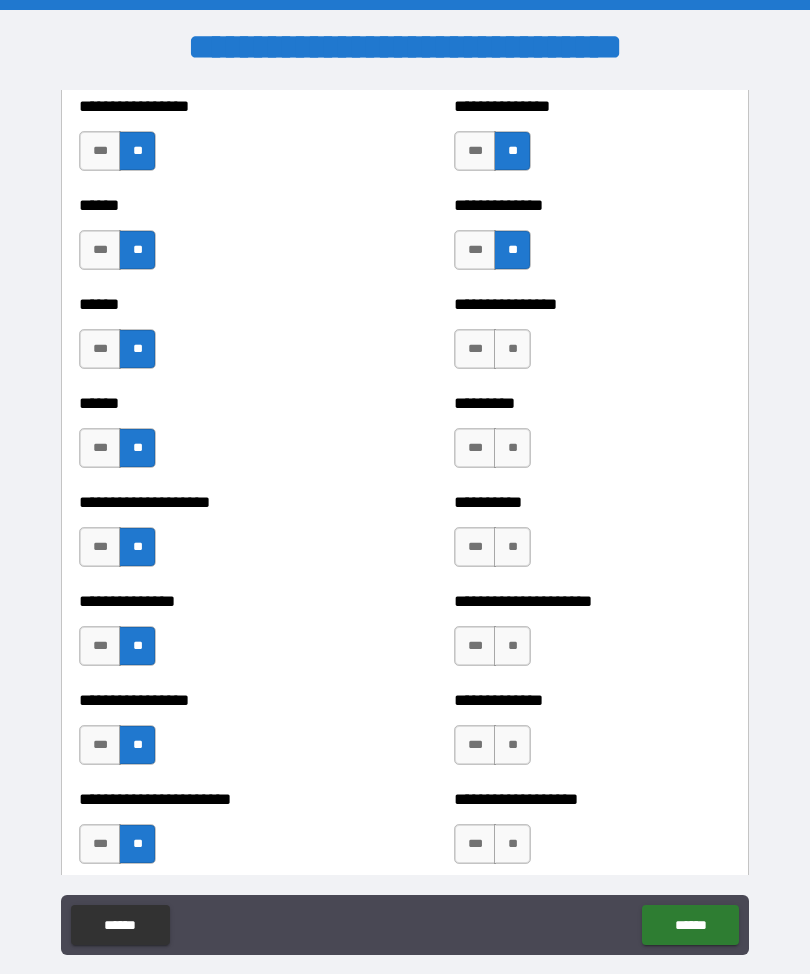 click on "**" at bounding box center [512, 349] 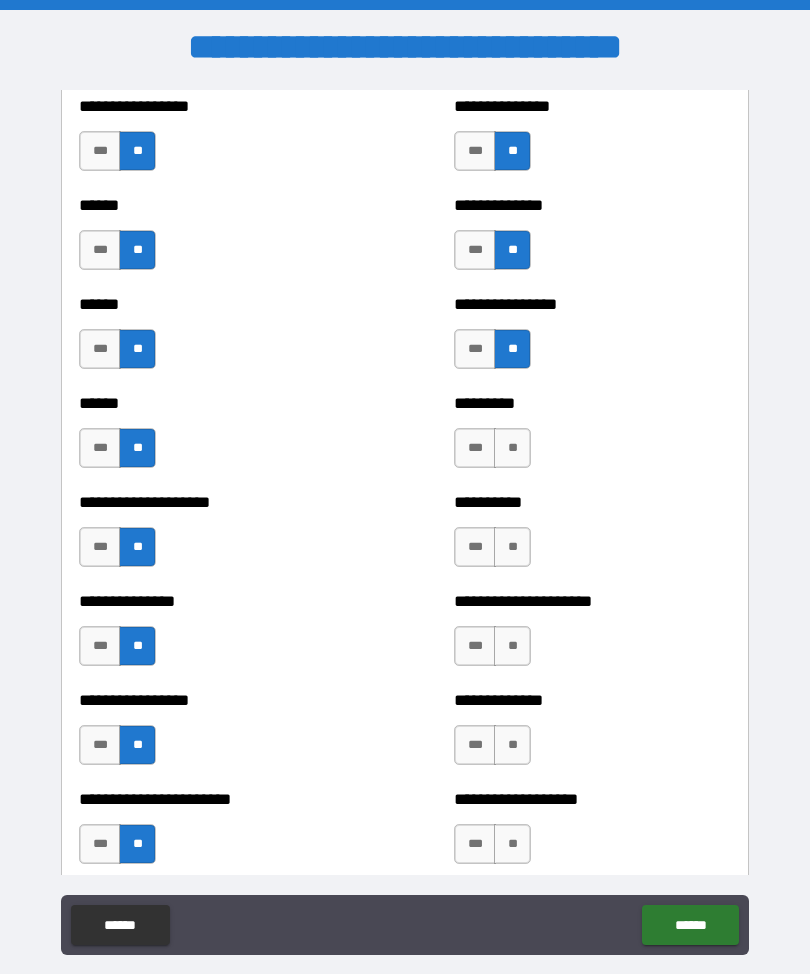 click on "**" at bounding box center [512, 448] 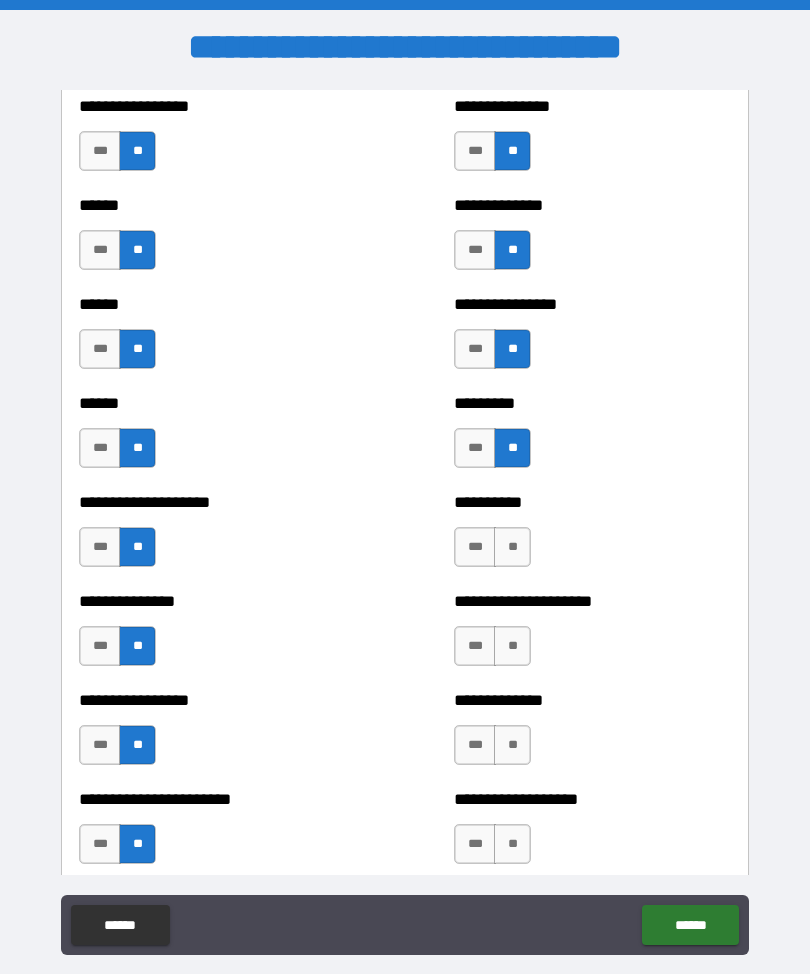 click on "**" at bounding box center (512, 547) 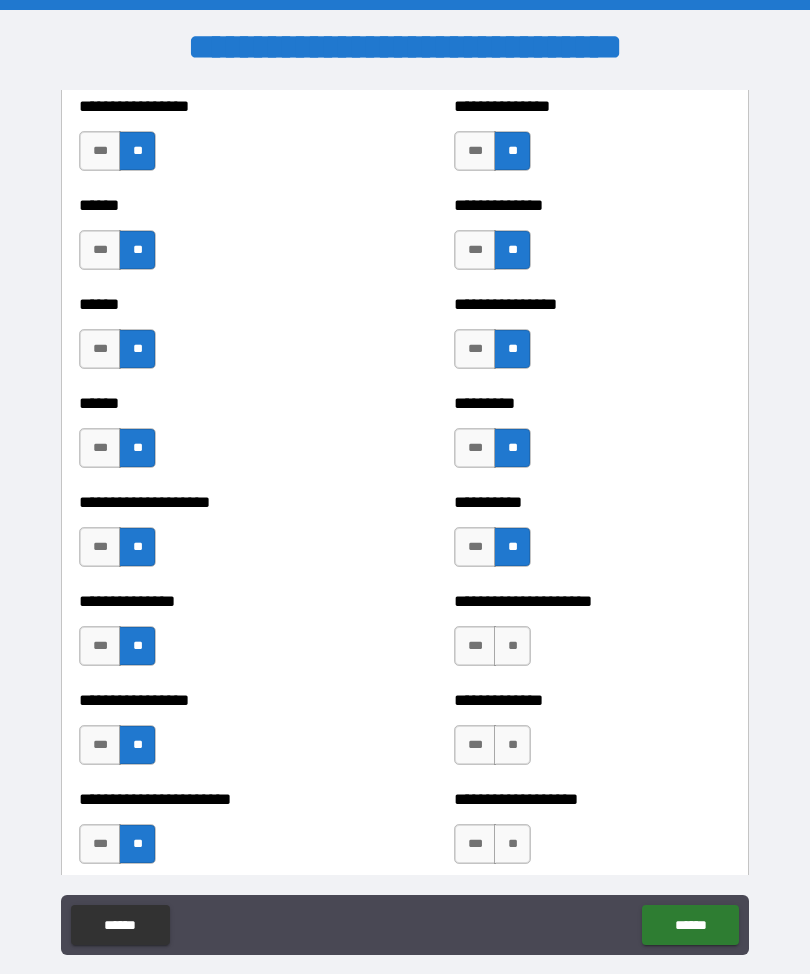 click on "**" at bounding box center [512, 646] 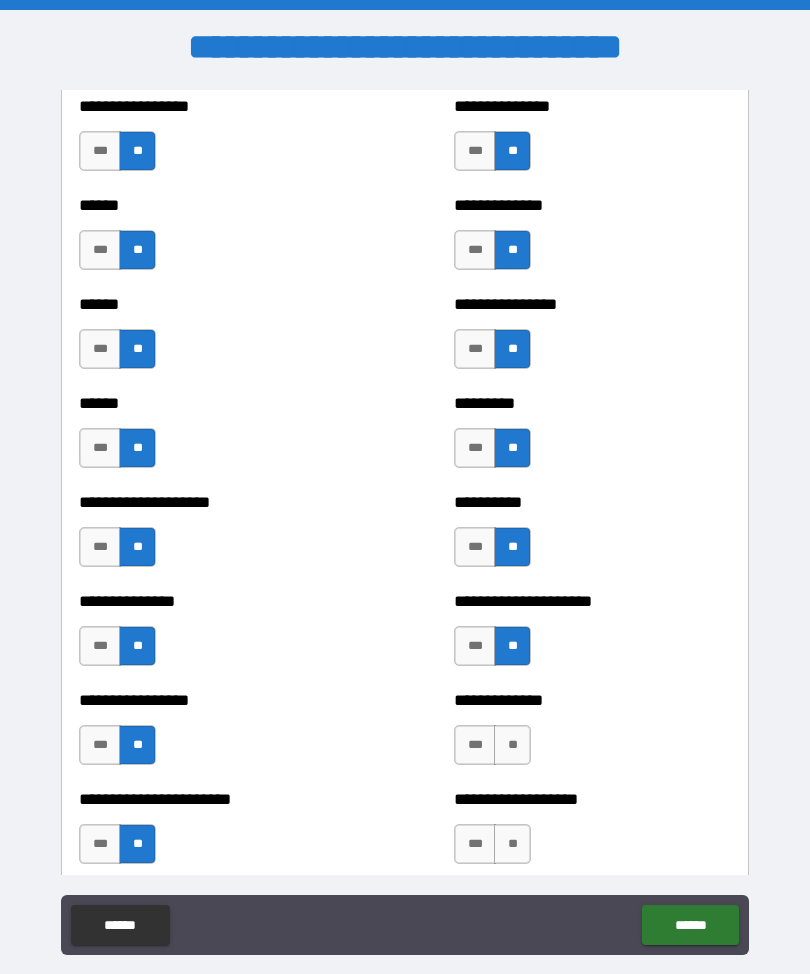 click on "**" at bounding box center [512, 745] 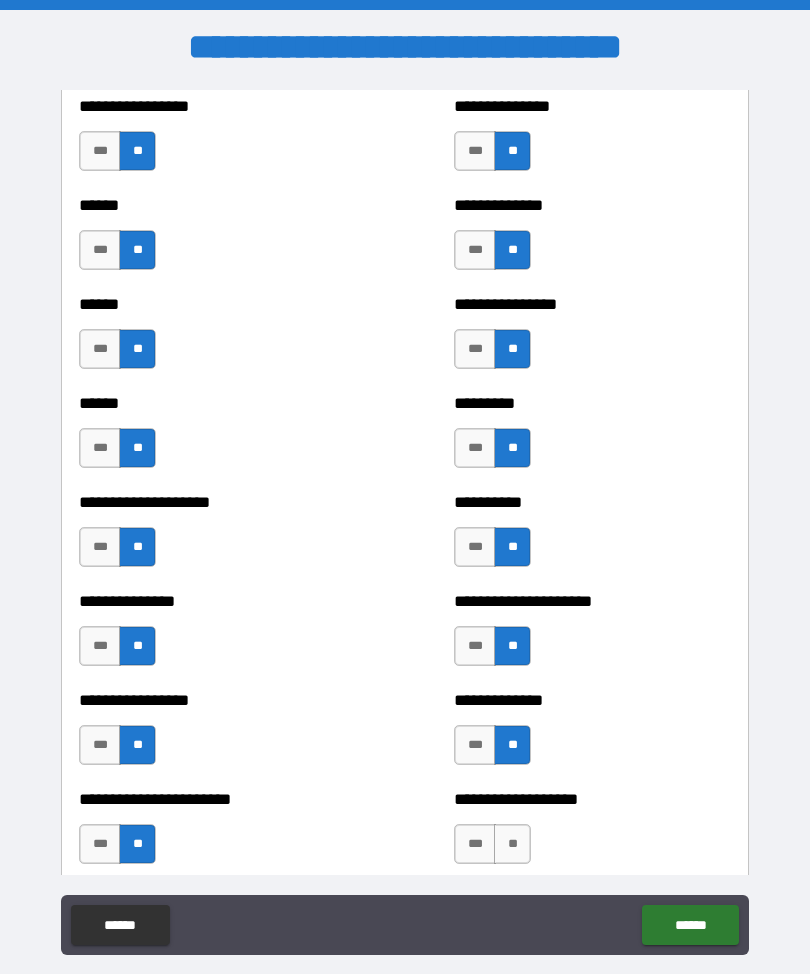 click on "**" at bounding box center (512, 844) 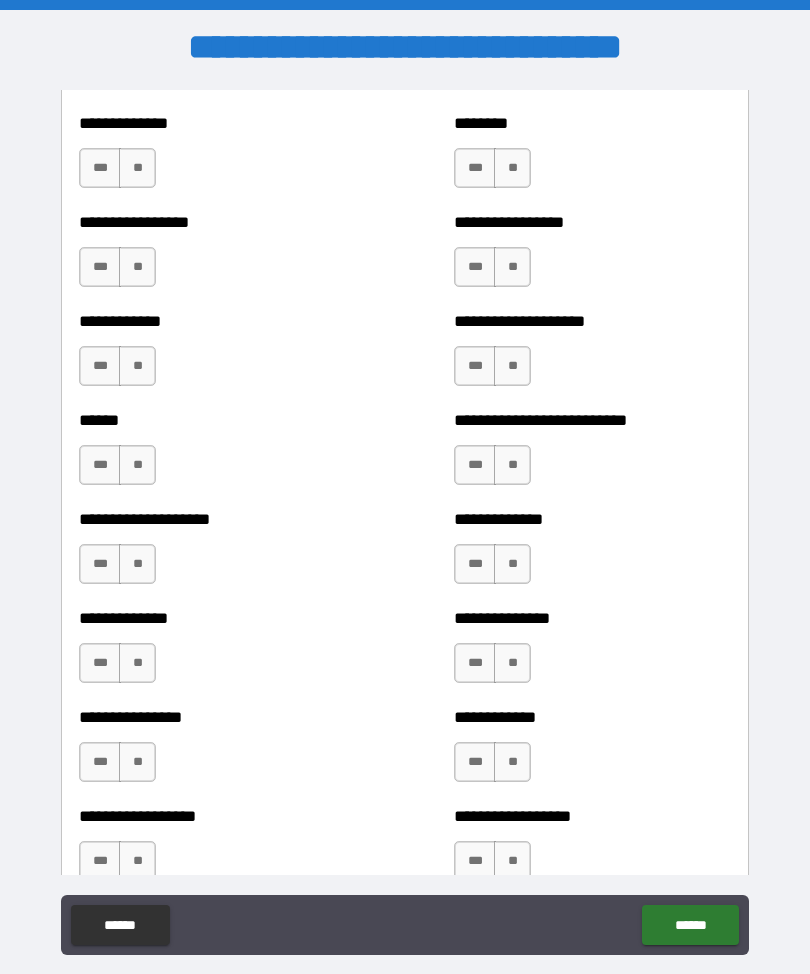 scroll, scrollTop: 3994, scrollLeft: 0, axis: vertical 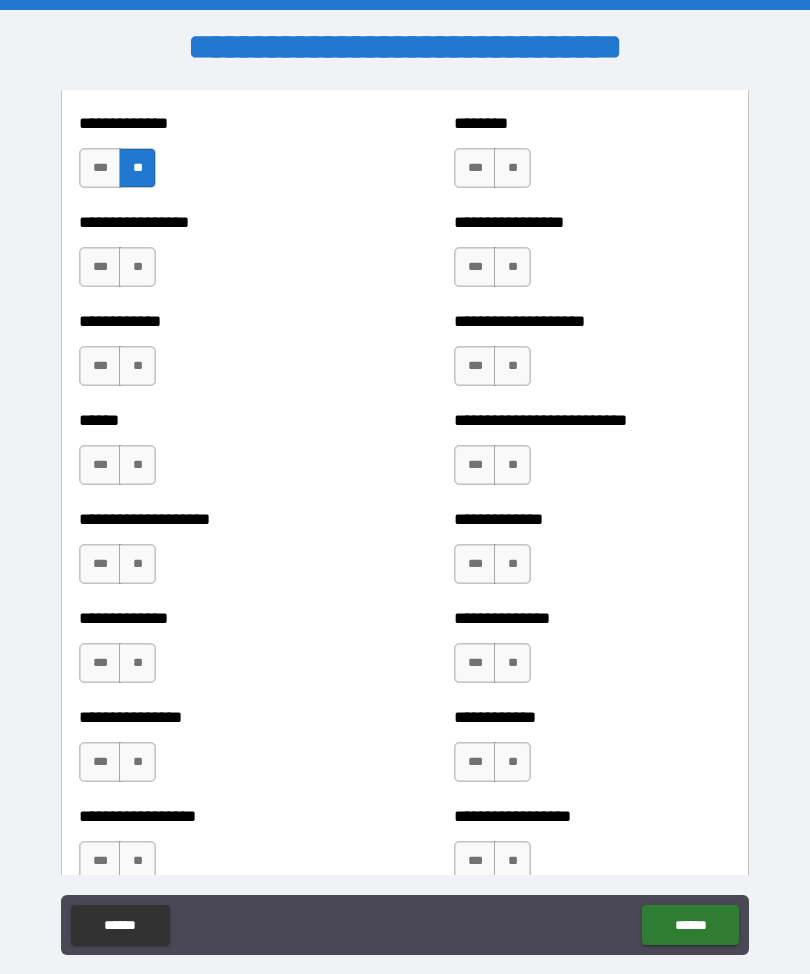 click on "**" at bounding box center [137, 267] 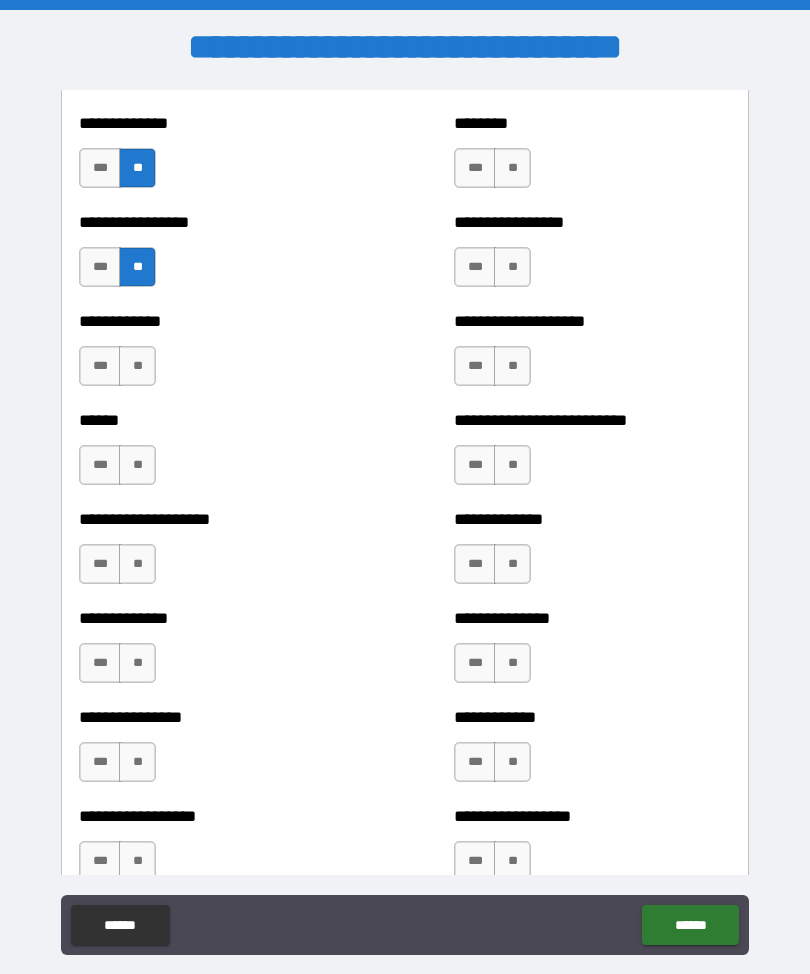 click on "**" at bounding box center [137, 366] 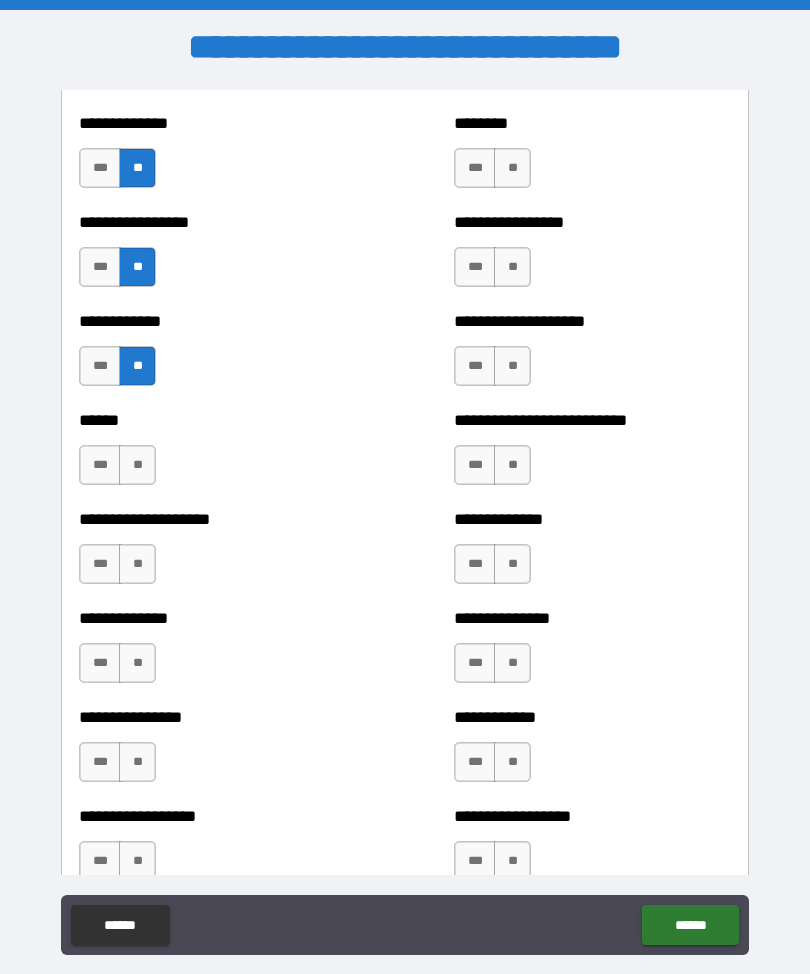click on "**" at bounding box center [137, 465] 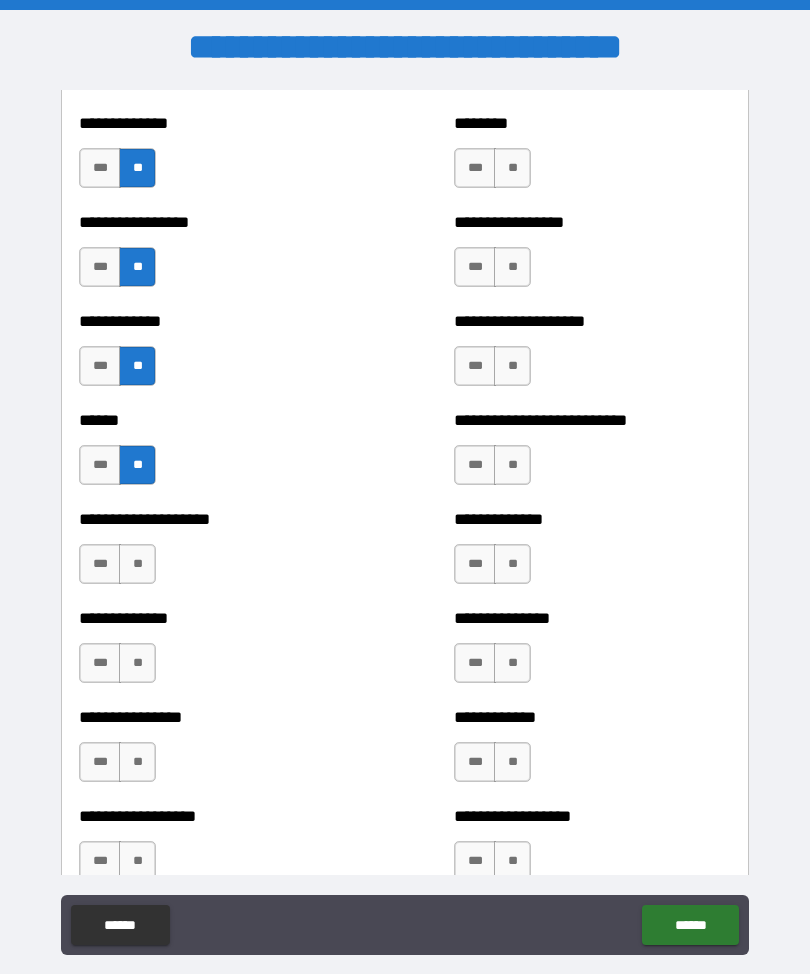 click on "*** **" at bounding box center [117, 663] 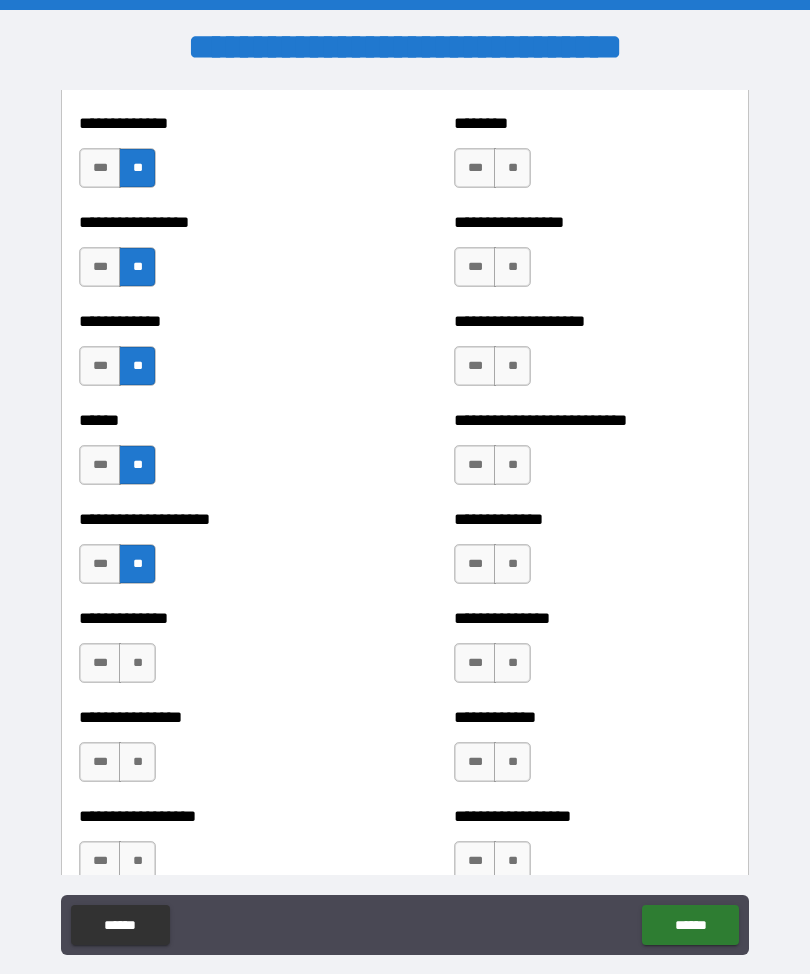 click on "**" at bounding box center [137, 663] 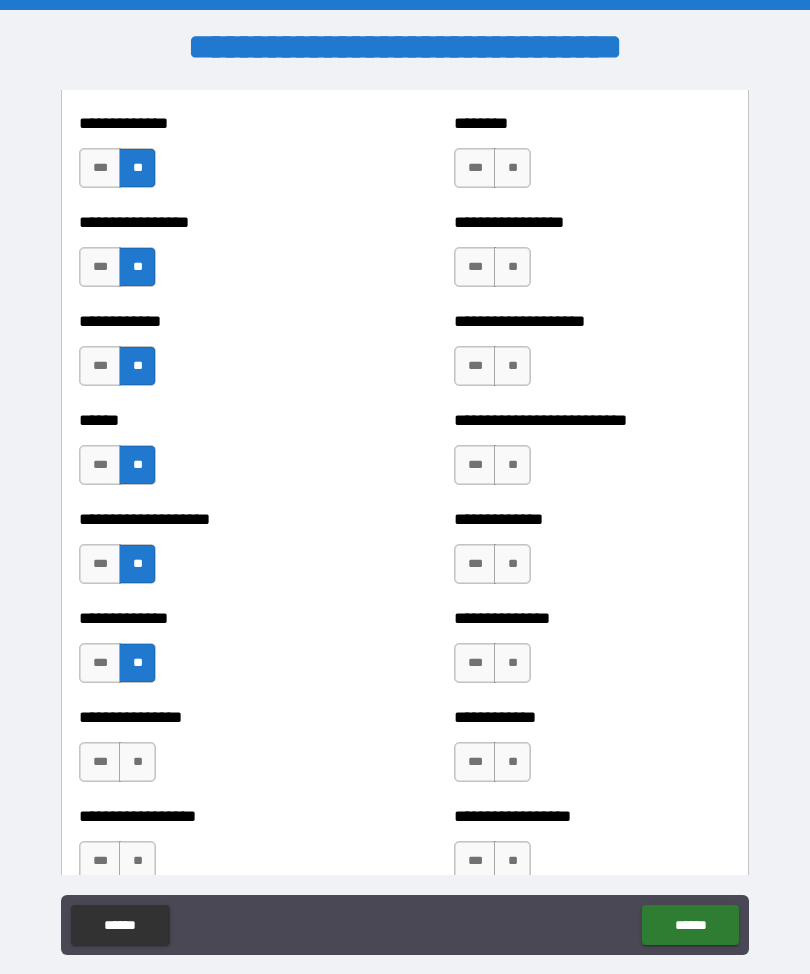 click on "**" at bounding box center (137, 762) 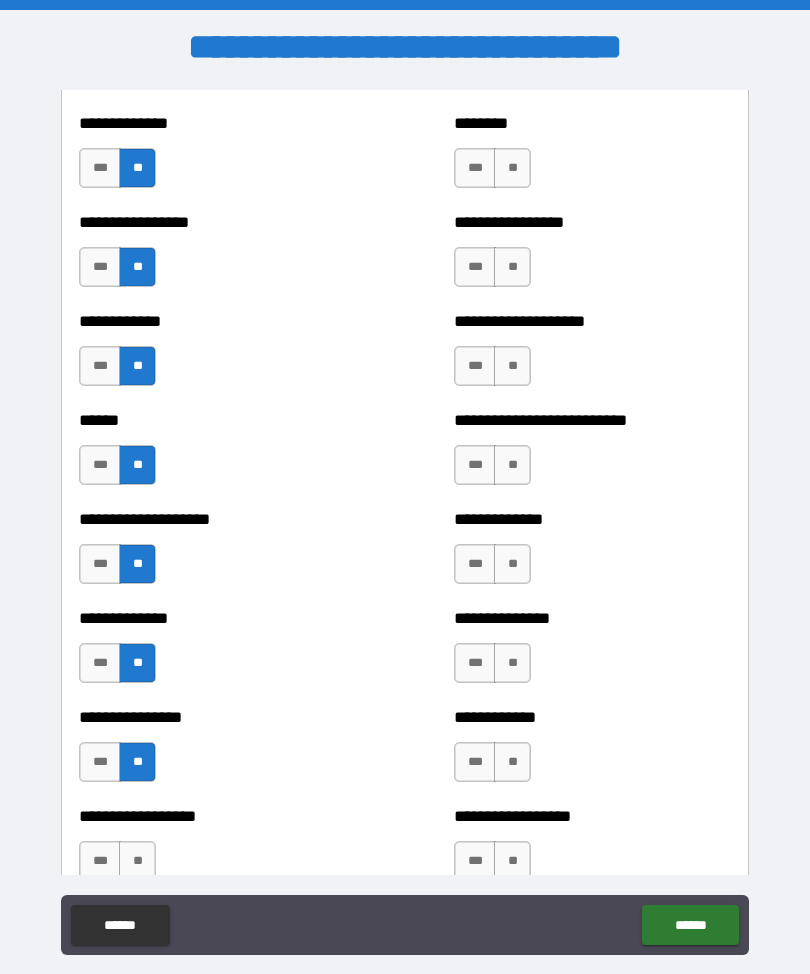 click on "**" at bounding box center [137, 861] 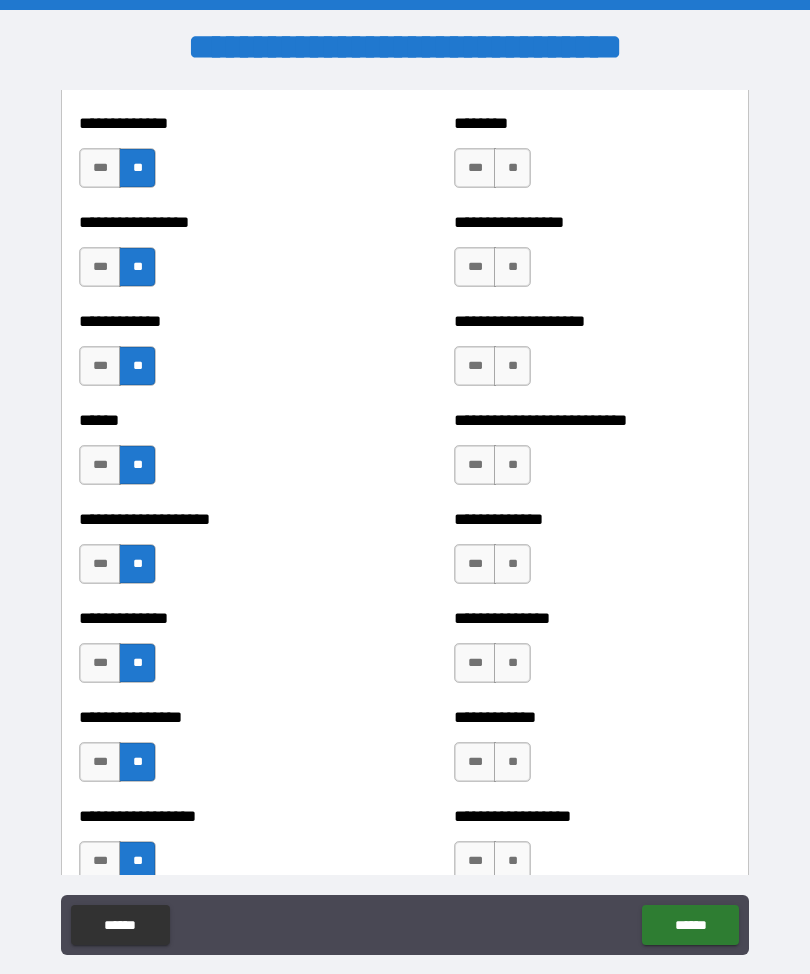 click on "**" at bounding box center (512, 168) 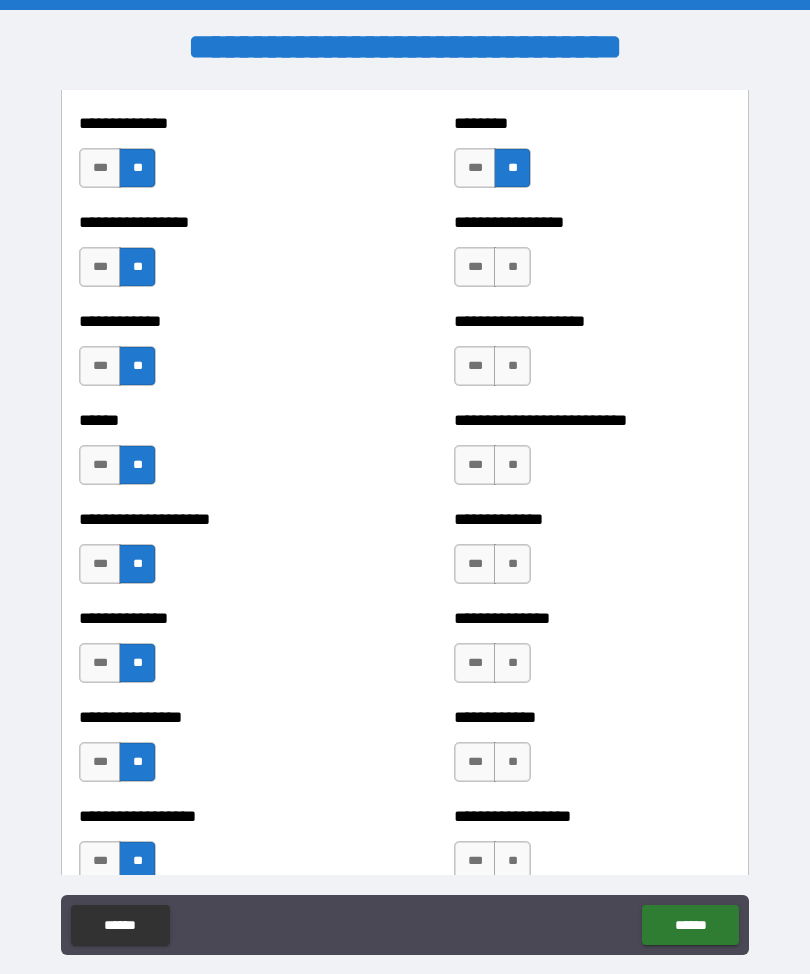 click on "**" at bounding box center [512, 267] 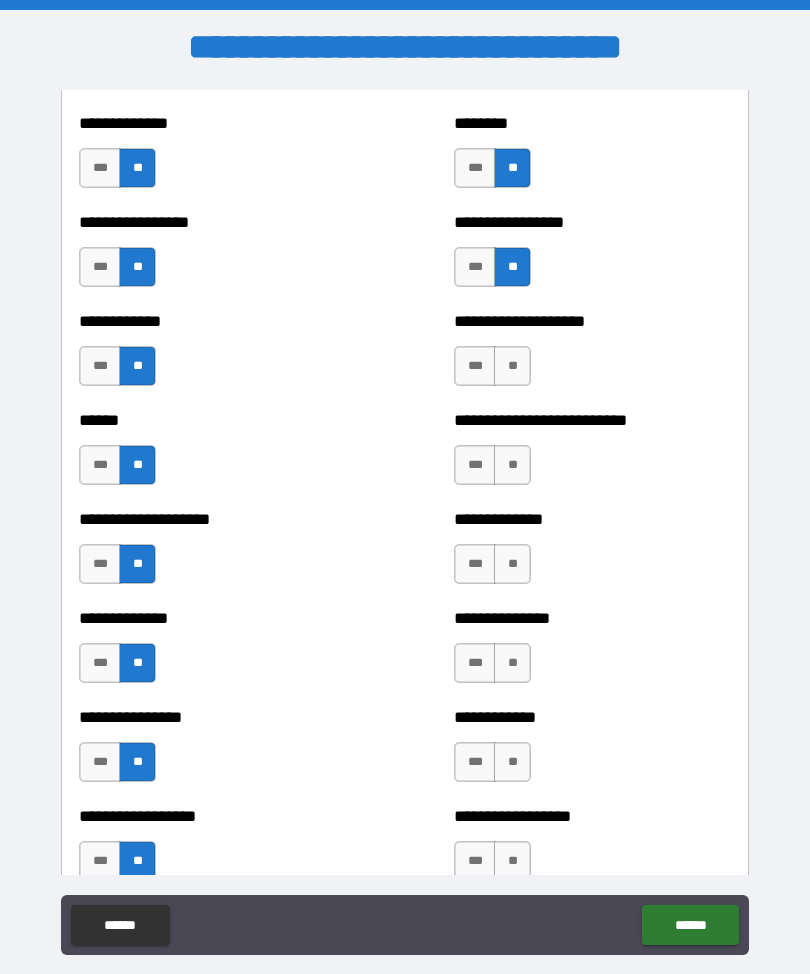 click on "**" at bounding box center [512, 366] 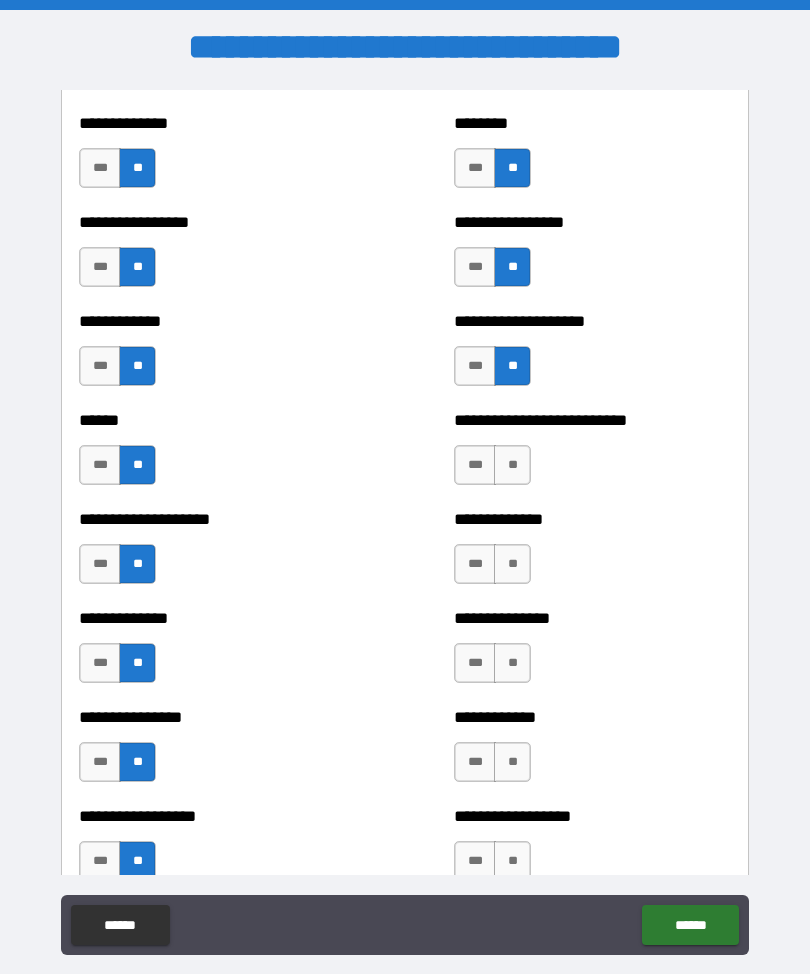 click on "**" at bounding box center [512, 465] 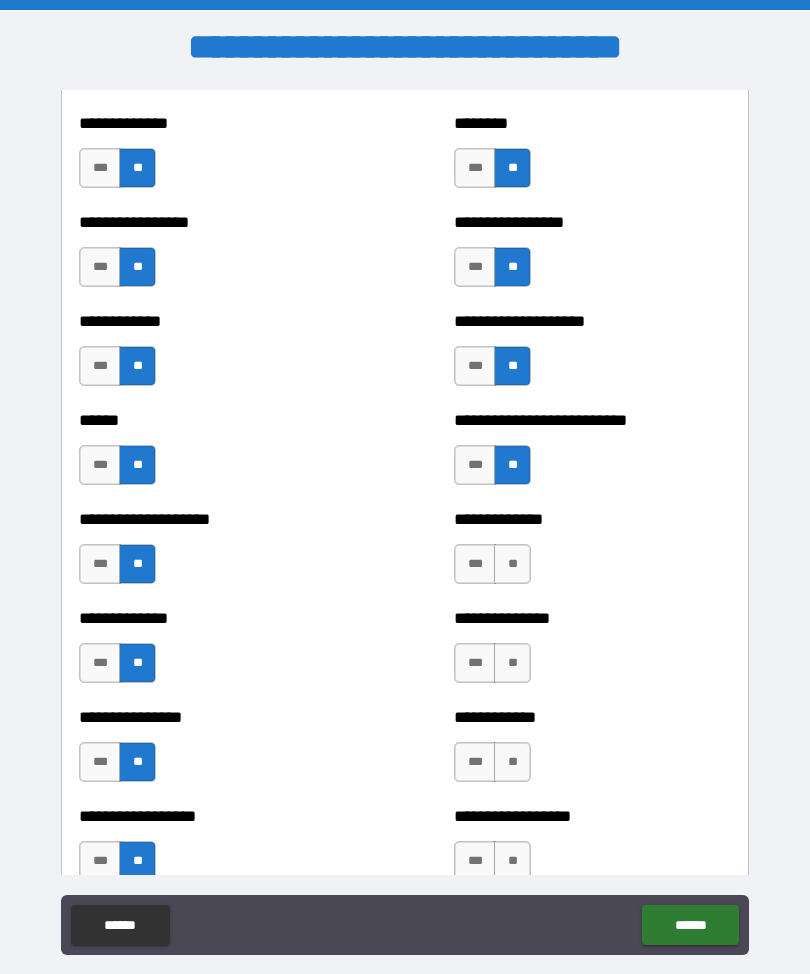 click on "**" at bounding box center [512, 564] 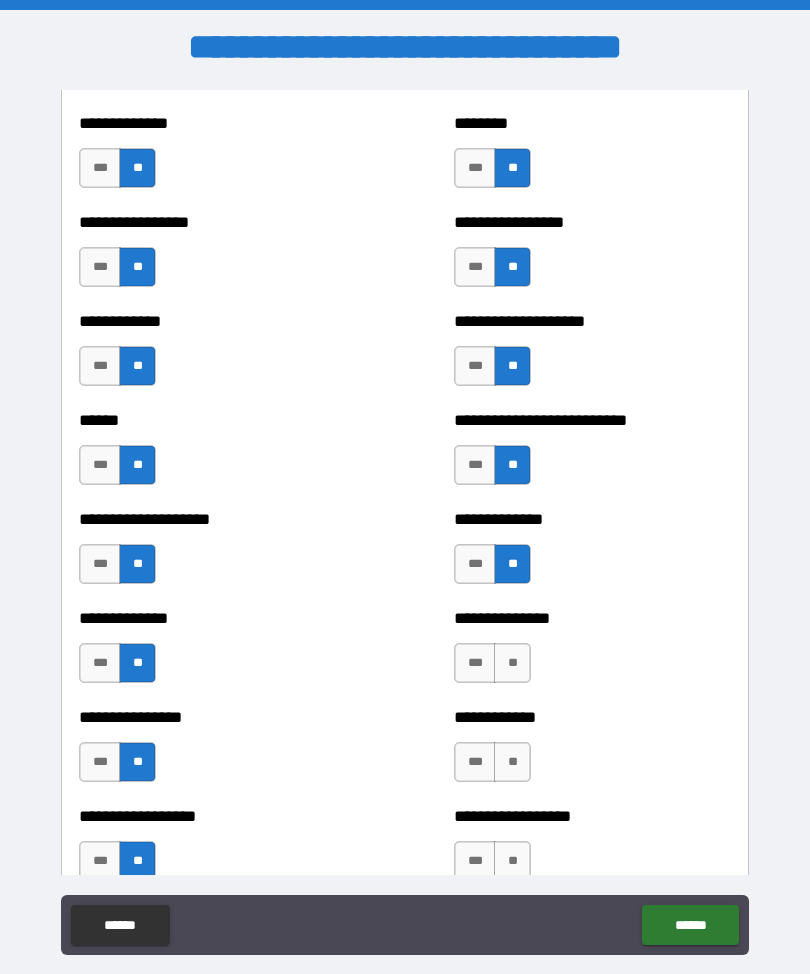 click on "**" at bounding box center (512, 663) 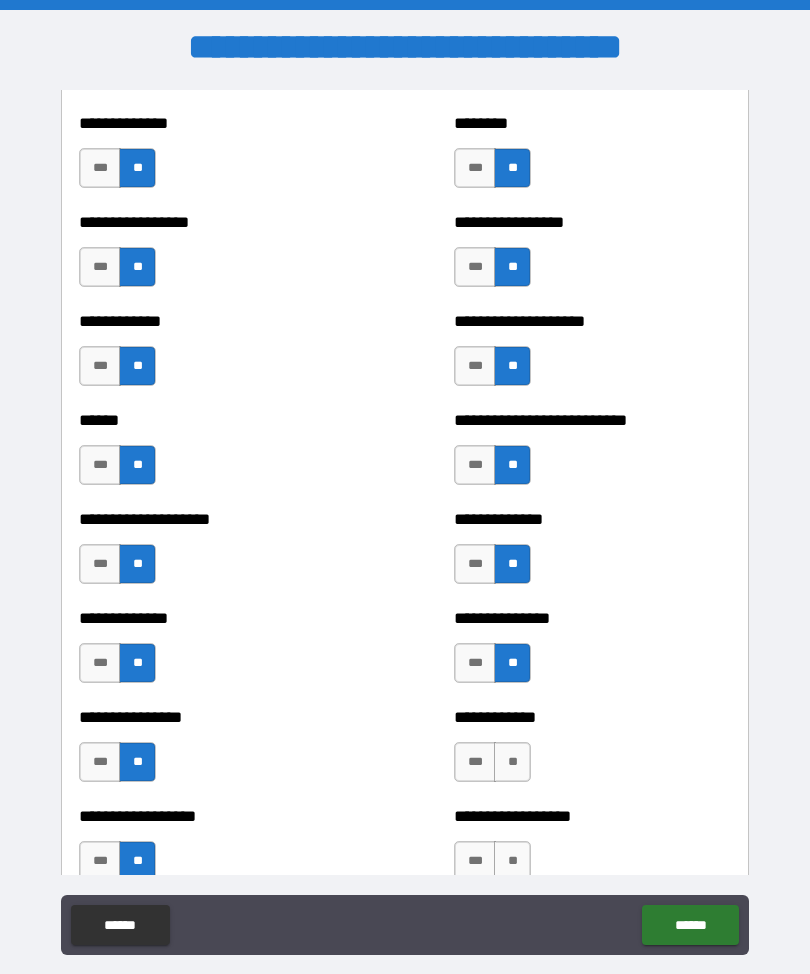 click on "**" at bounding box center (512, 762) 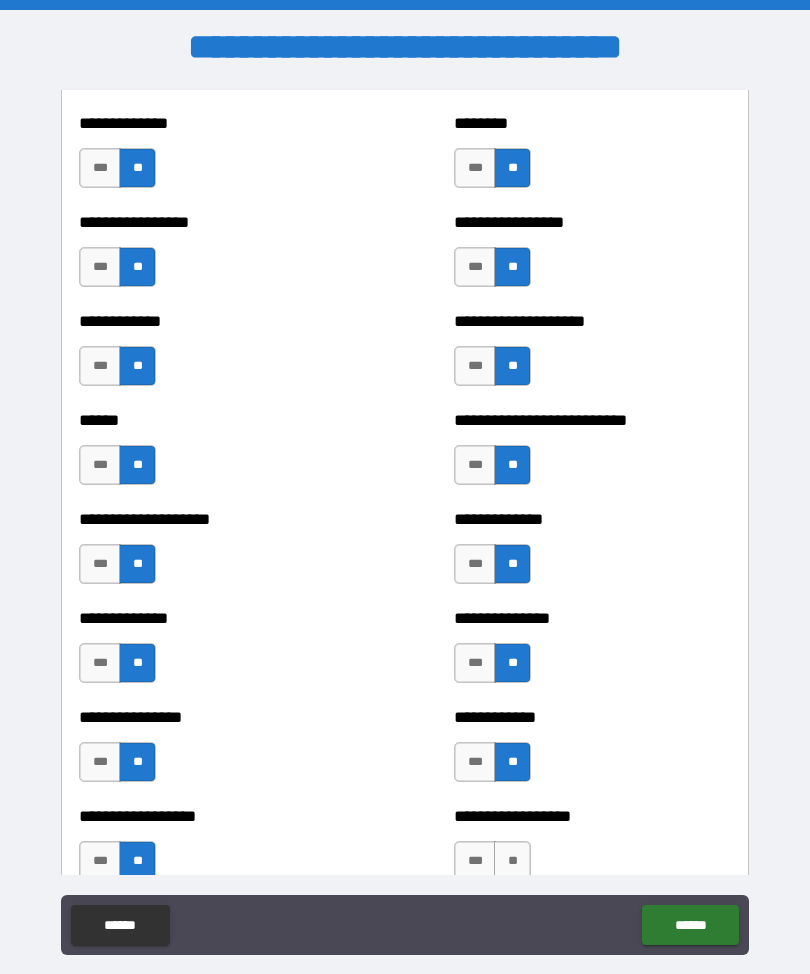 click on "**" at bounding box center (512, 861) 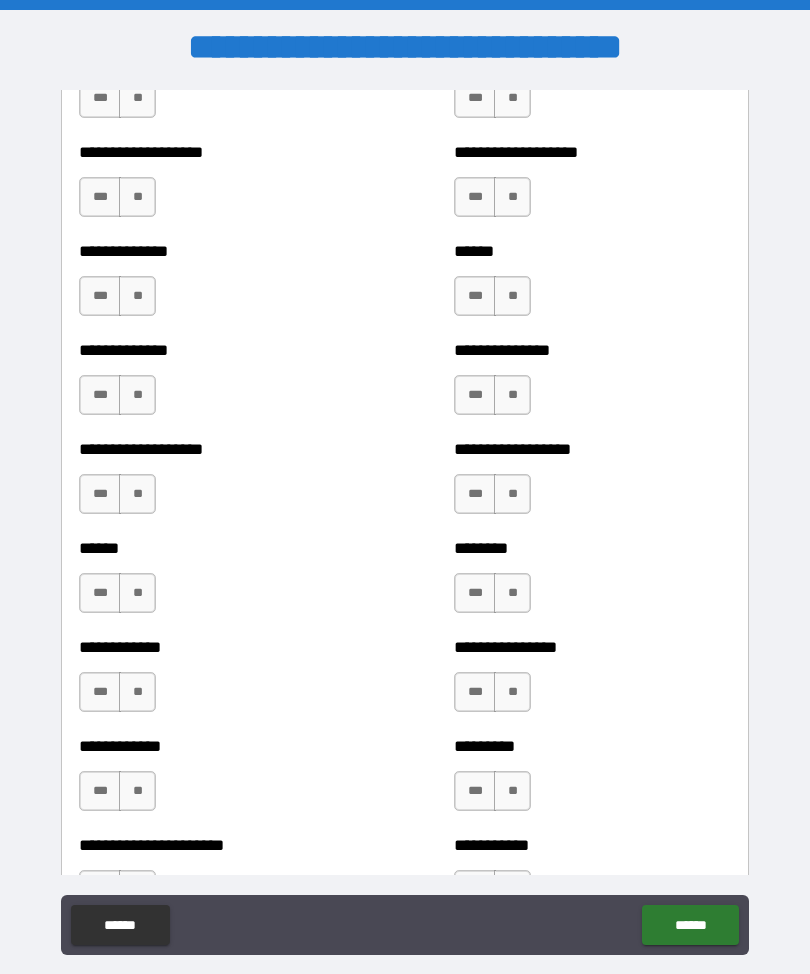 scroll, scrollTop: 4856, scrollLeft: 0, axis: vertical 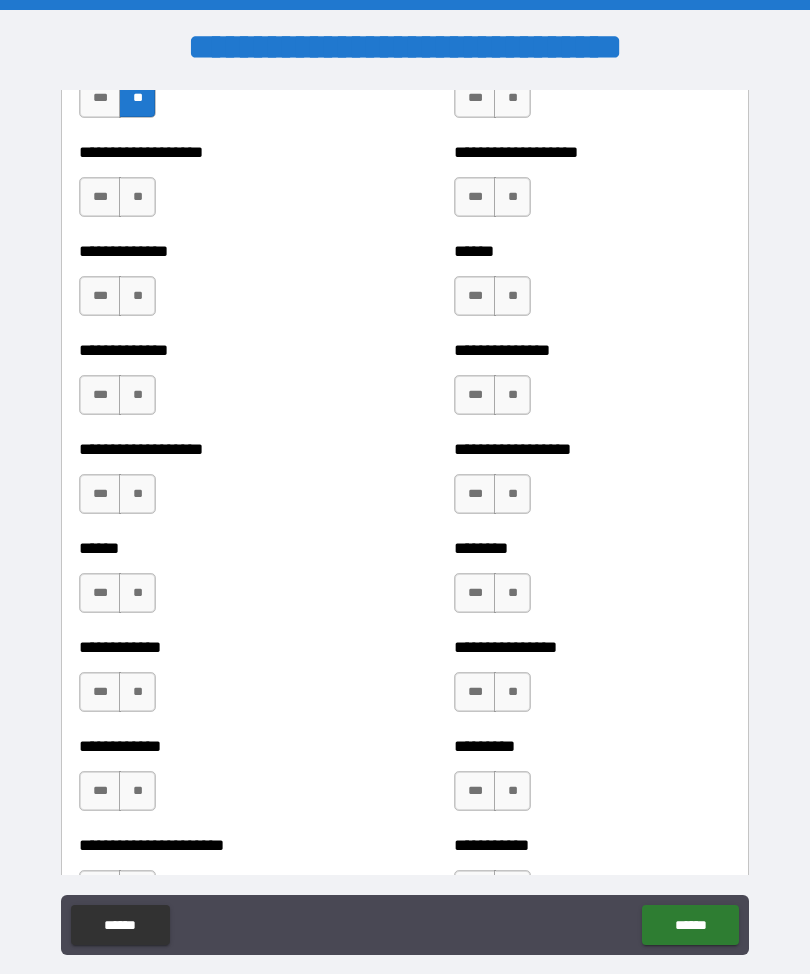 click on "**" at bounding box center (137, 197) 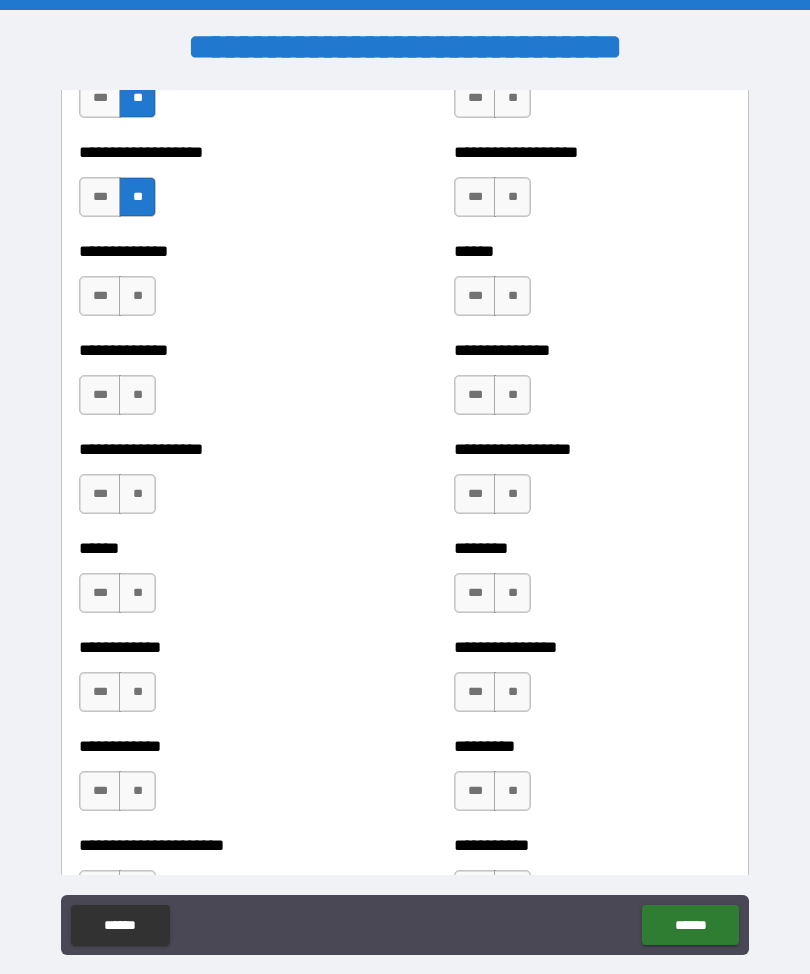 click on "**" at bounding box center [137, 296] 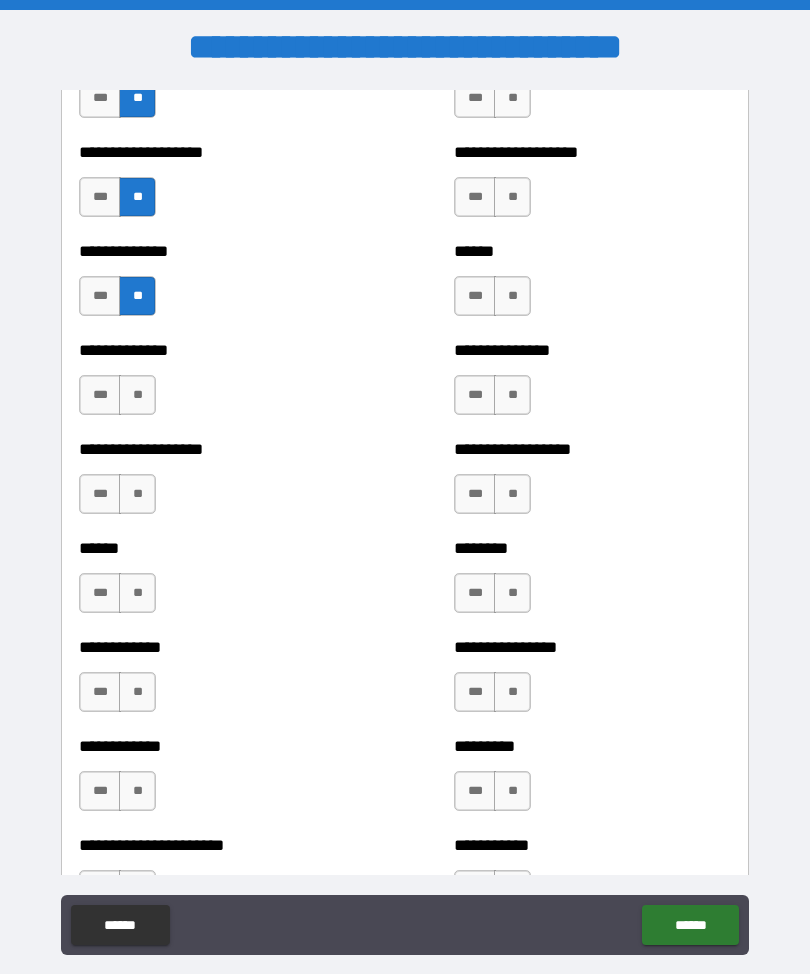 click on "**" at bounding box center (137, 395) 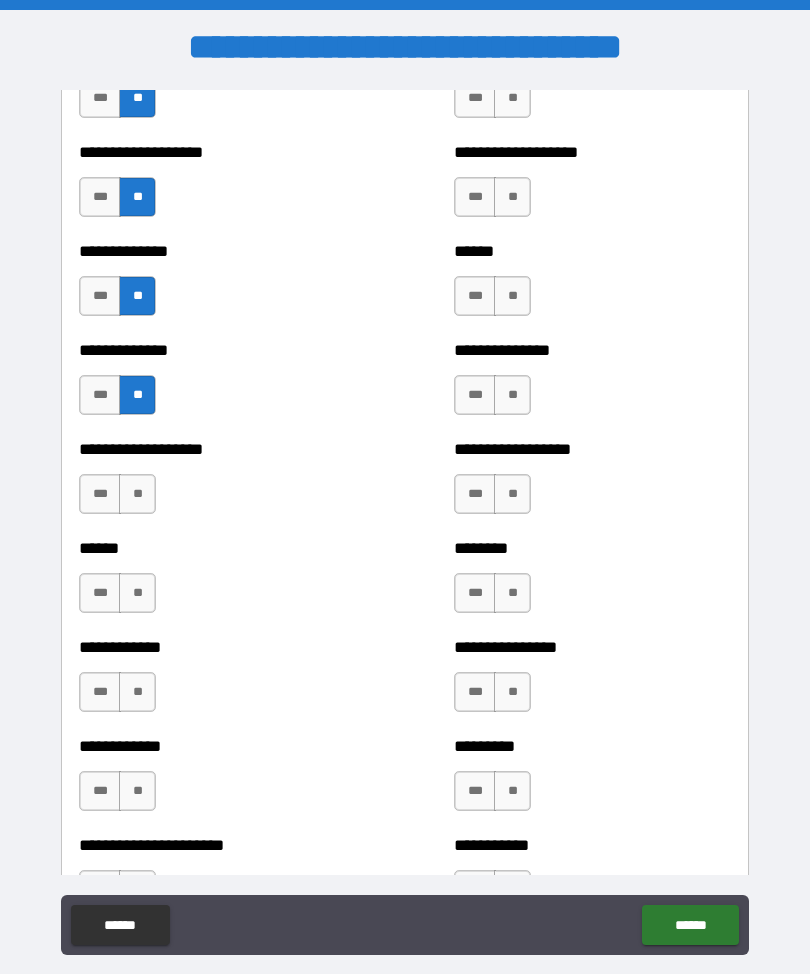 click on "**" at bounding box center [137, 494] 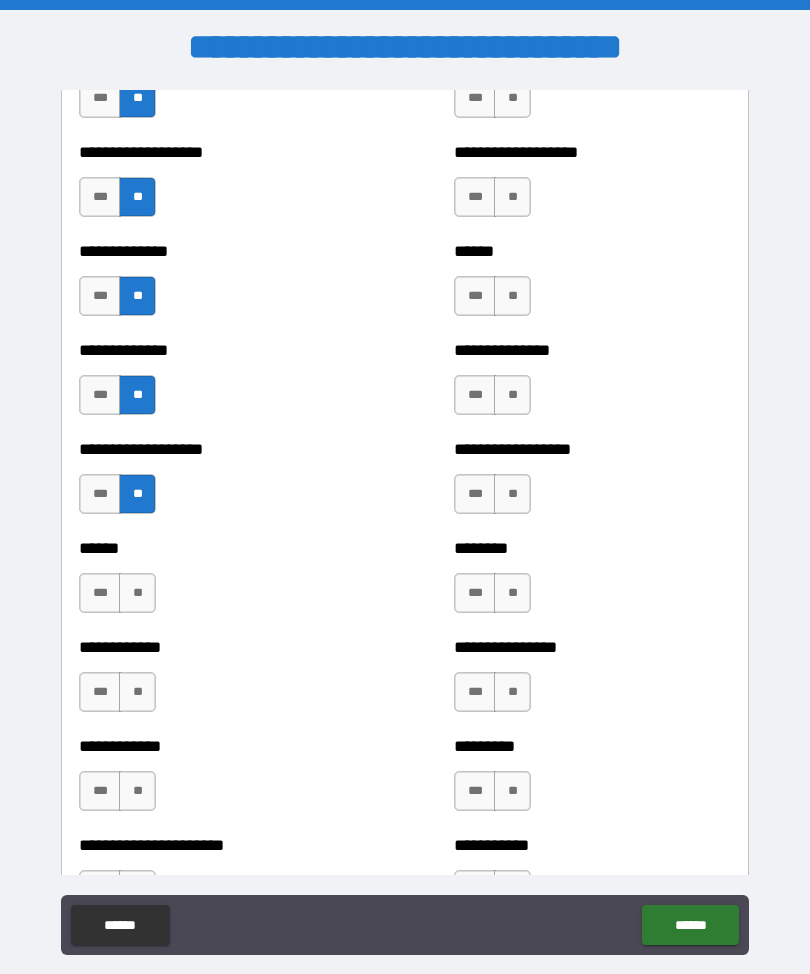 click on "****** *** **" at bounding box center (217, 583) 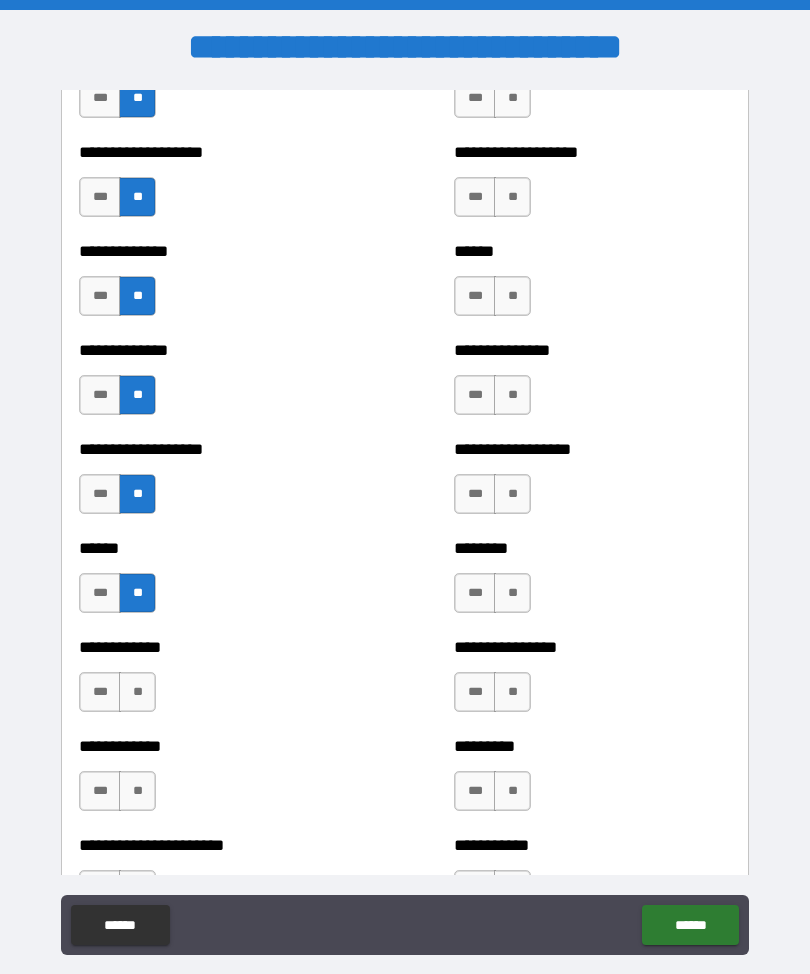 click on "**" at bounding box center (137, 692) 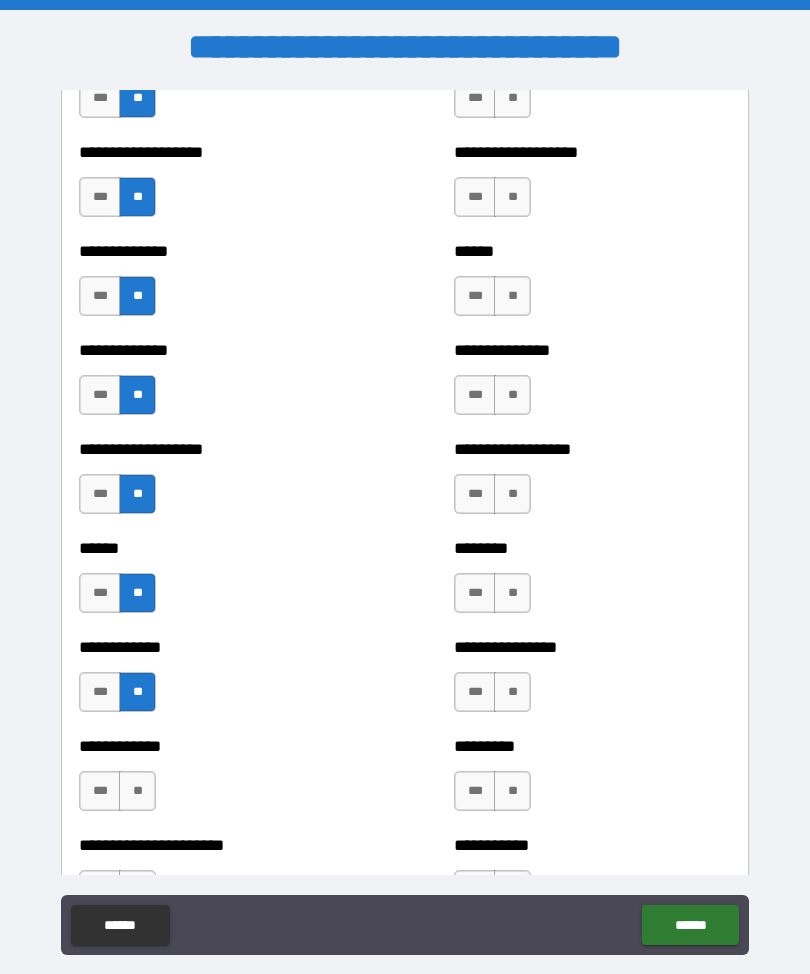 click on "**" at bounding box center (137, 791) 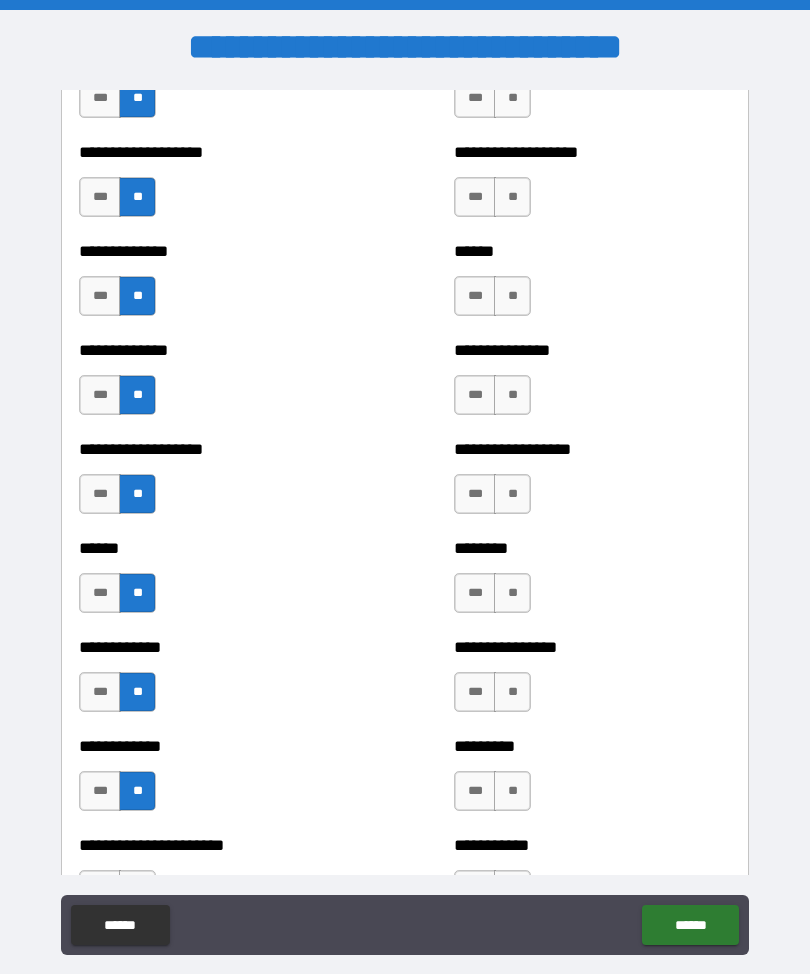 click on "**" at bounding box center (512, 197) 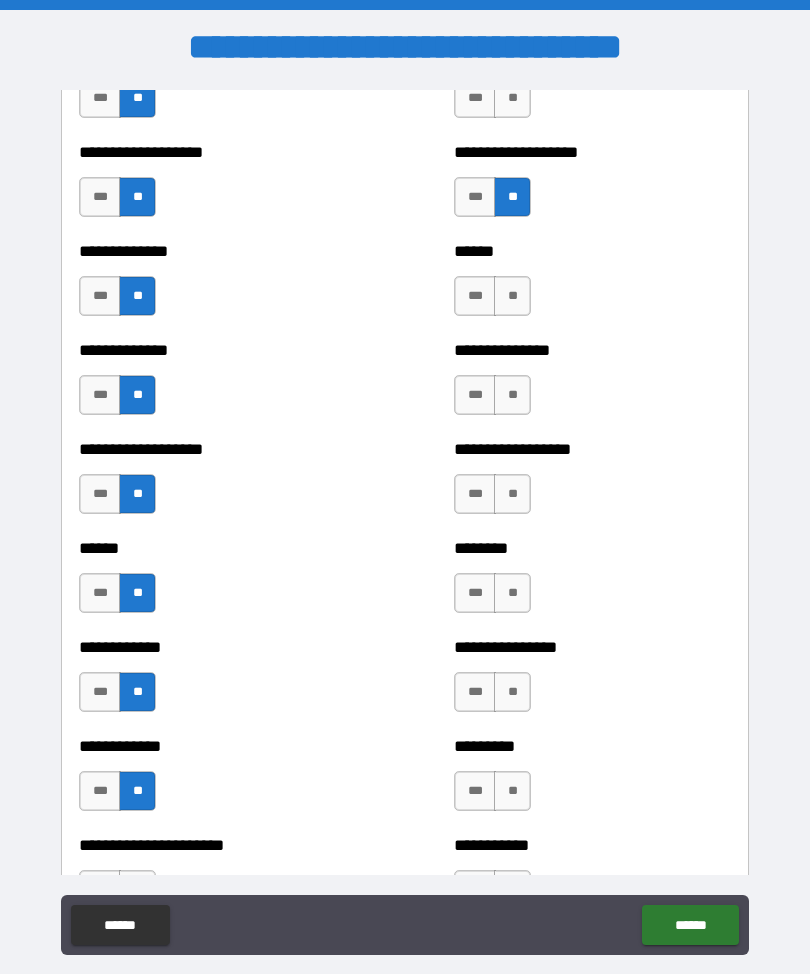 click on "**" at bounding box center [512, 296] 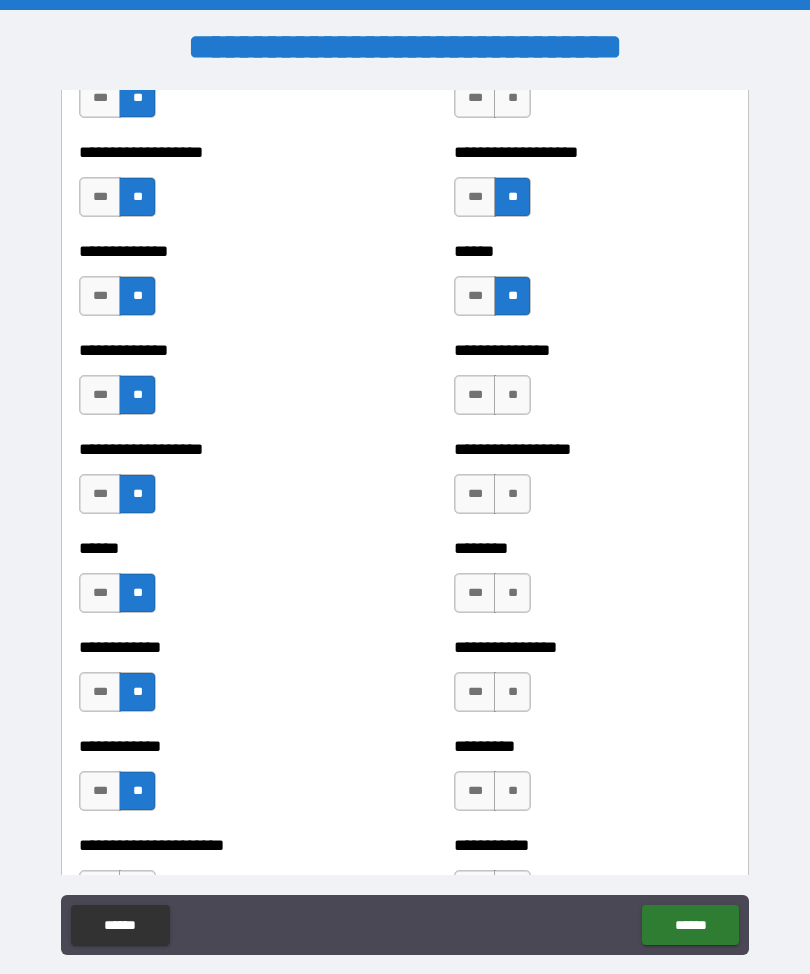 click on "**" at bounding box center (512, 395) 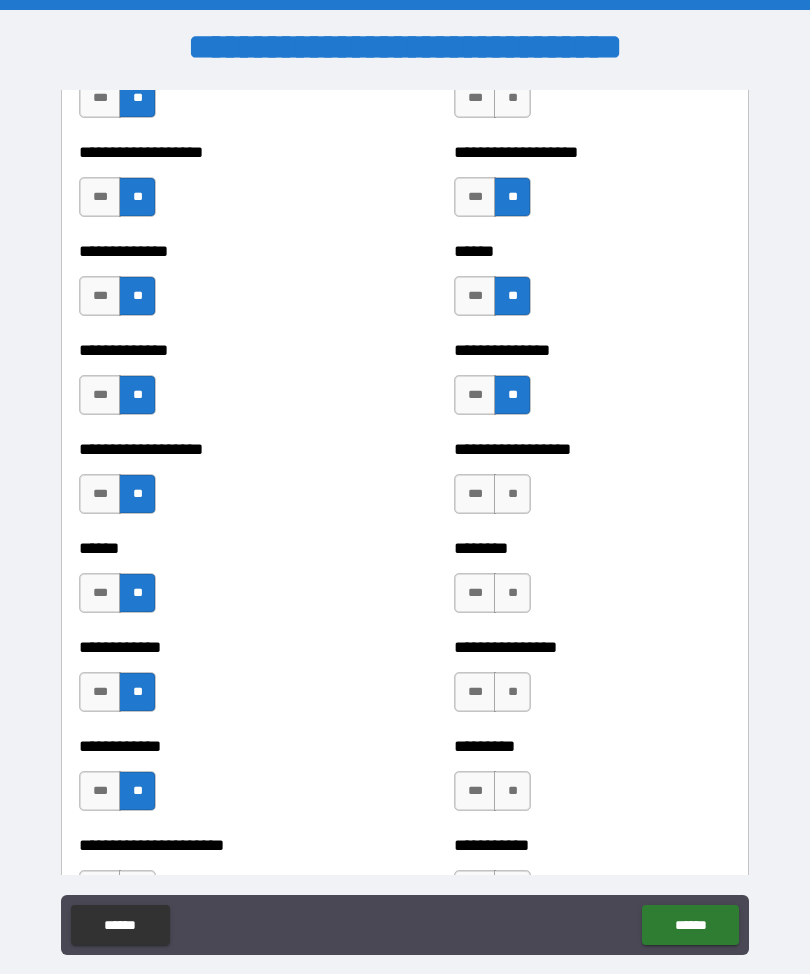 click on "**" at bounding box center [512, 494] 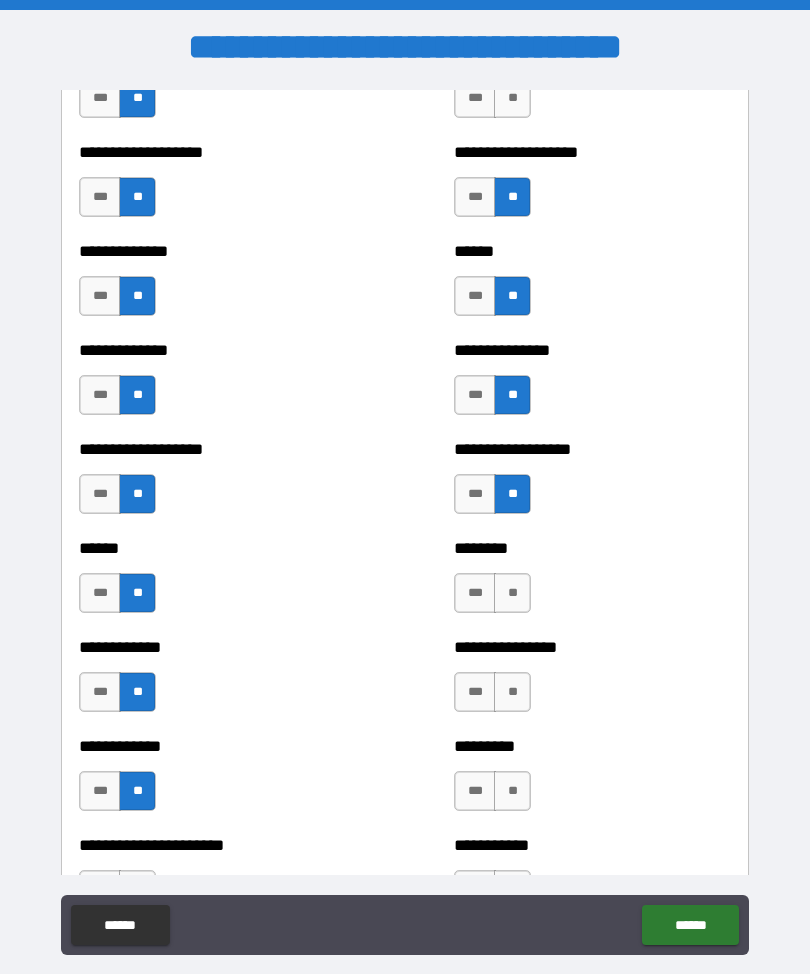 click on "**" at bounding box center (512, 593) 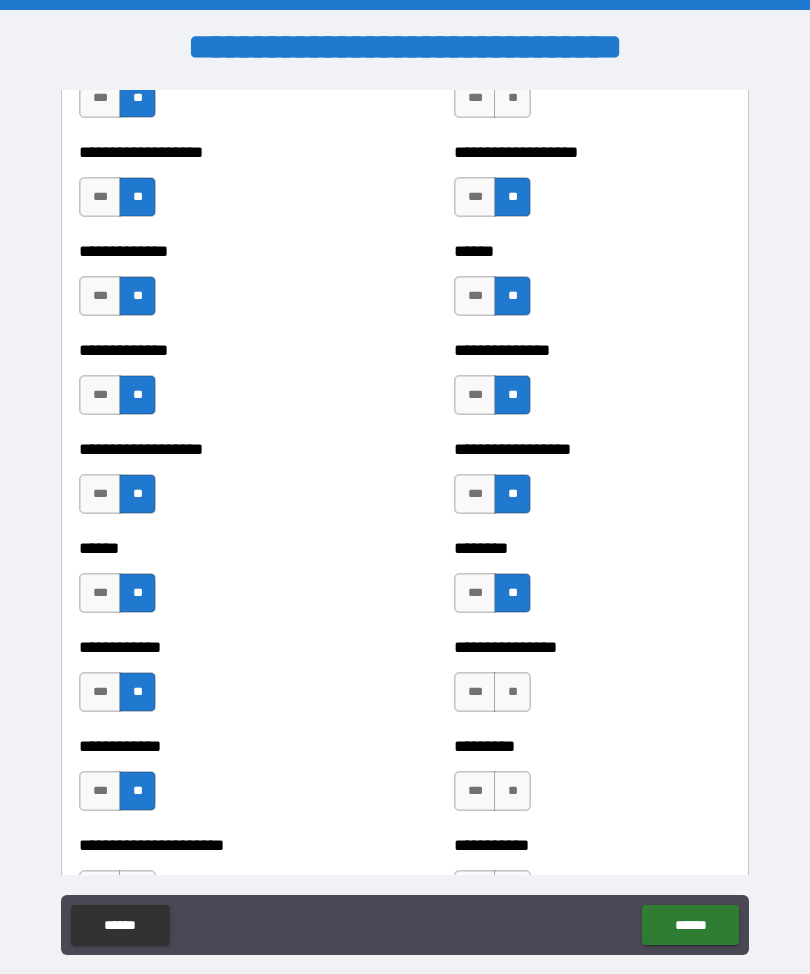 click on "**" at bounding box center (512, 692) 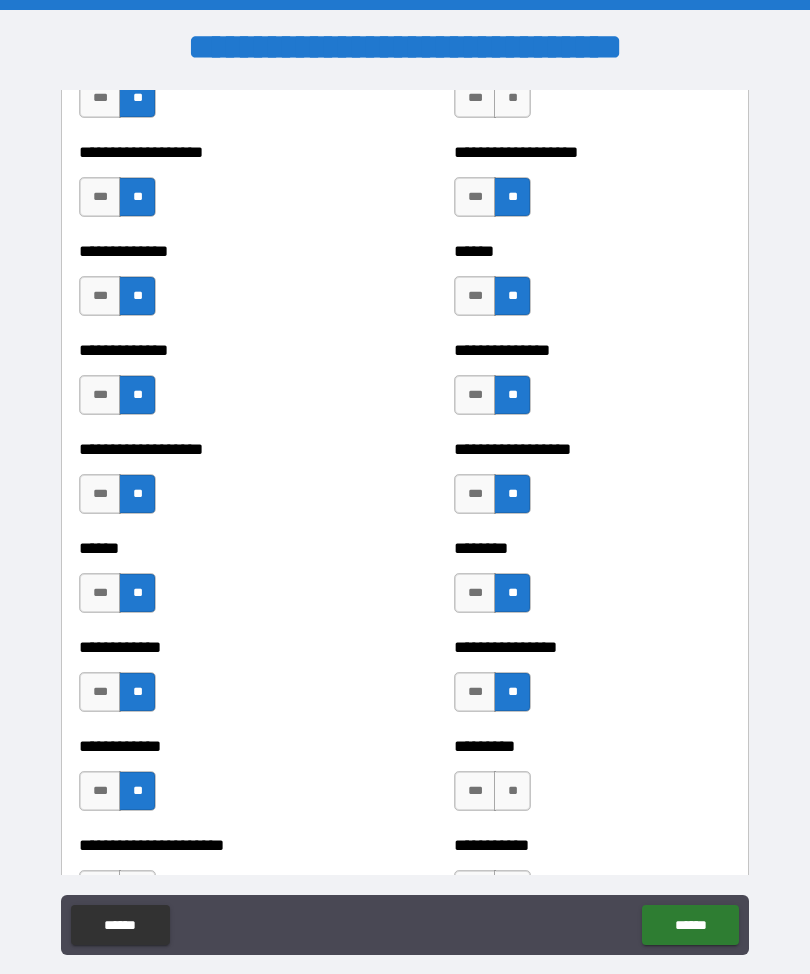 click on "********* *** **" at bounding box center (592, 781) 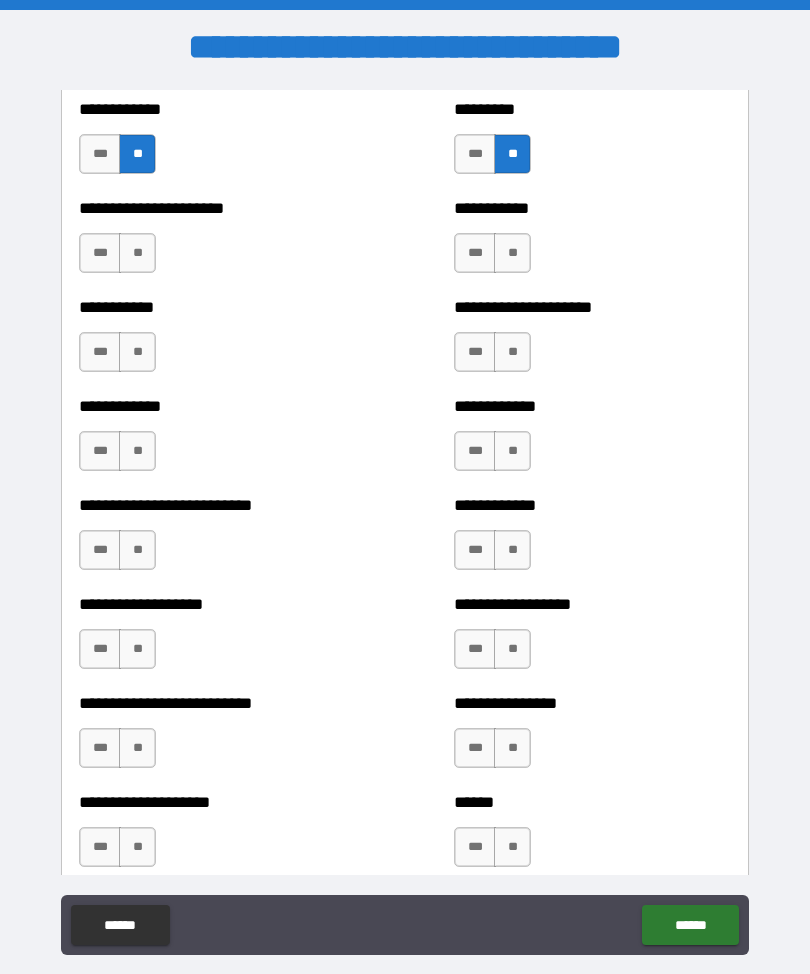 scroll, scrollTop: 5494, scrollLeft: 0, axis: vertical 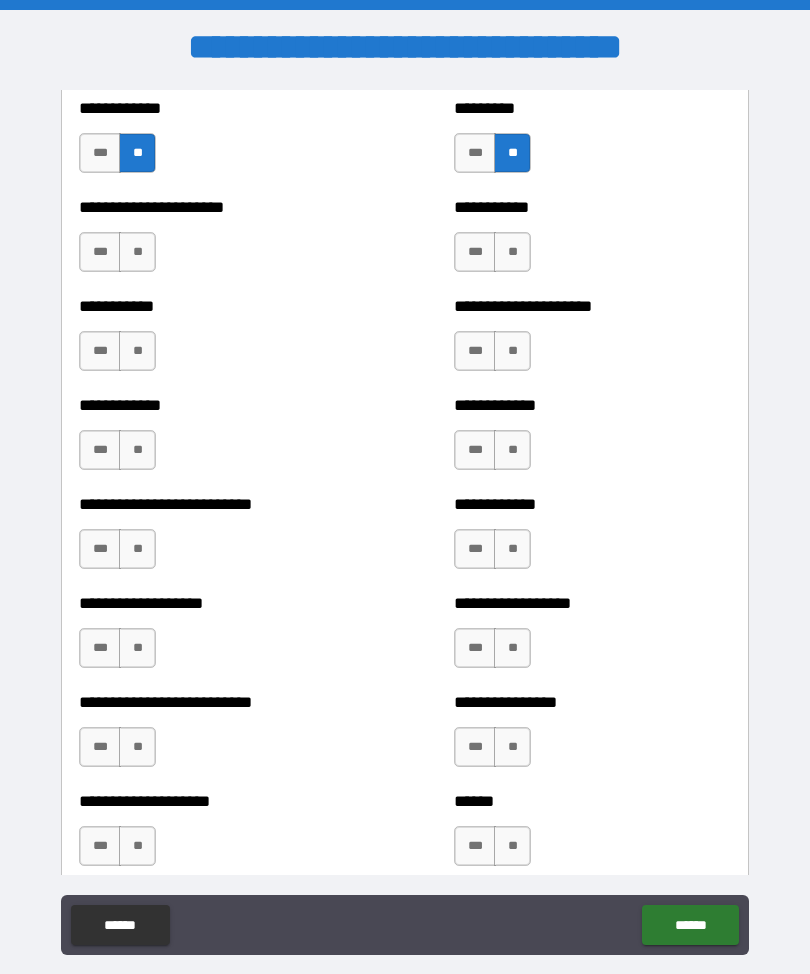 click on "**" at bounding box center (137, 252) 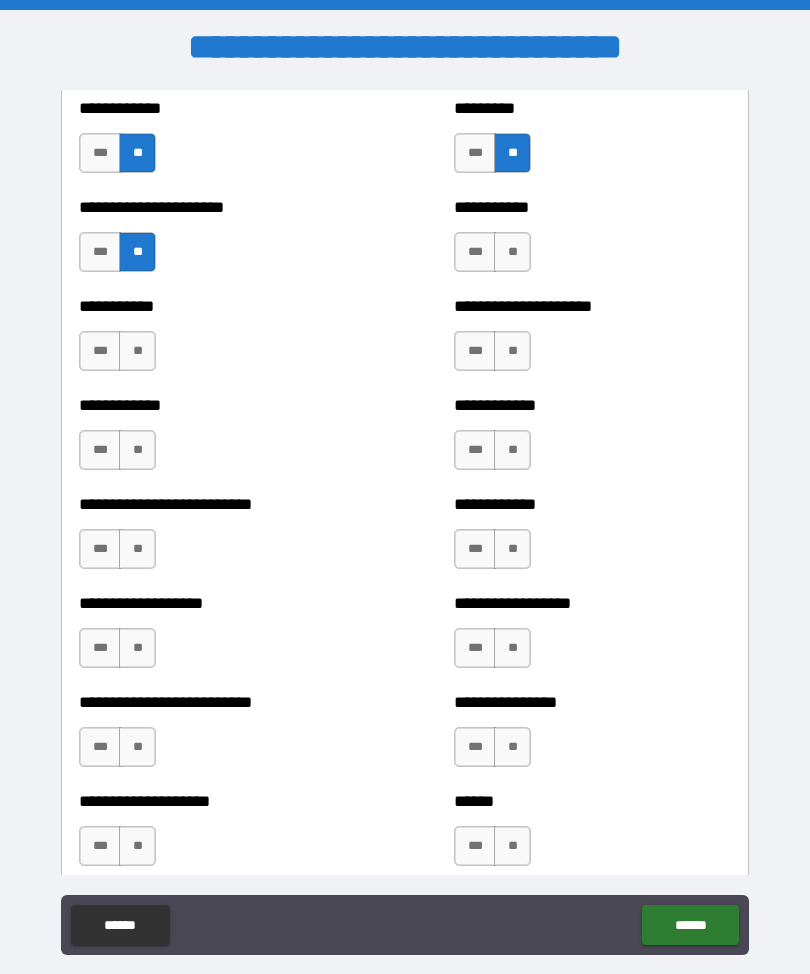 click on "**" at bounding box center (137, 351) 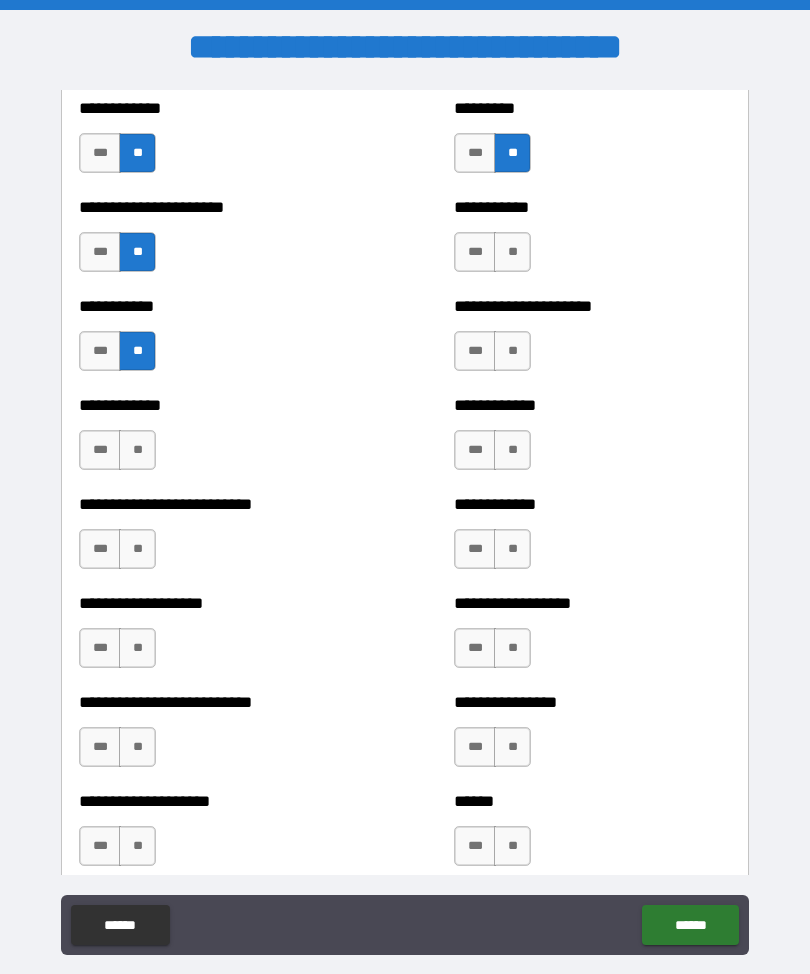 click on "**" at bounding box center (137, 450) 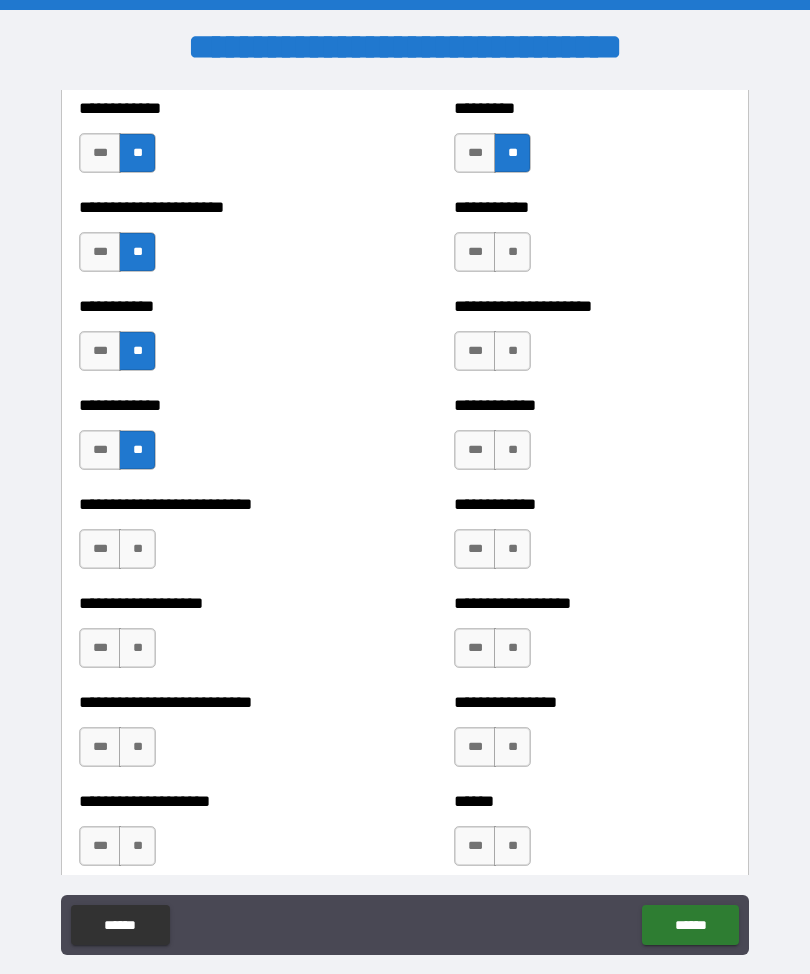 click on "**" at bounding box center (137, 549) 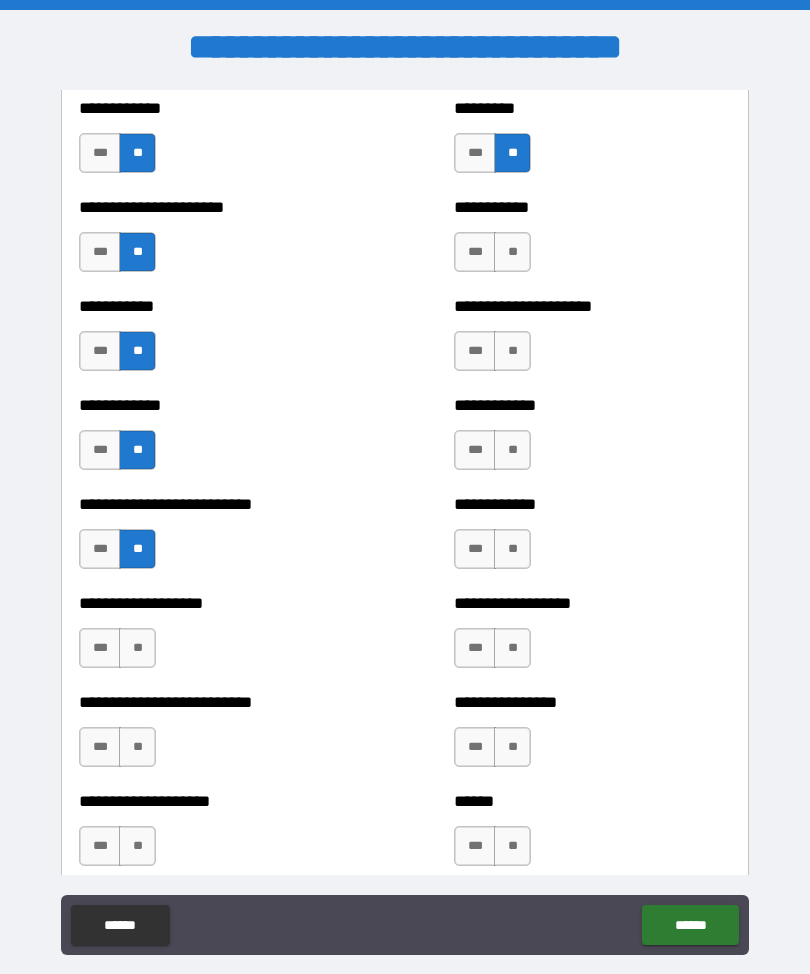 click on "**" at bounding box center [137, 648] 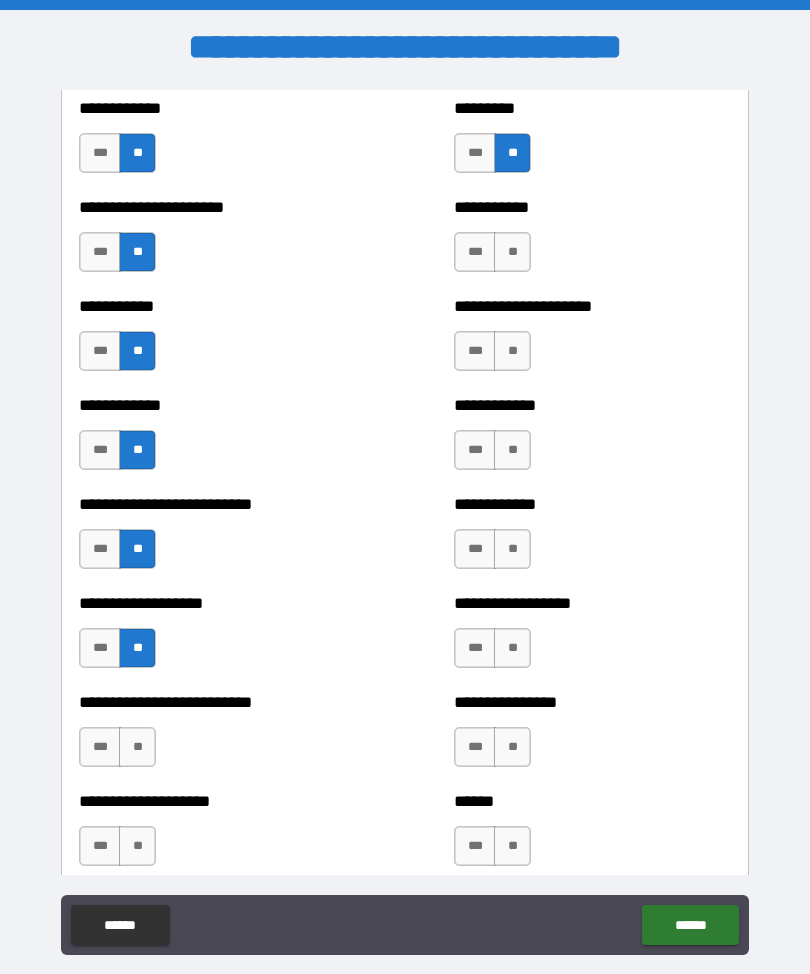 click on "**" at bounding box center (137, 747) 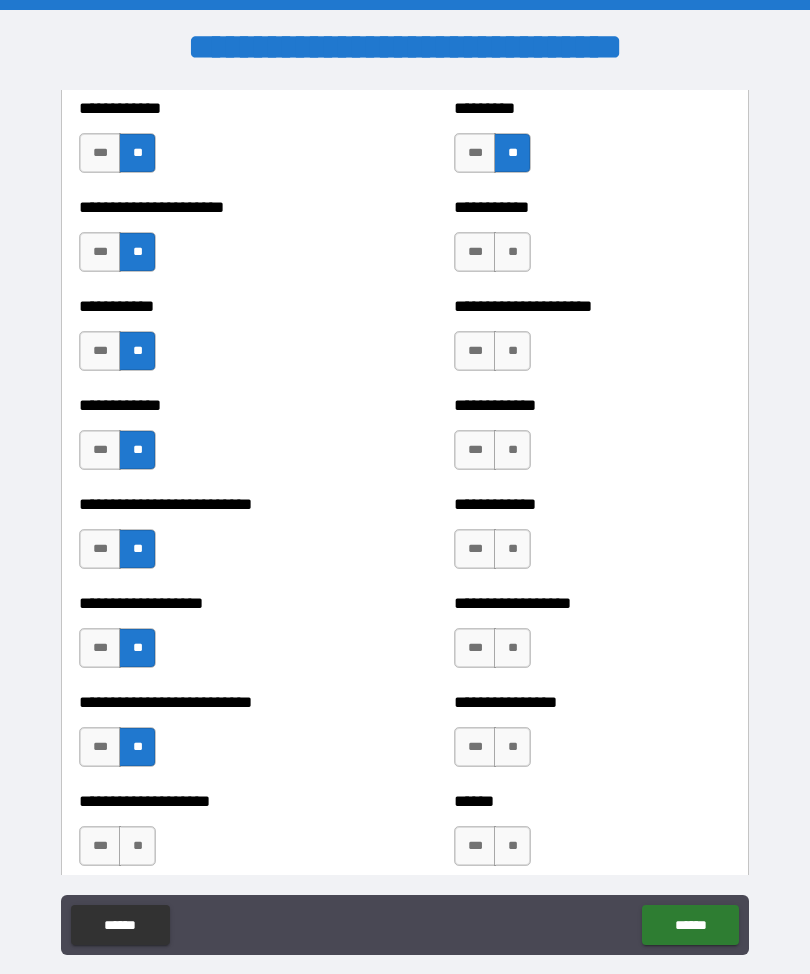 click on "**" at bounding box center (137, 846) 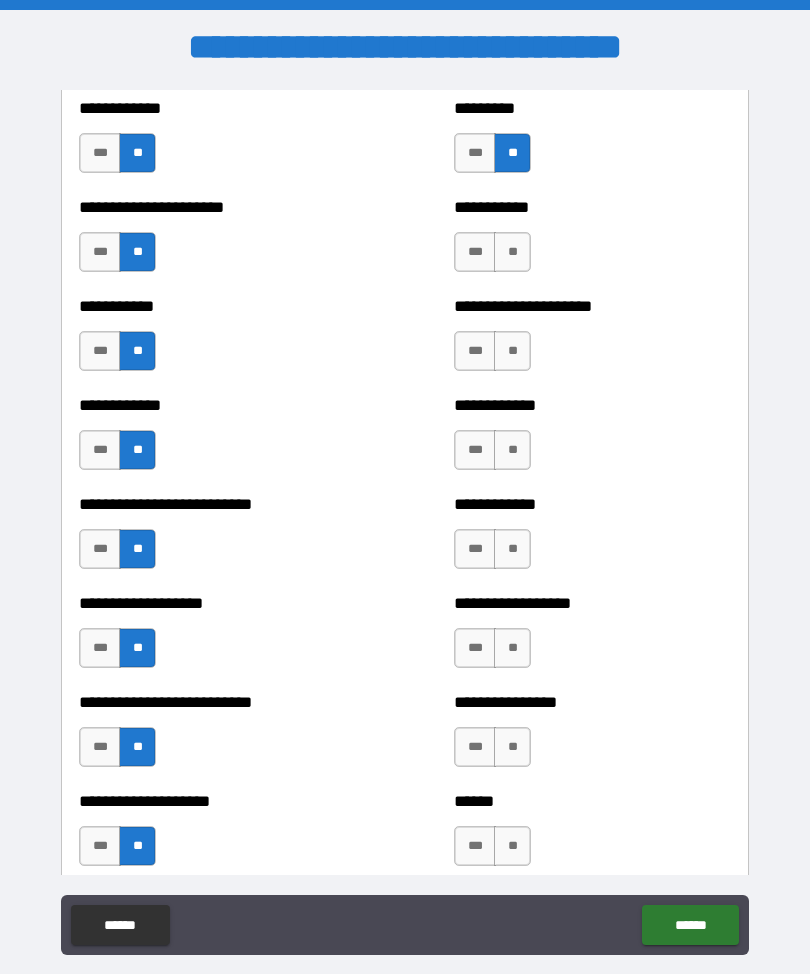 click on "**" at bounding box center (512, 252) 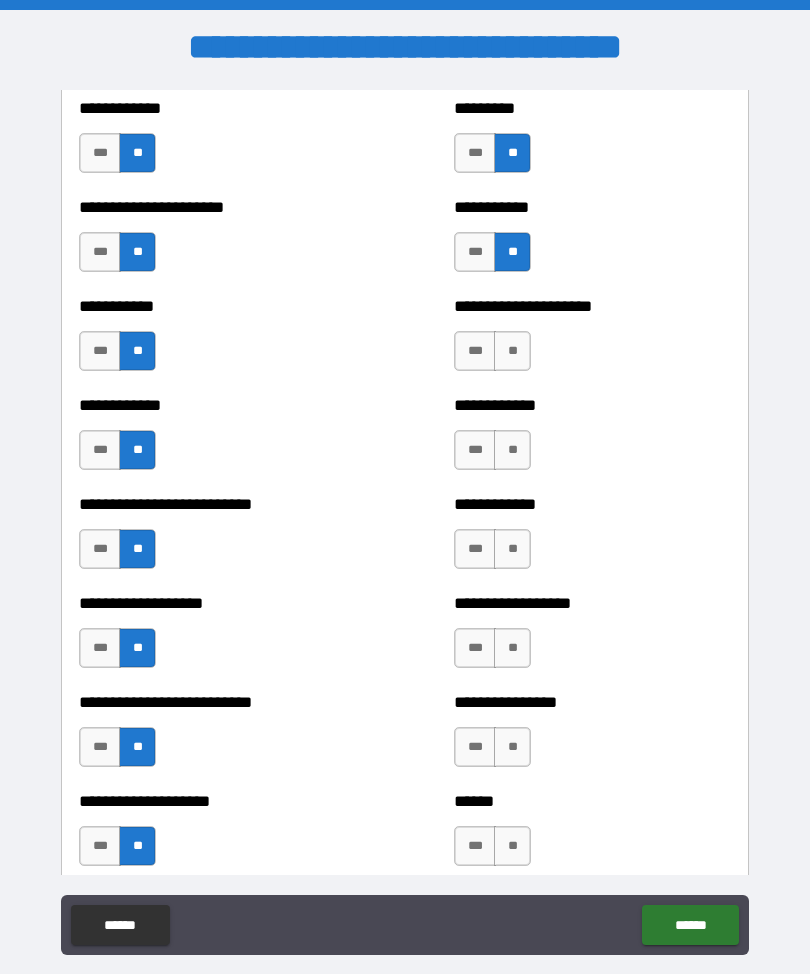 click on "**" at bounding box center [512, 351] 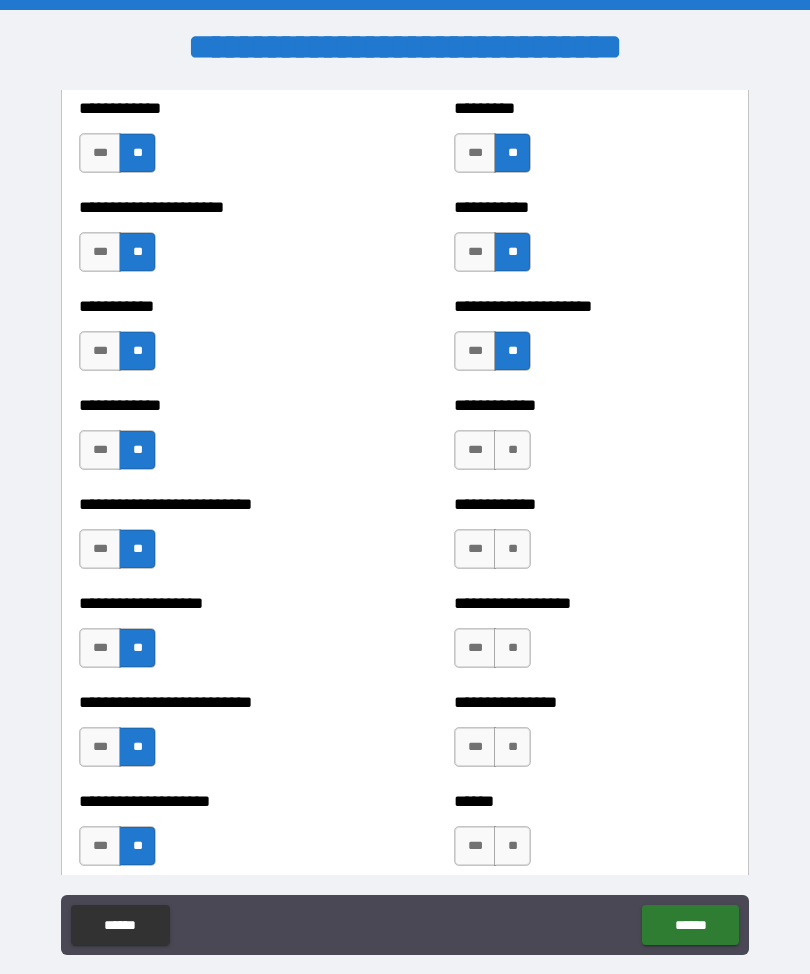 click on "**" at bounding box center [512, 450] 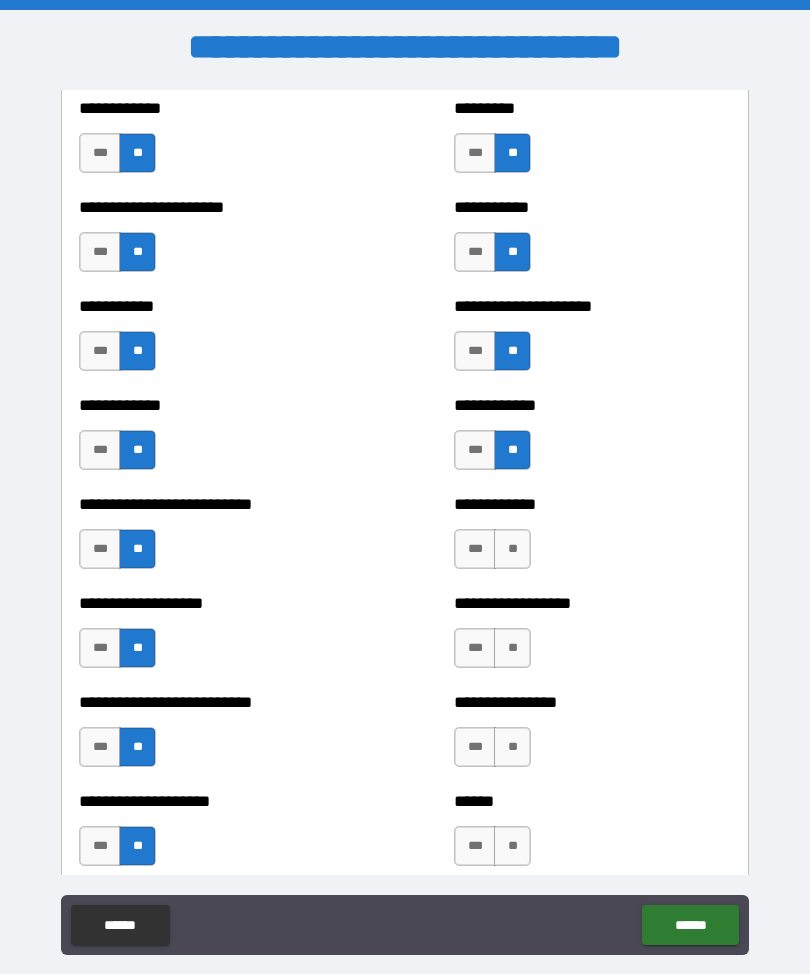 click on "**" at bounding box center (512, 549) 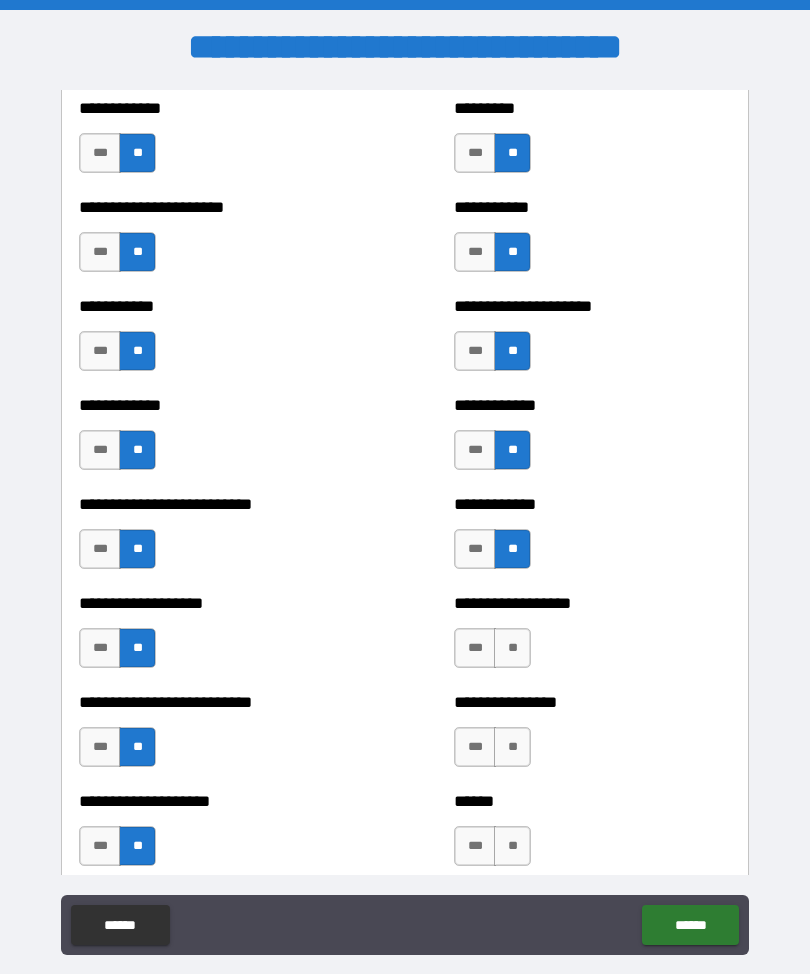 click on "**********" at bounding box center (592, 638) 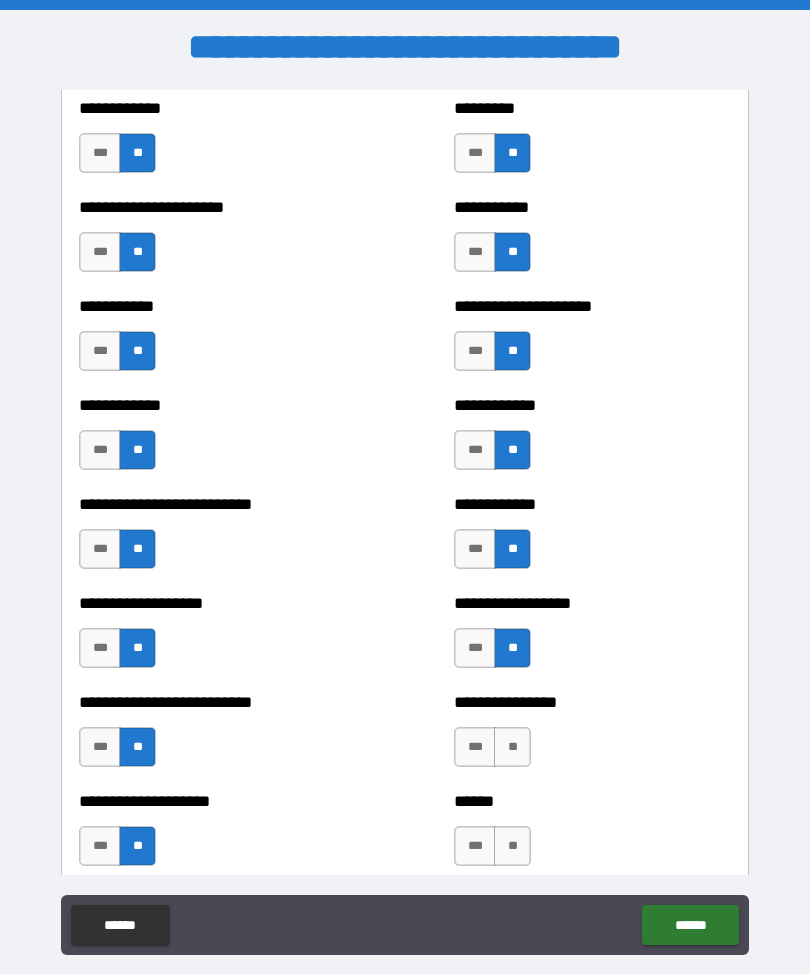 click on "**" at bounding box center (512, 747) 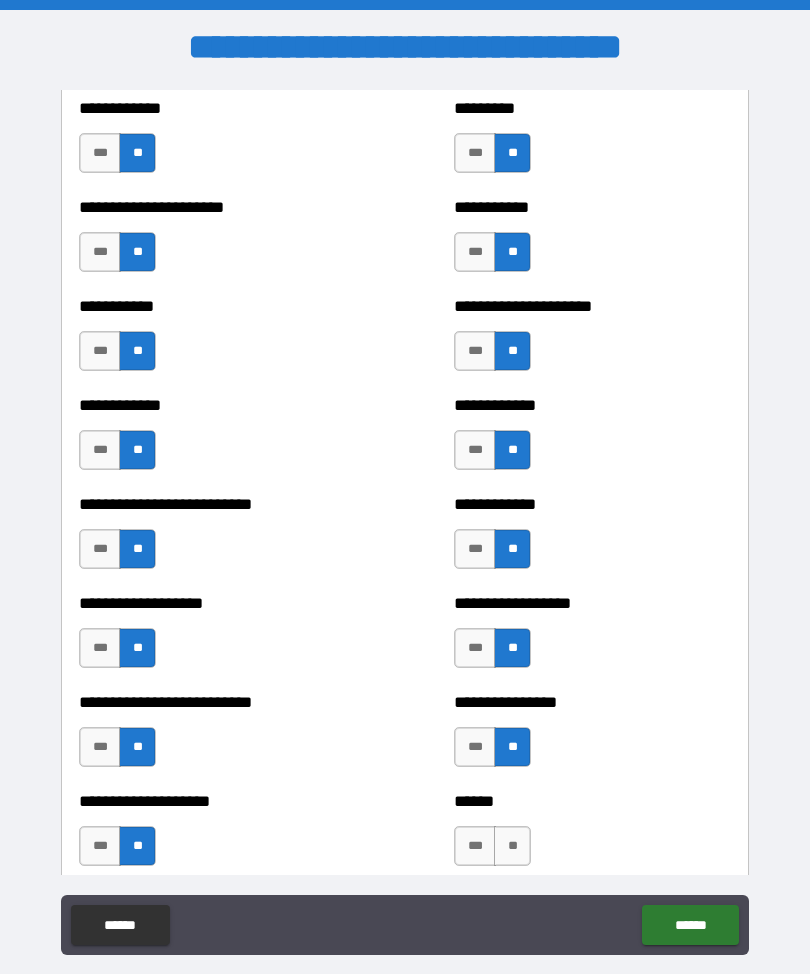 click on "**" at bounding box center (512, 846) 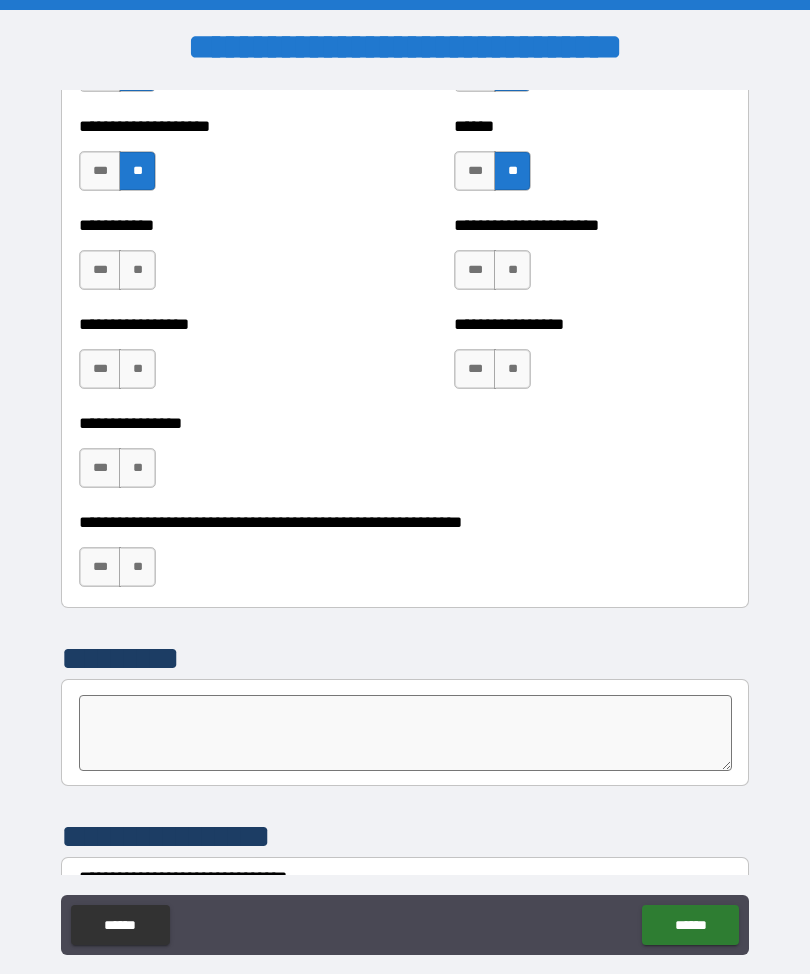 scroll, scrollTop: 6181, scrollLeft: 0, axis: vertical 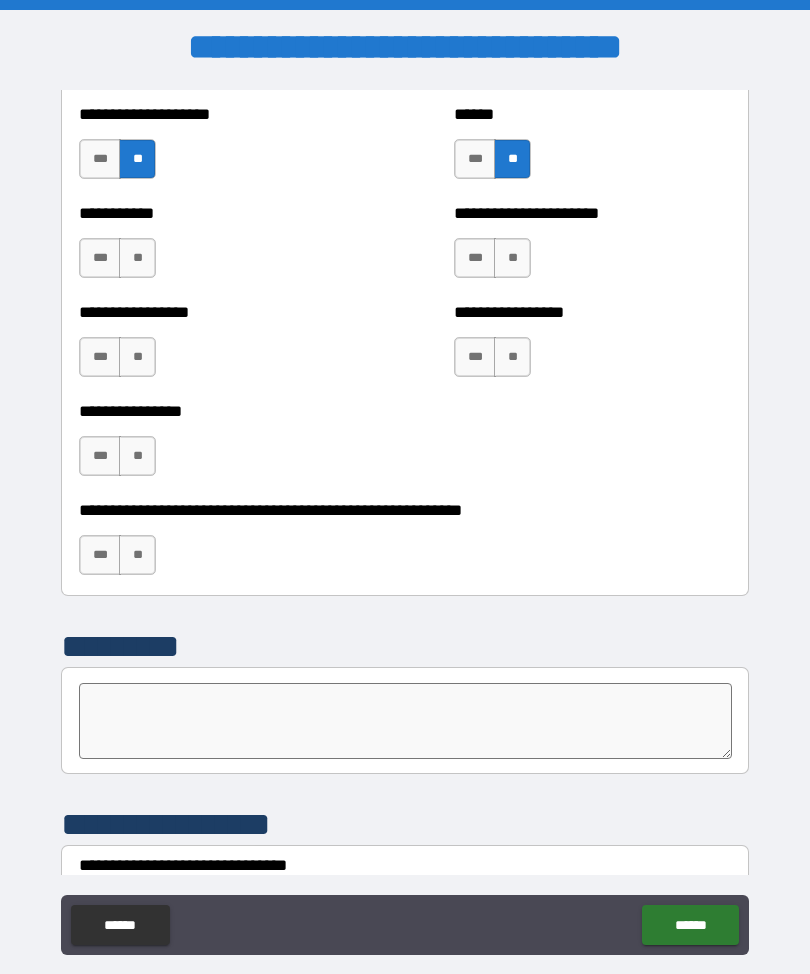 click on "**" at bounding box center [137, 258] 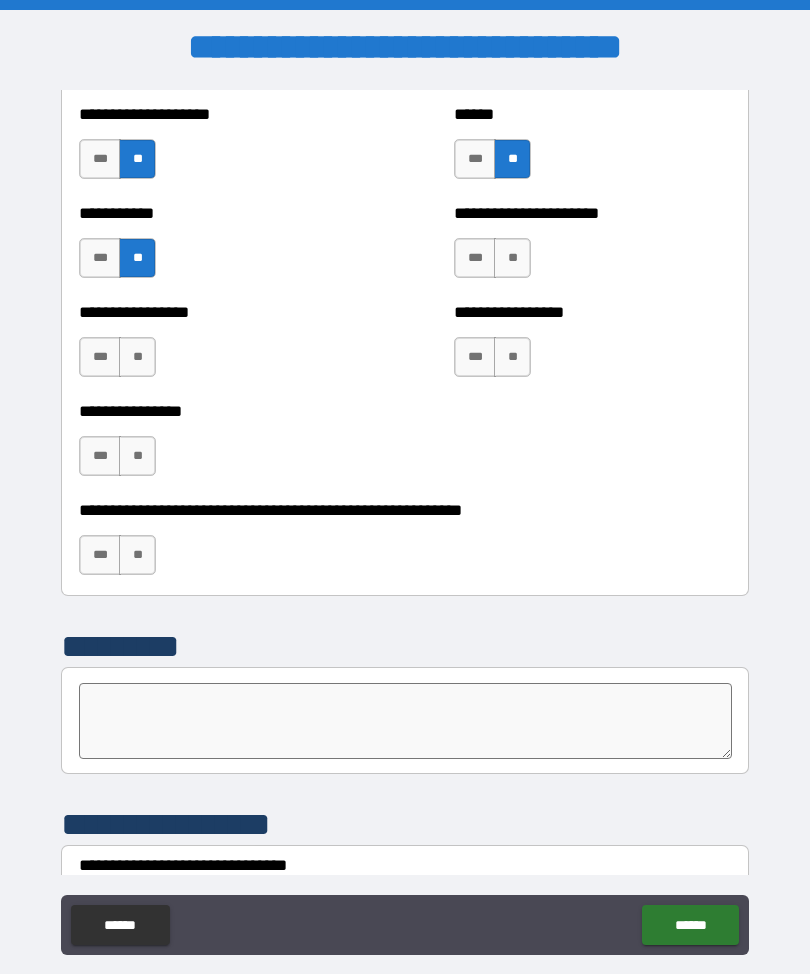 click on "**" at bounding box center (137, 357) 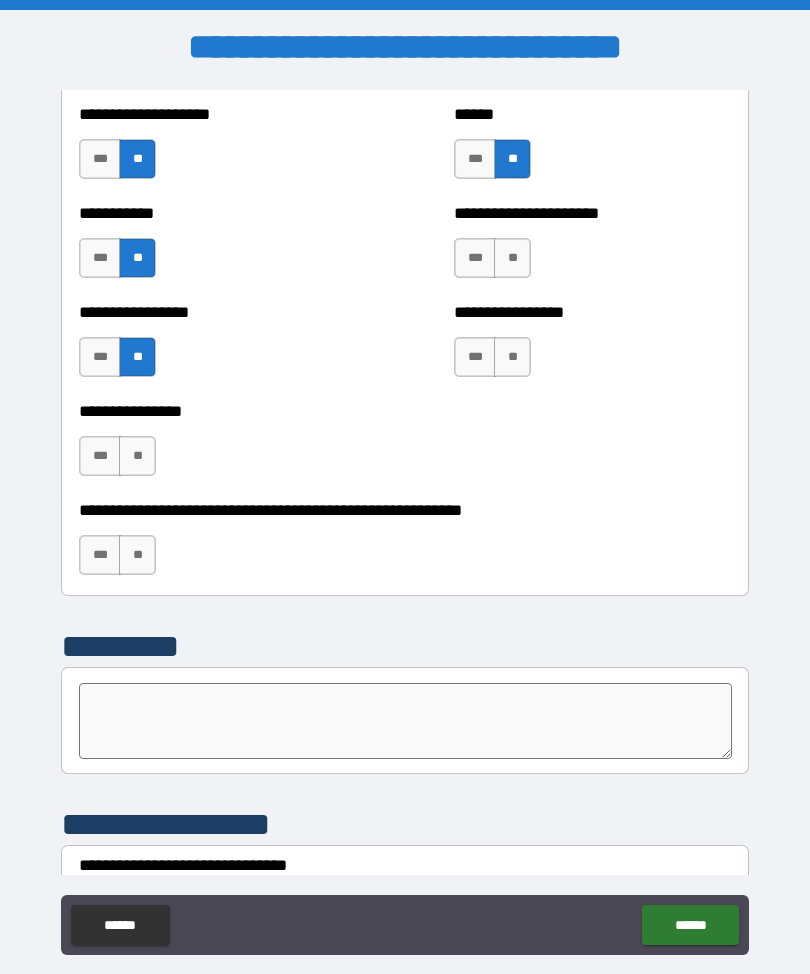 click on "**" at bounding box center (137, 456) 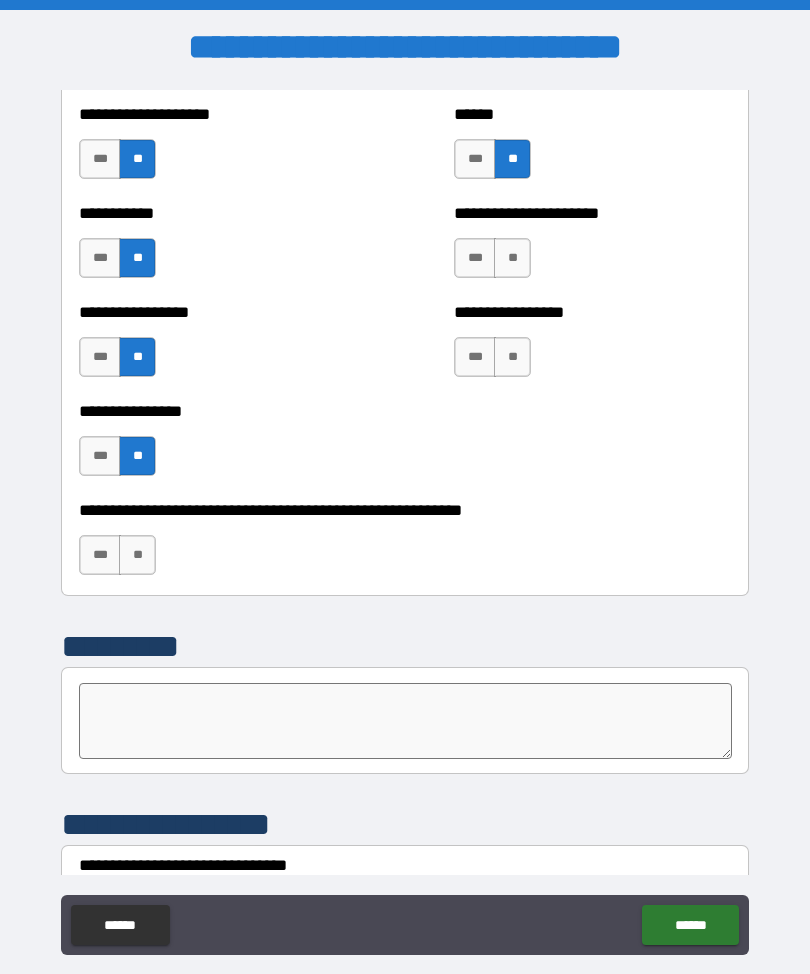 click on "**" at bounding box center [137, 555] 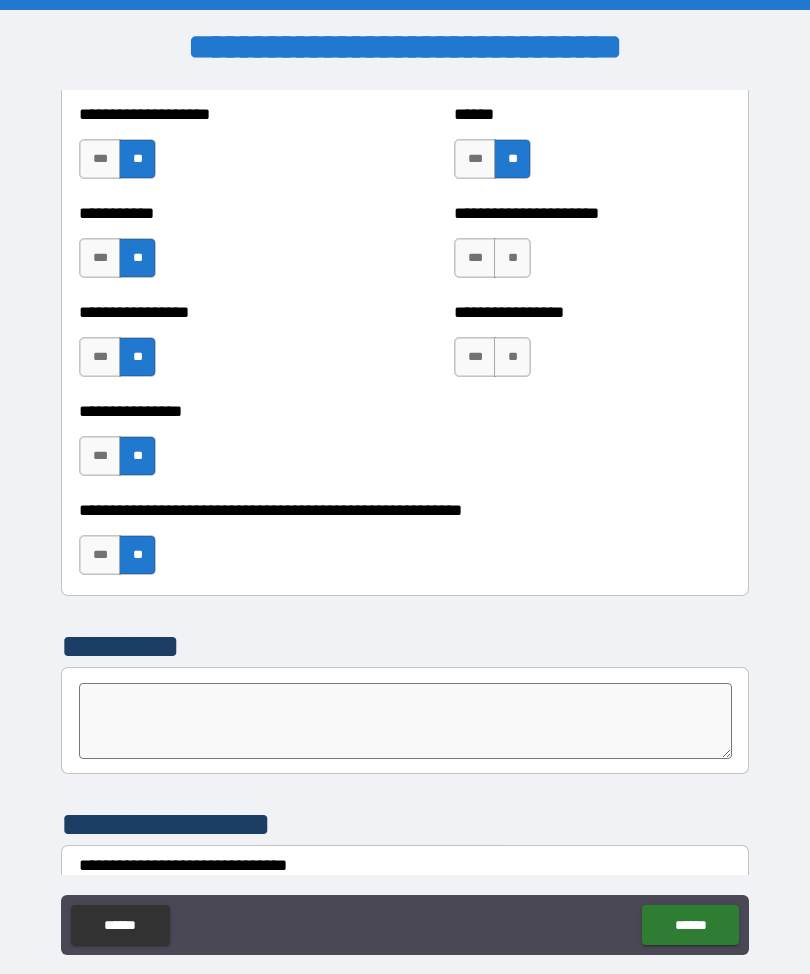 click on "**" at bounding box center (512, 258) 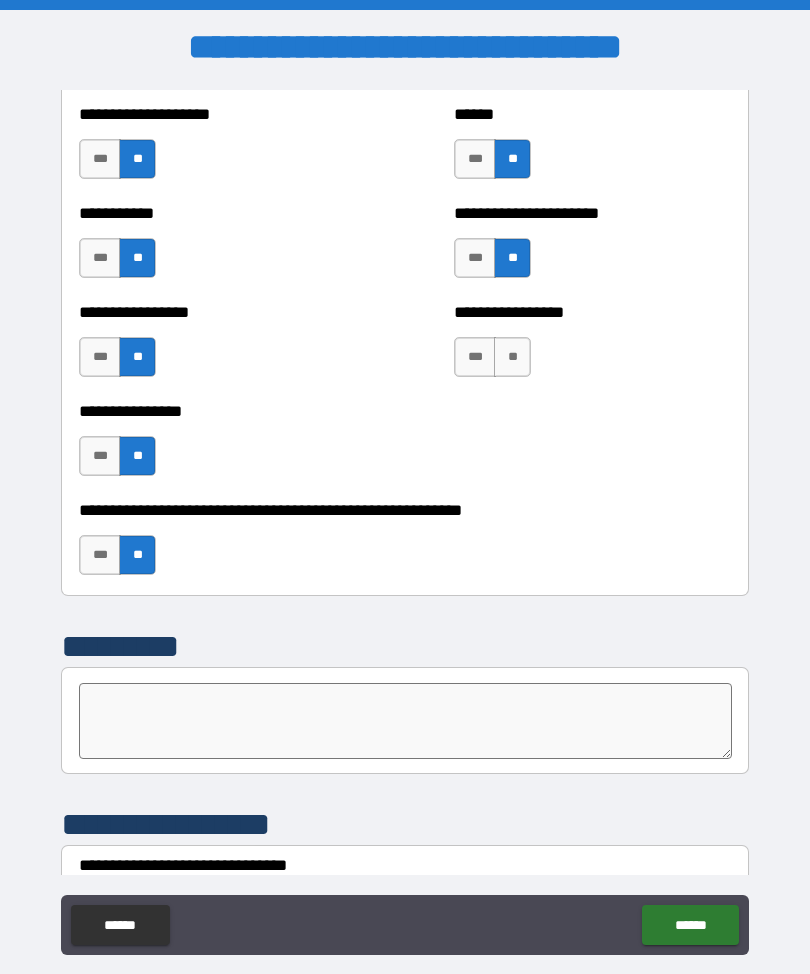 click on "**" at bounding box center [512, 357] 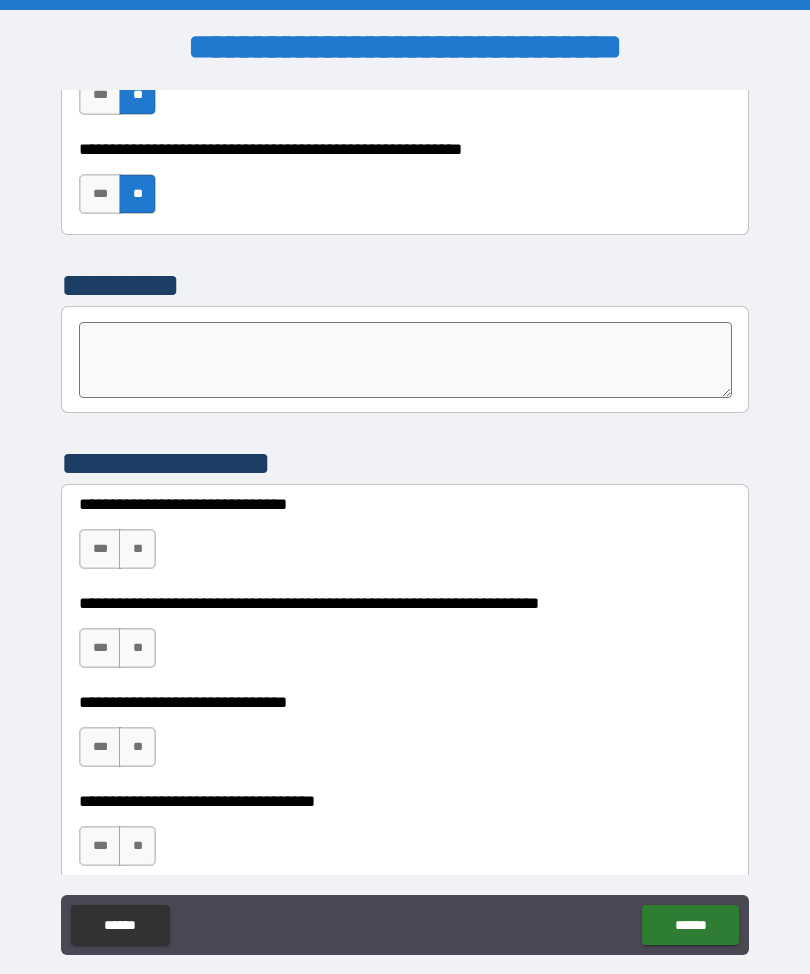 scroll, scrollTop: 6541, scrollLeft: 0, axis: vertical 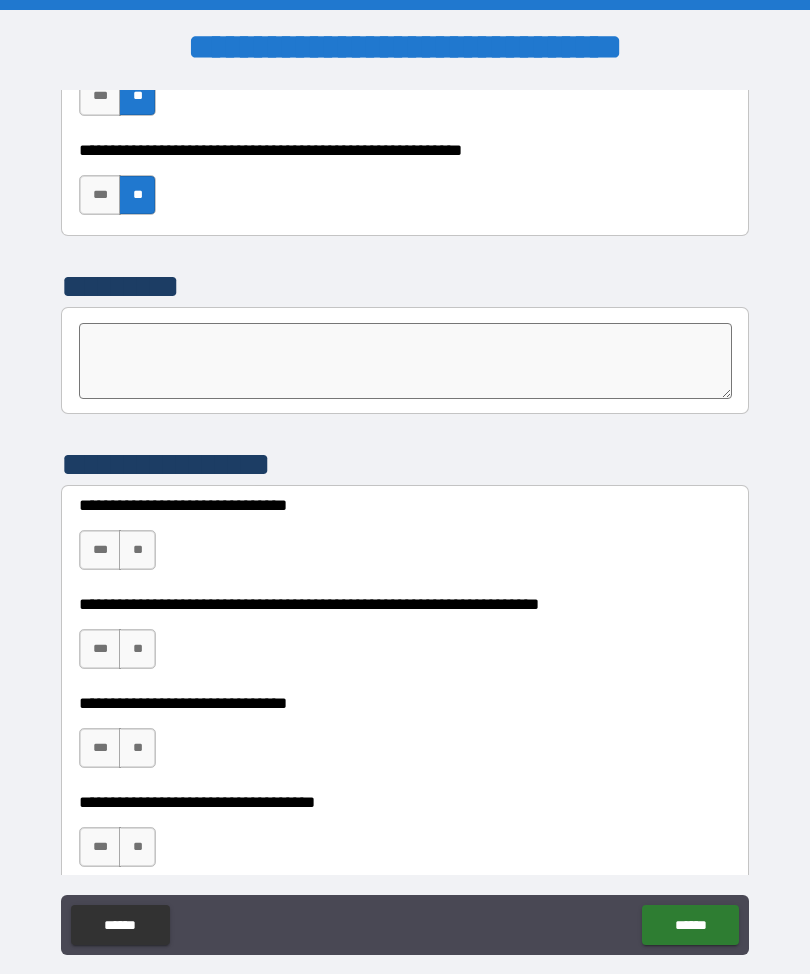 click at bounding box center [405, 361] 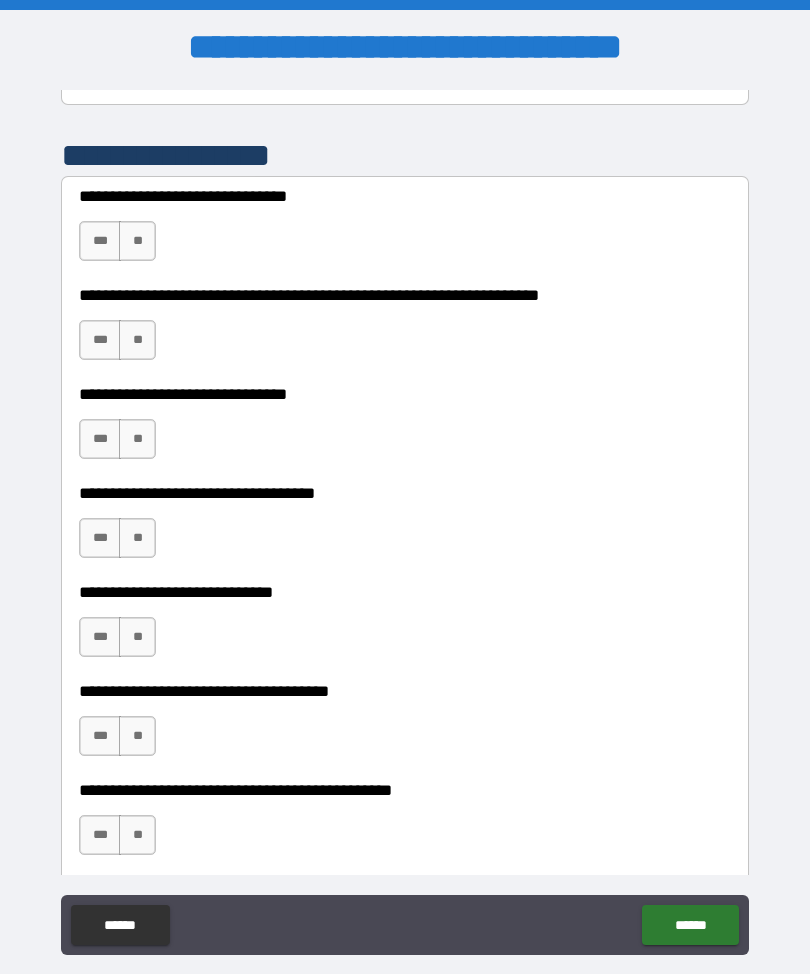 scroll, scrollTop: 6849, scrollLeft: 0, axis: vertical 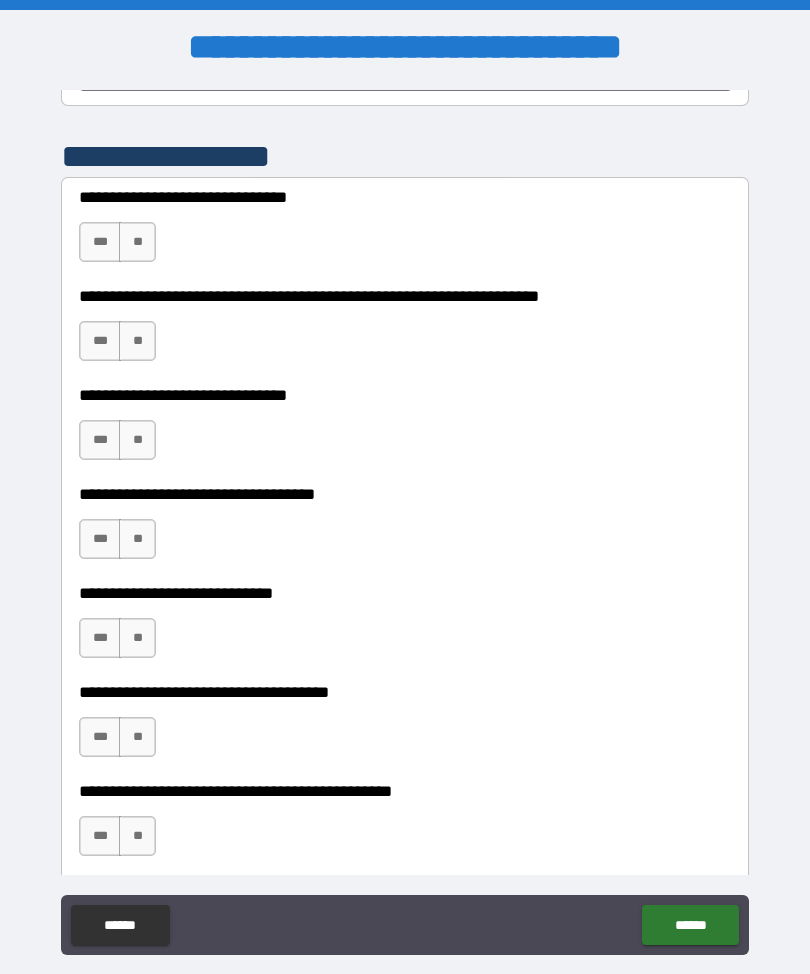 click on "**" at bounding box center [137, 242] 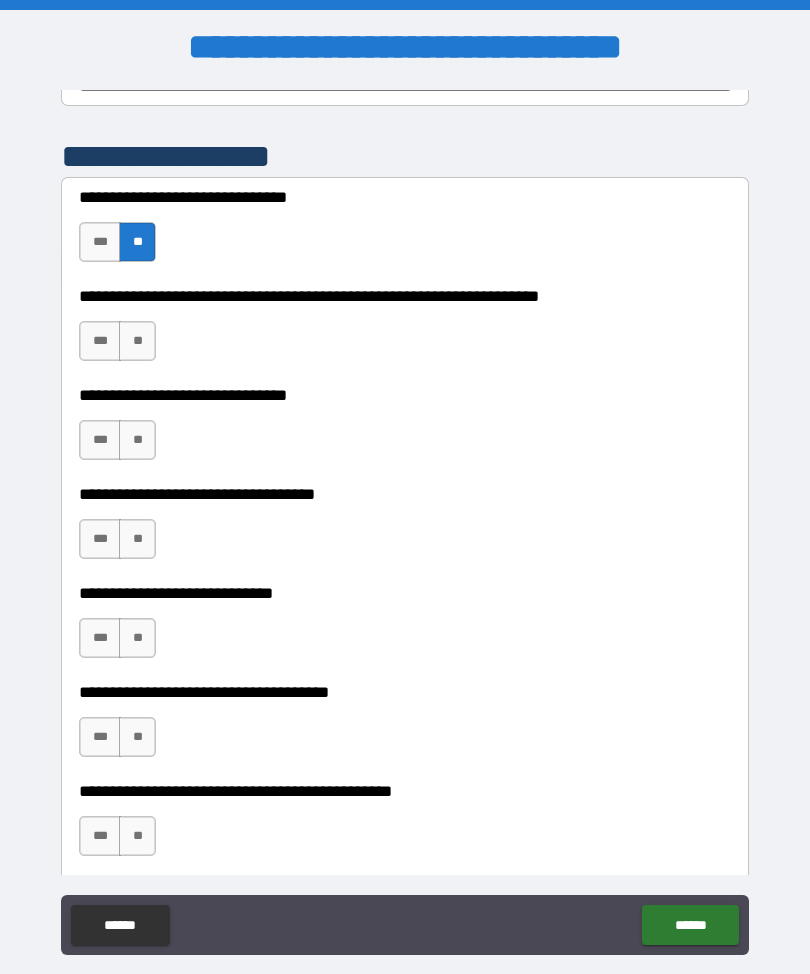 click on "**" at bounding box center (137, 341) 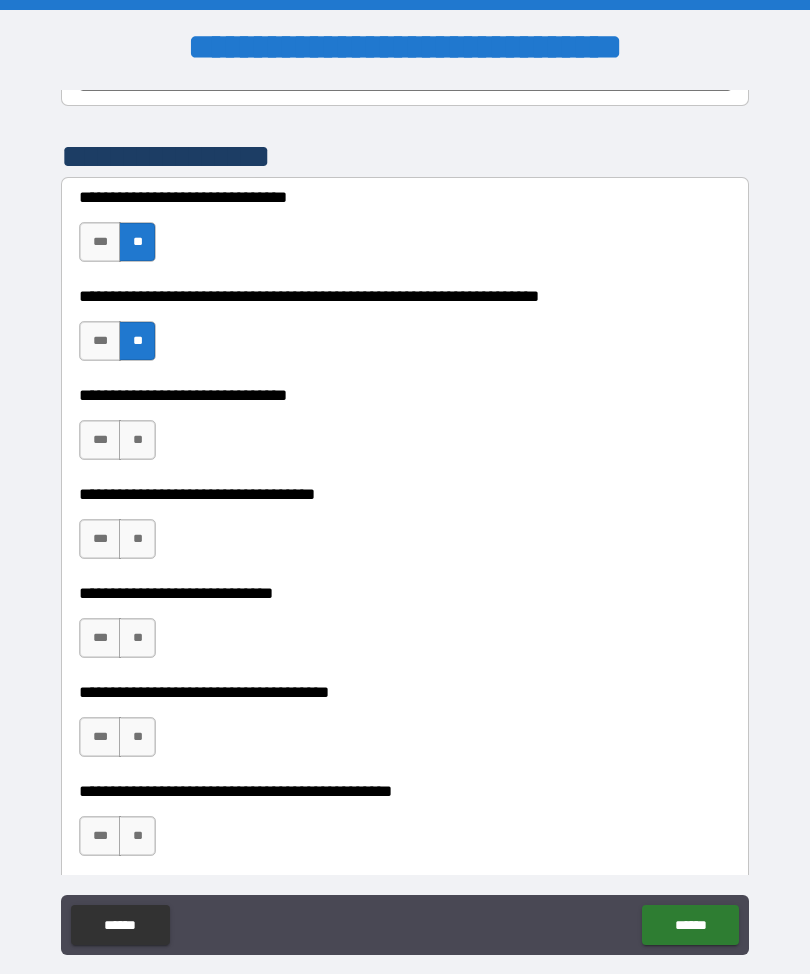 click on "**" at bounding box center [137, 440] 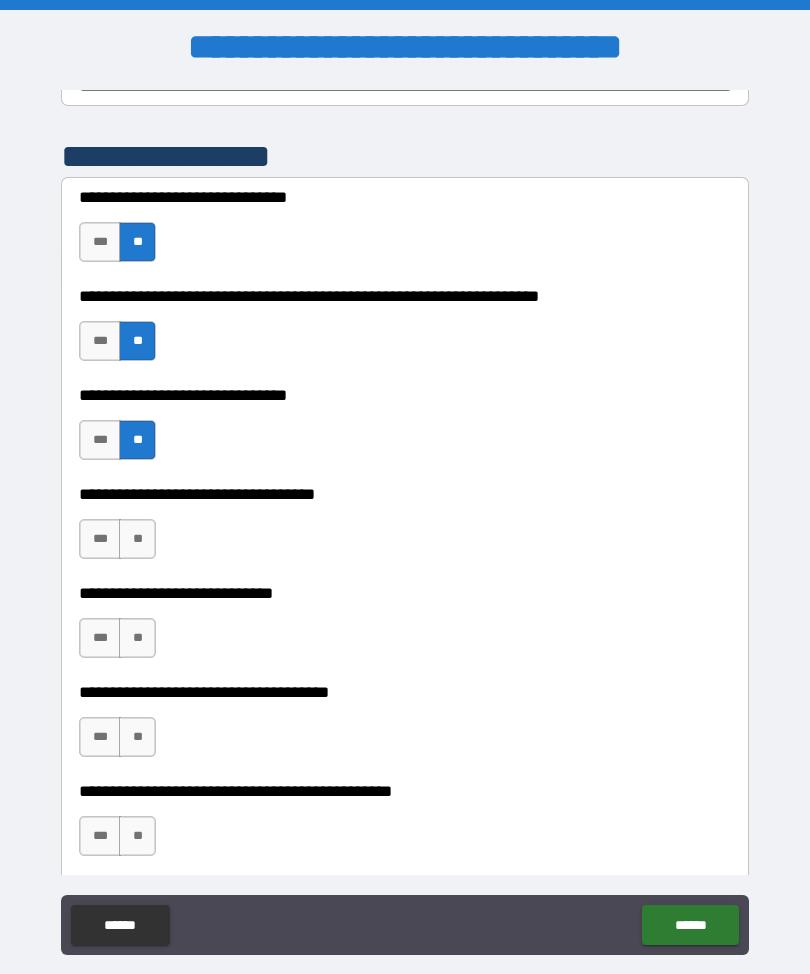 click on "**" at bounding box center (137, 539) 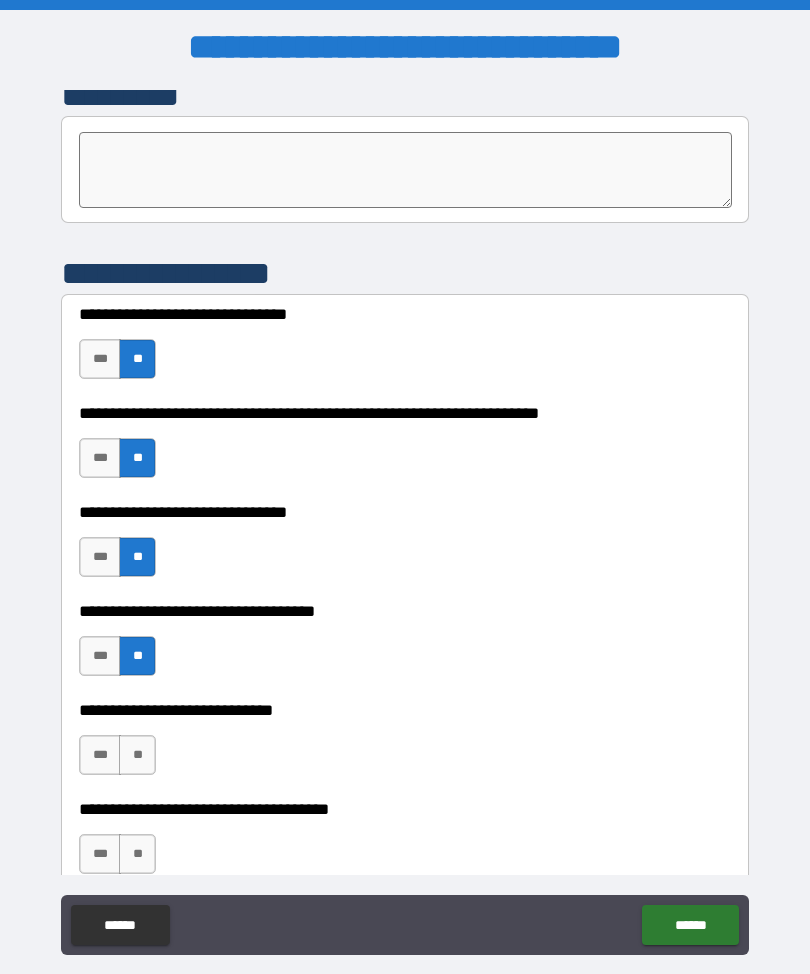 scroll, scrollTop: 6729, scrollLeft: 0, axis: vertical 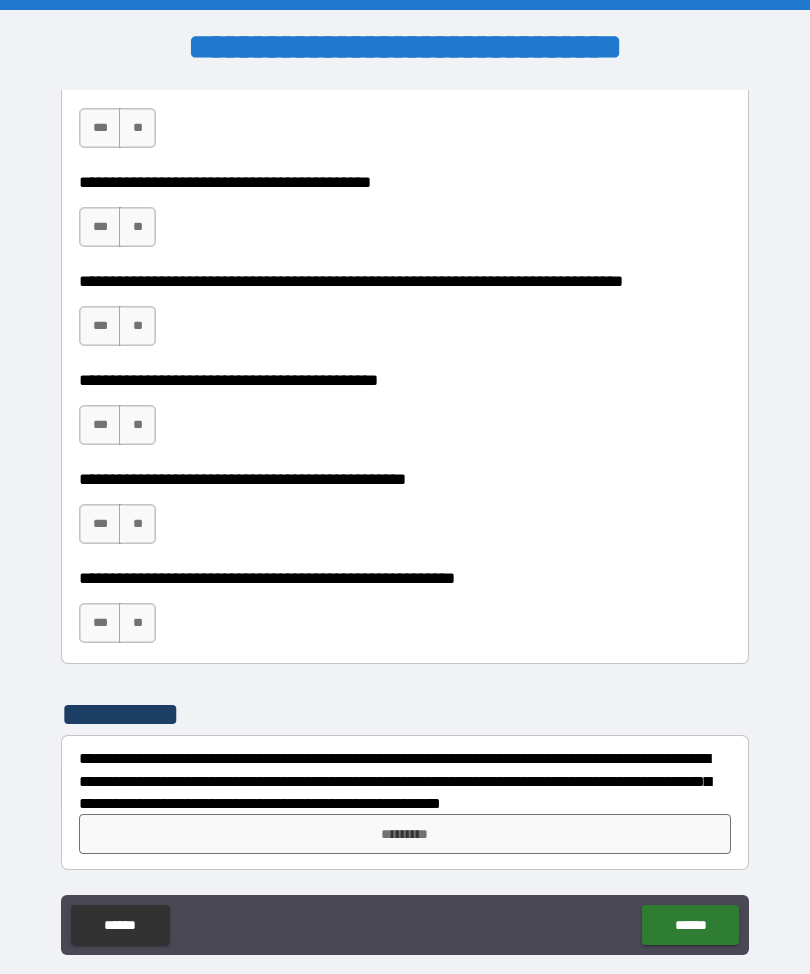 click on "*********" at bounding box center [405, 834] 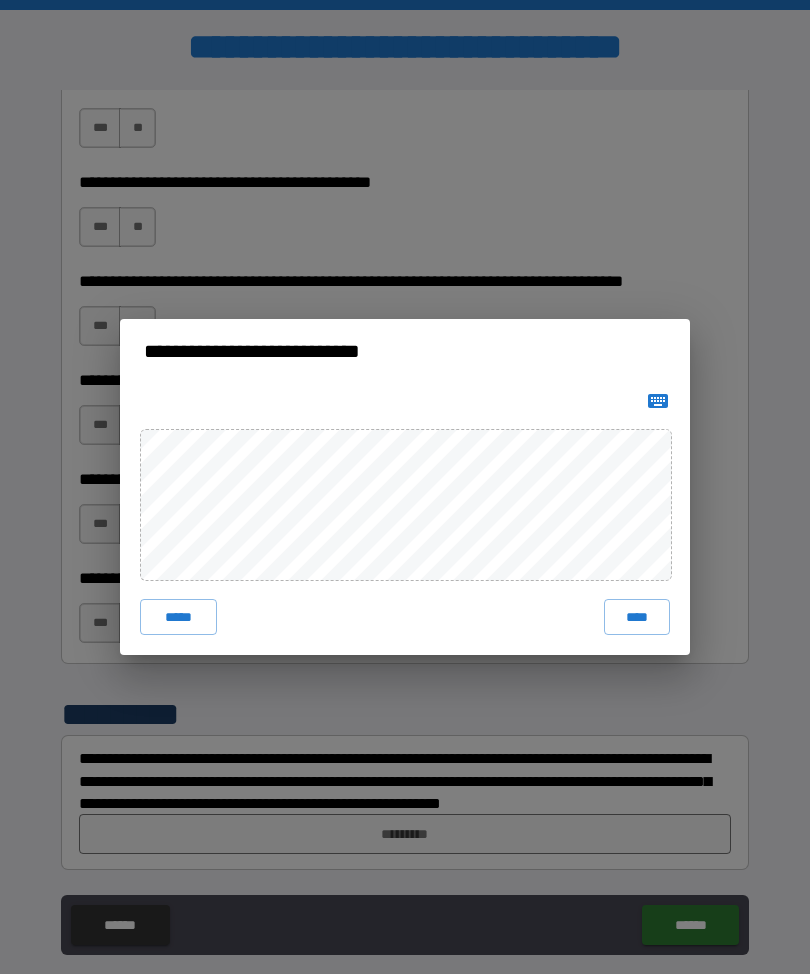 click on "****" at bounding box center [637, 617] 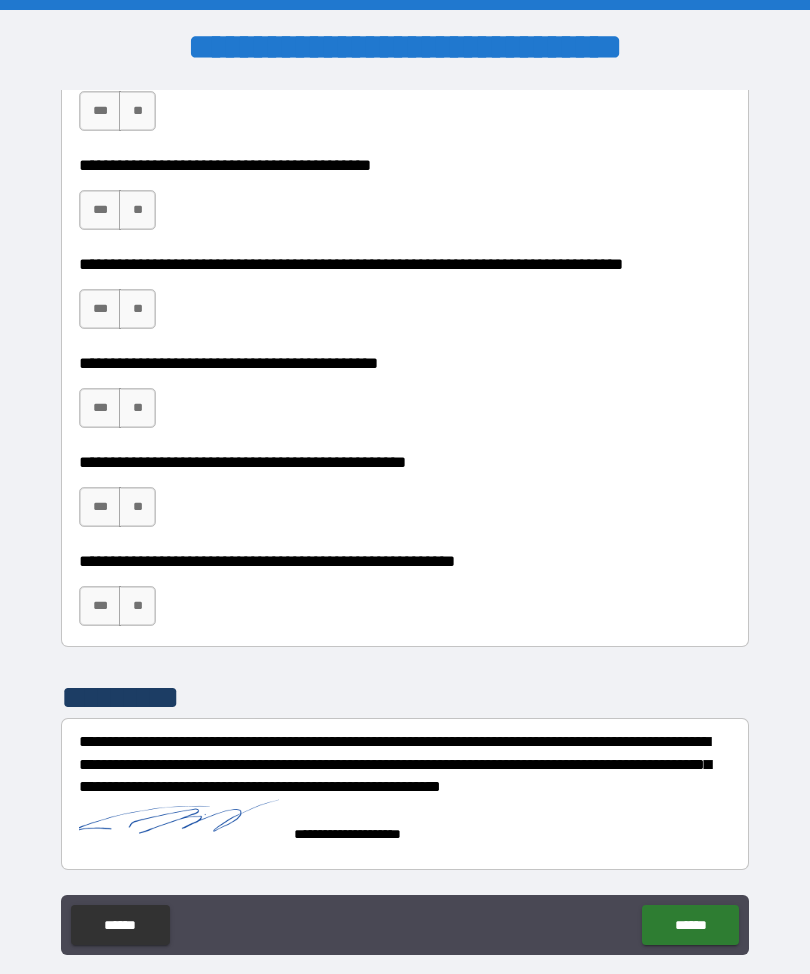 scroll, scrollTop: 9138, scrollLeft: 0, axis: vertical 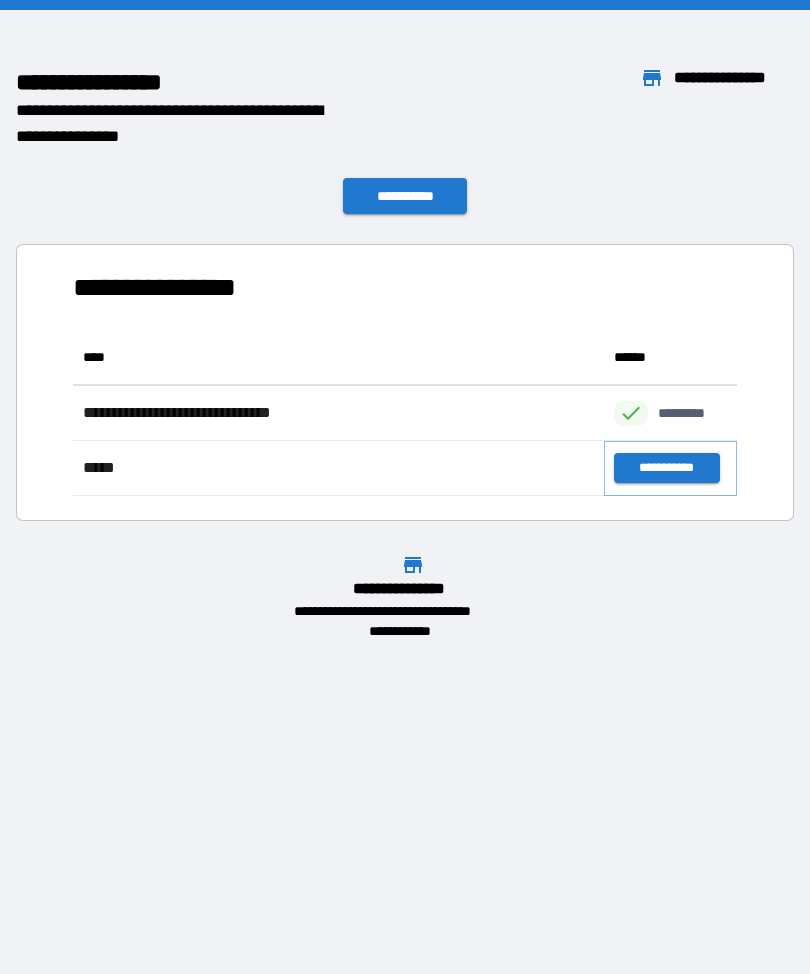 click on "**********" at bounding box center [666, 468] 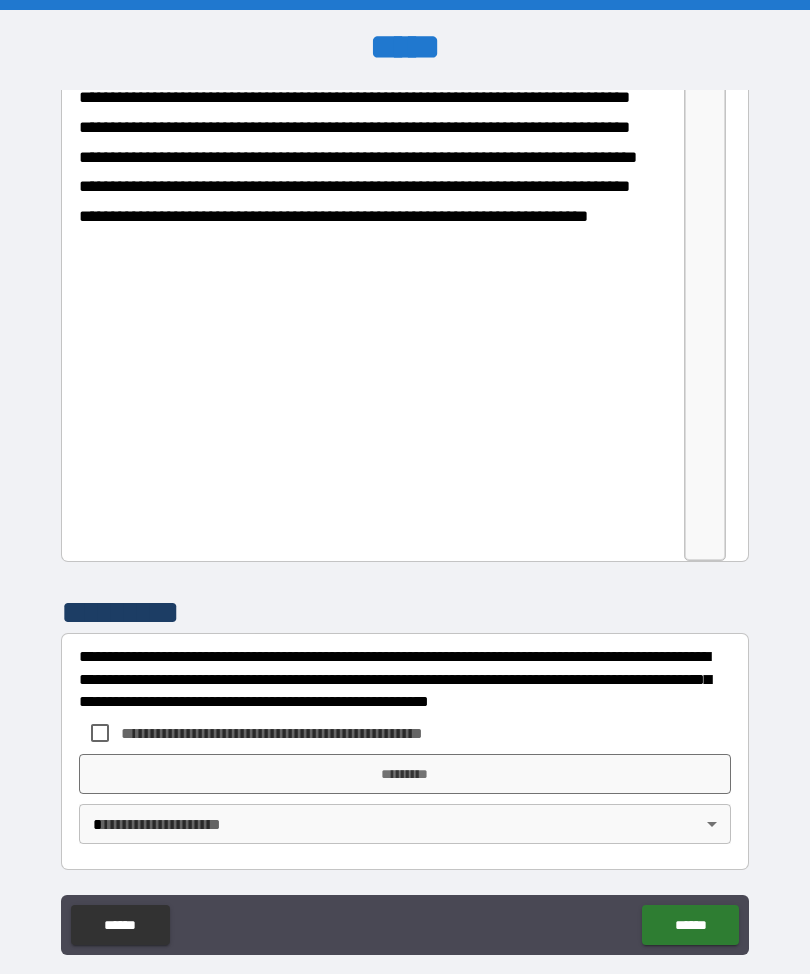 scroll, scrollTop: 4338, scrollLeft: 0, axis: vertical 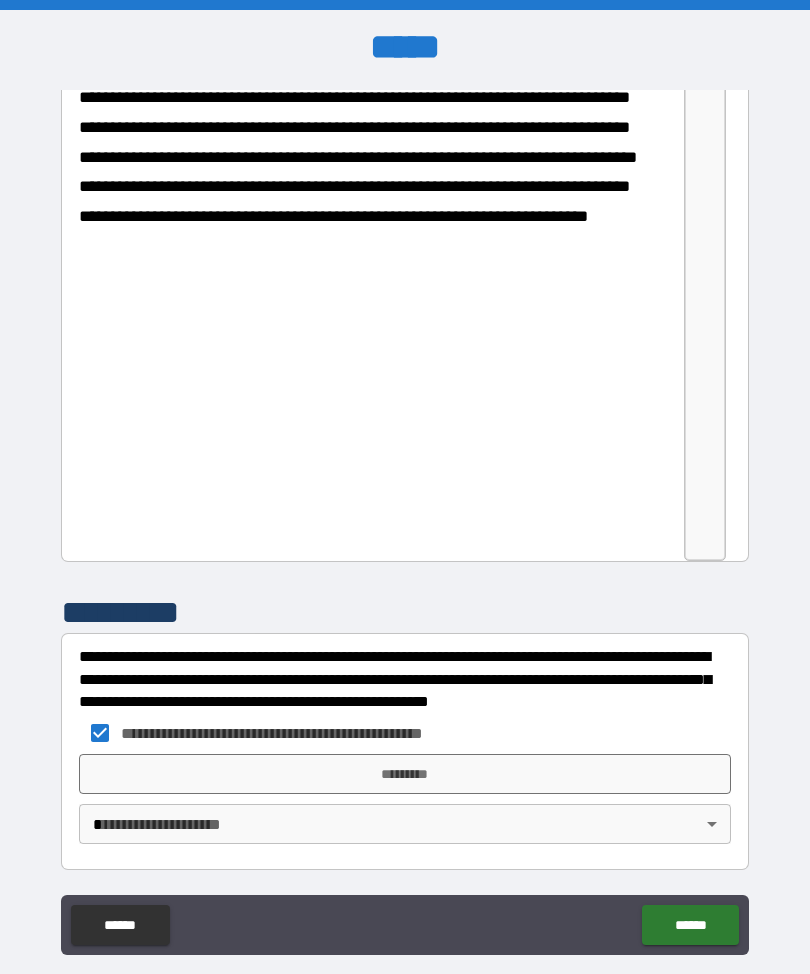 click on "*********" at bounding box center (405, 774) 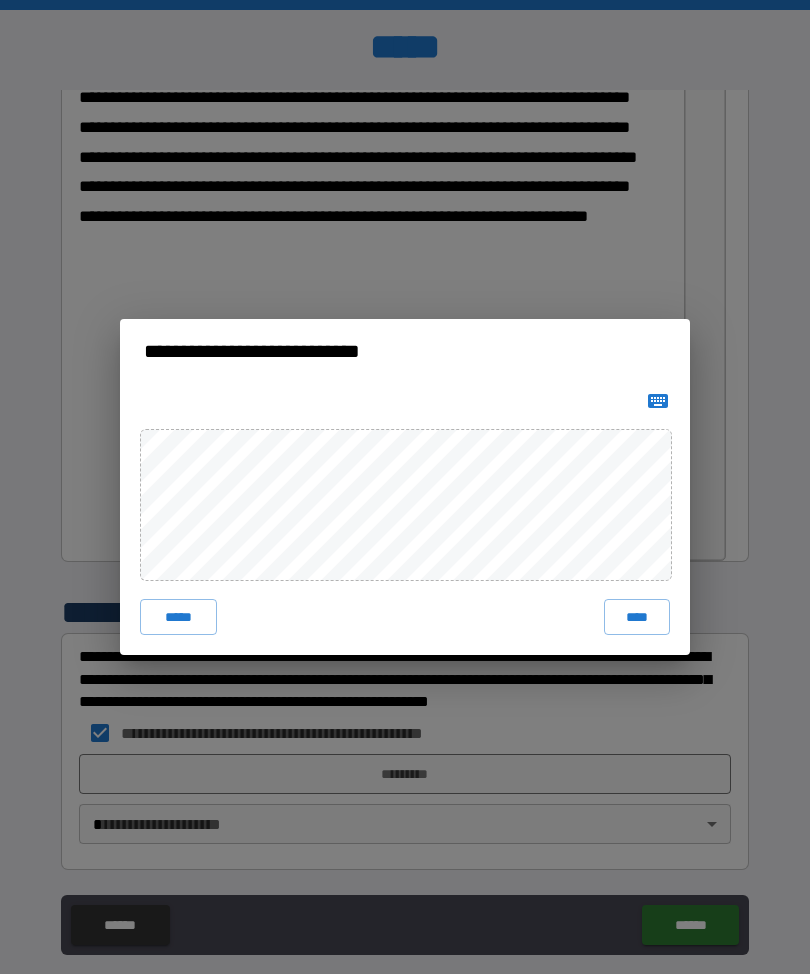 click on "****" at bounding box center [637, 617] 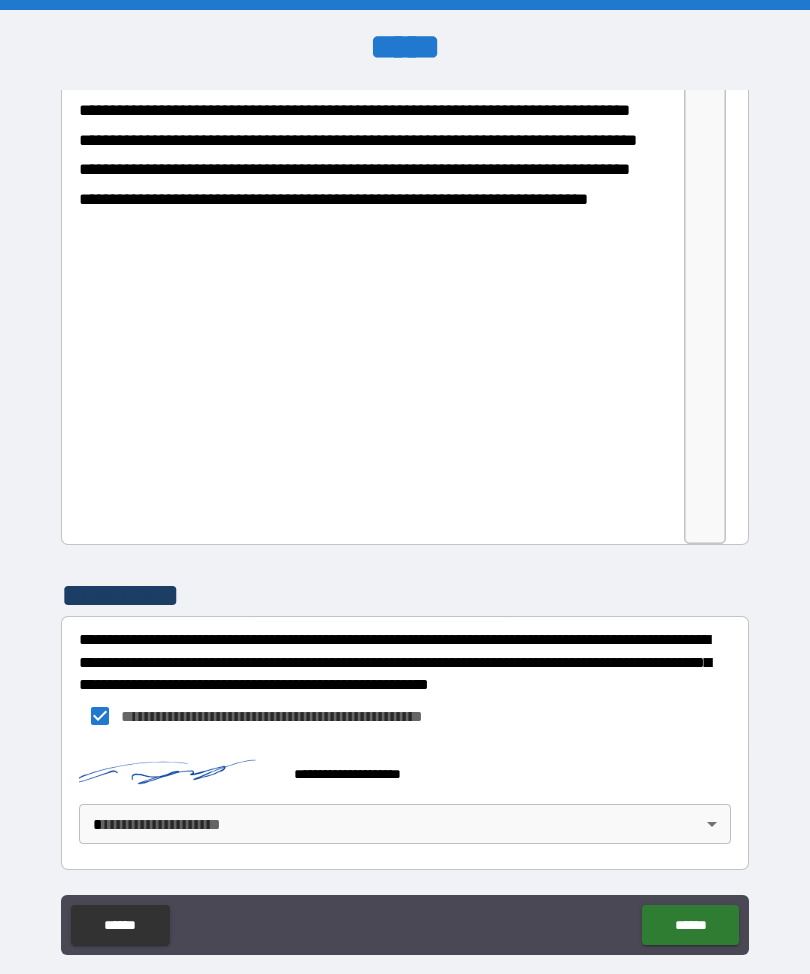scroll, scrollTop: 4355, scrollLeft: 0, axis: vertical 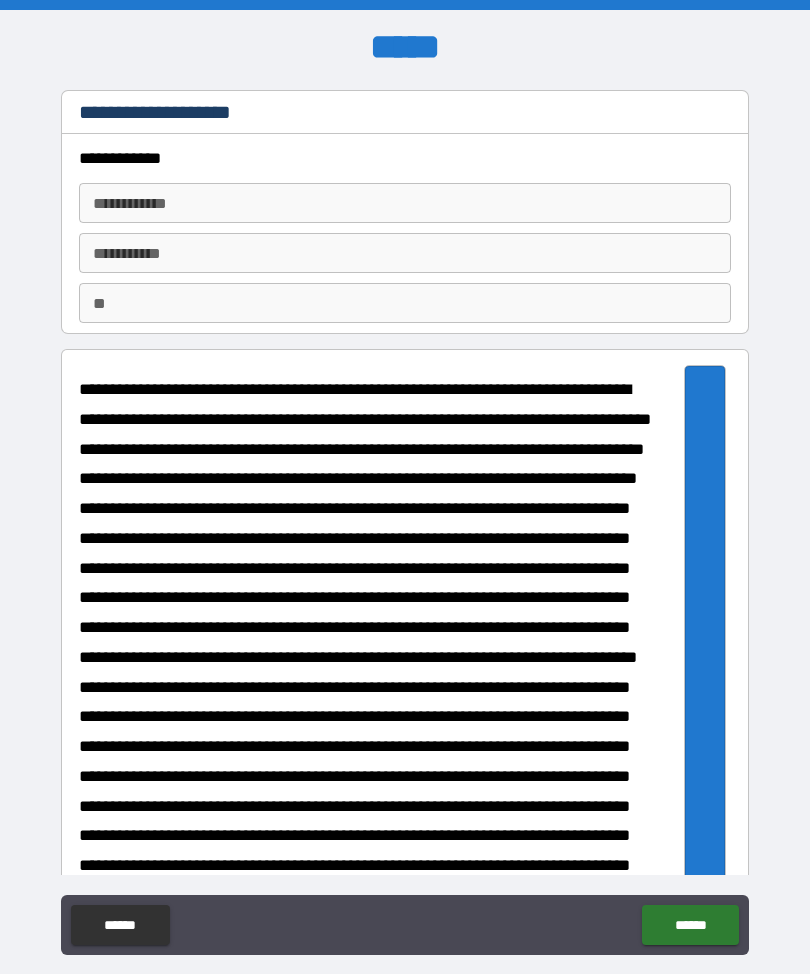 click on "**********" at bounding box center [405, 203] 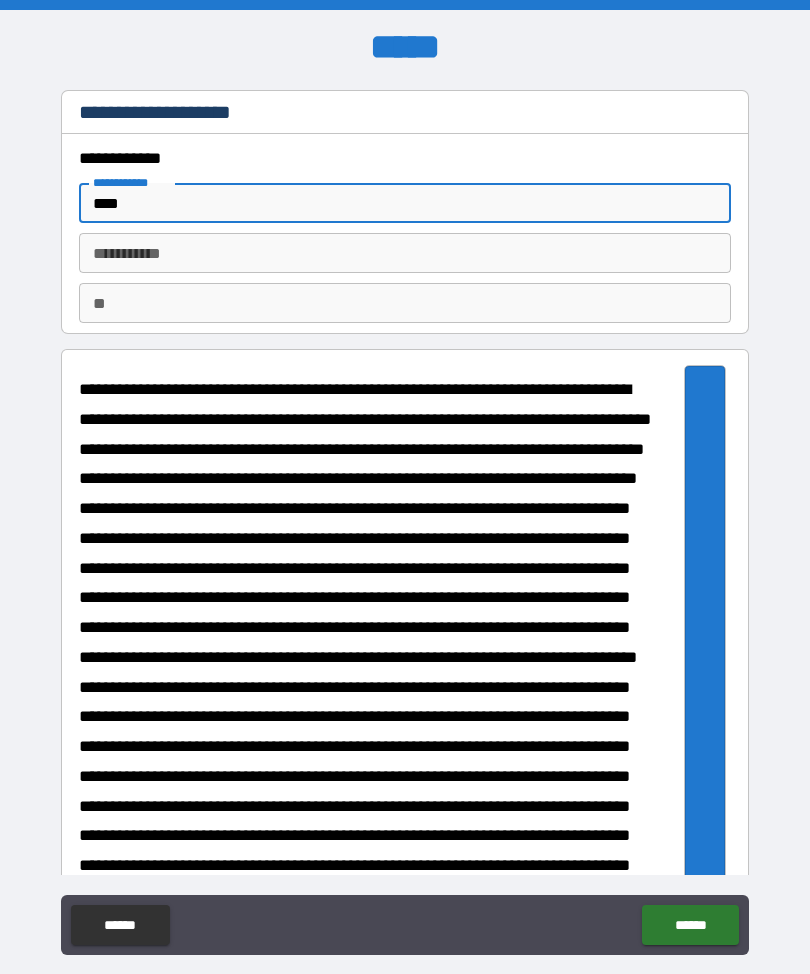 type on "****" 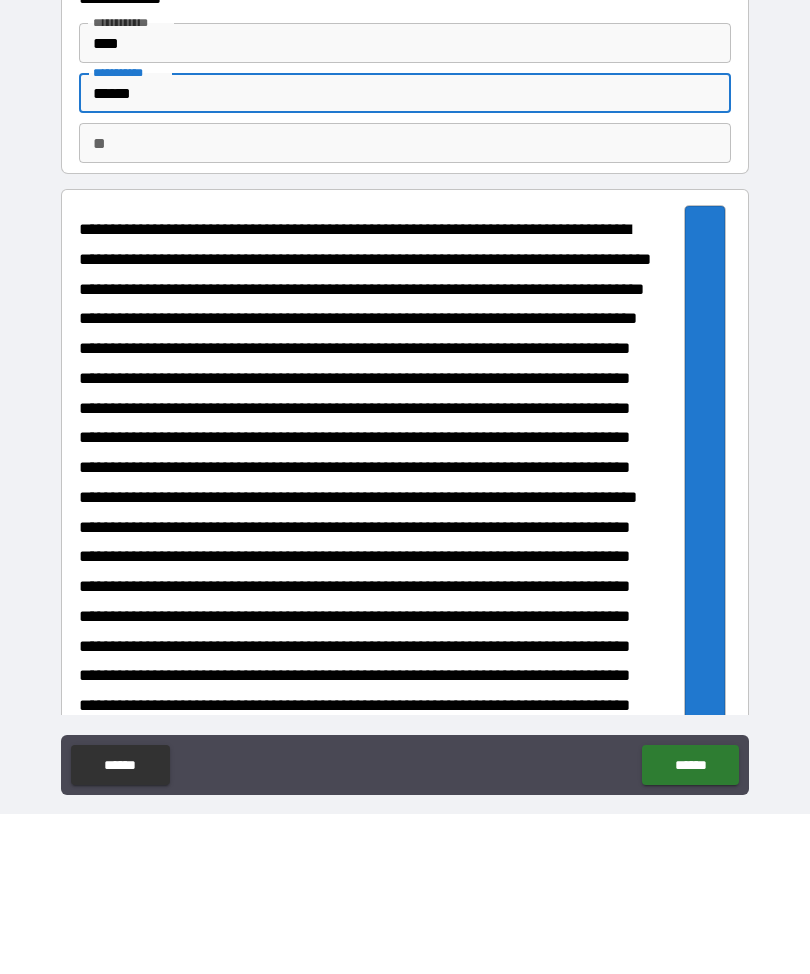 scroll, scrollTop: 66, scrollLeft: 0, axis: vertical 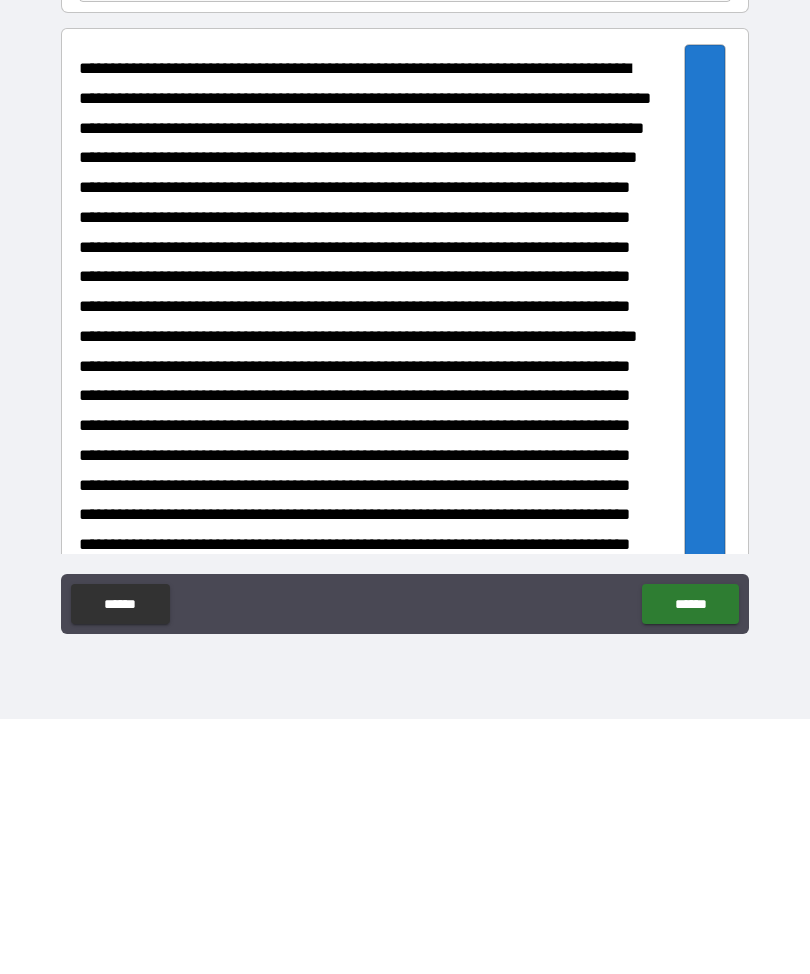 type on "******" 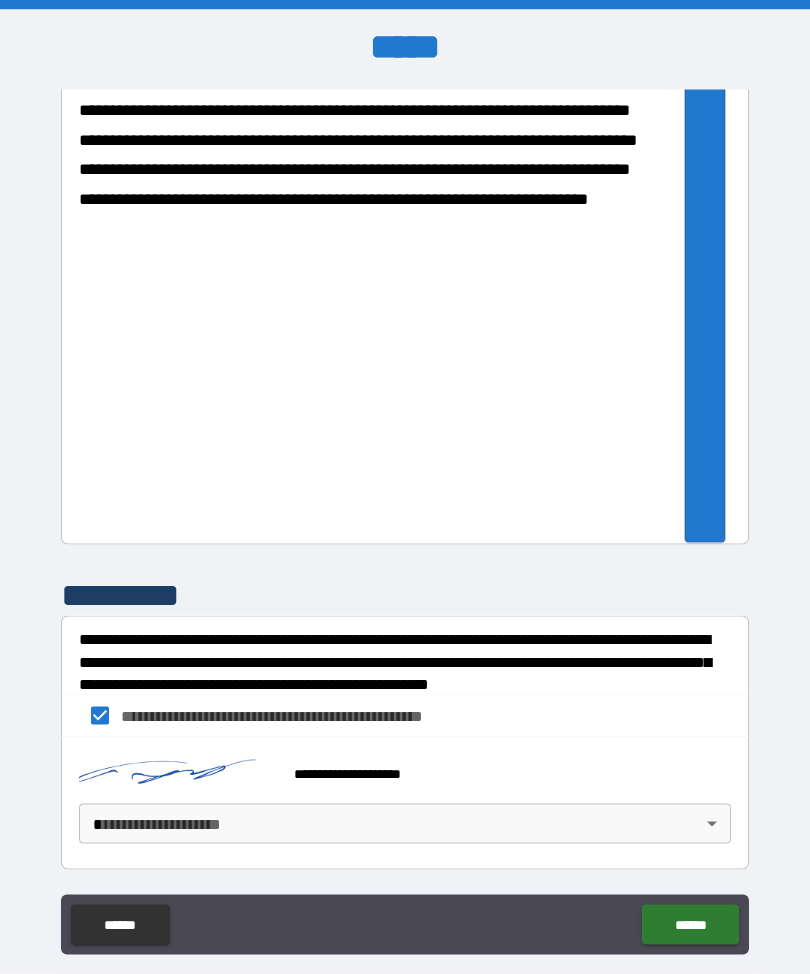 scroll, scrollTop: 4355, scrollLeft: 0, axis: vertical 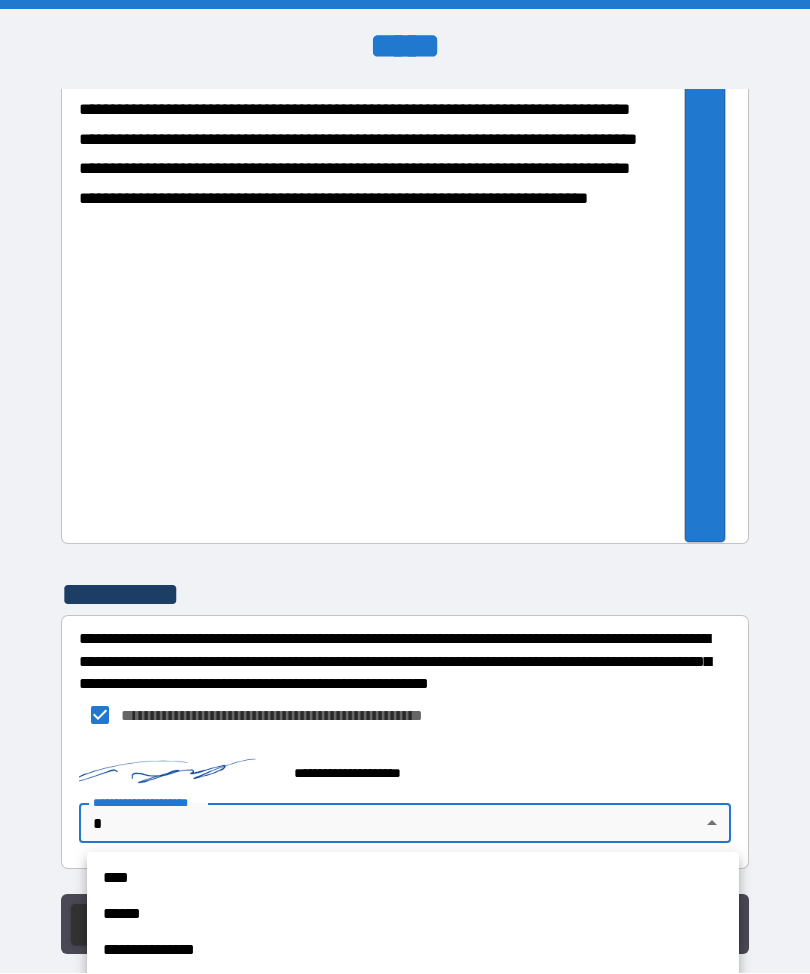 click on "****" at bounding box center [413, 879] 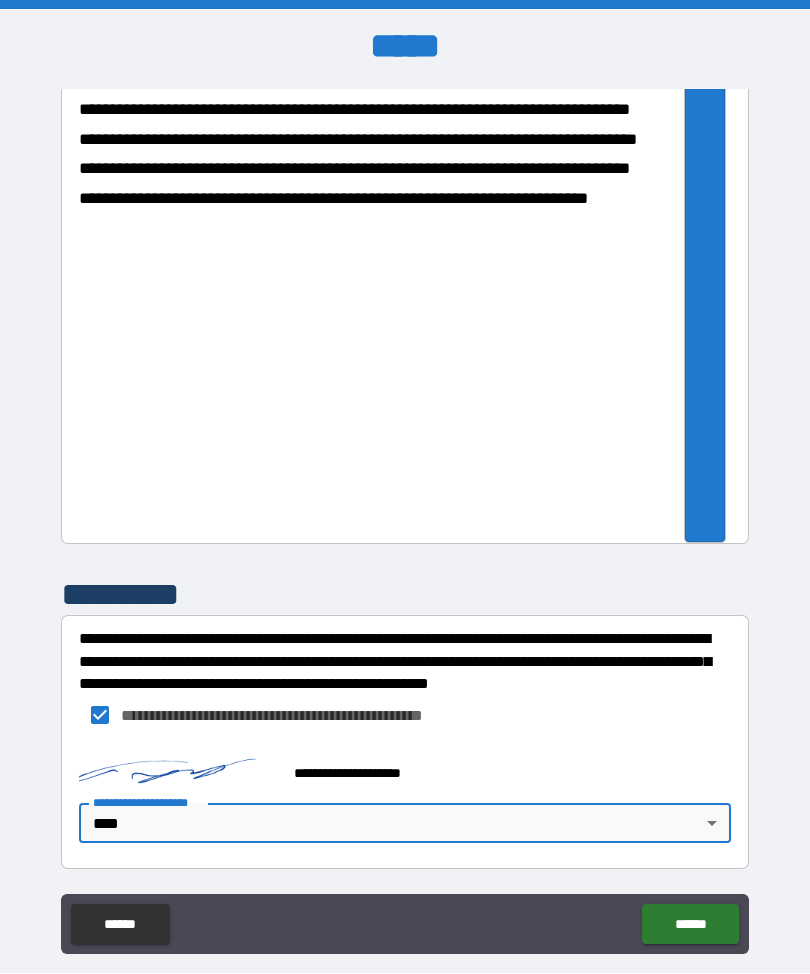 click on "******" at bounding box center (690, 925) 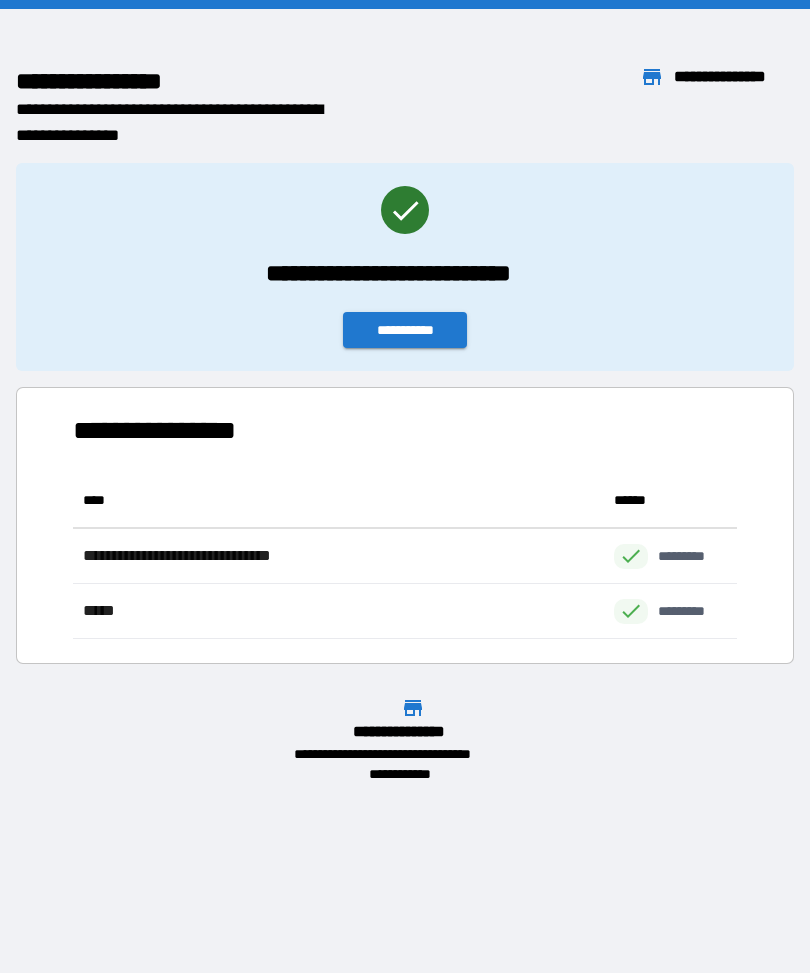 scroll, scrollTop: 1, scrollLeft: 1, axis: both 